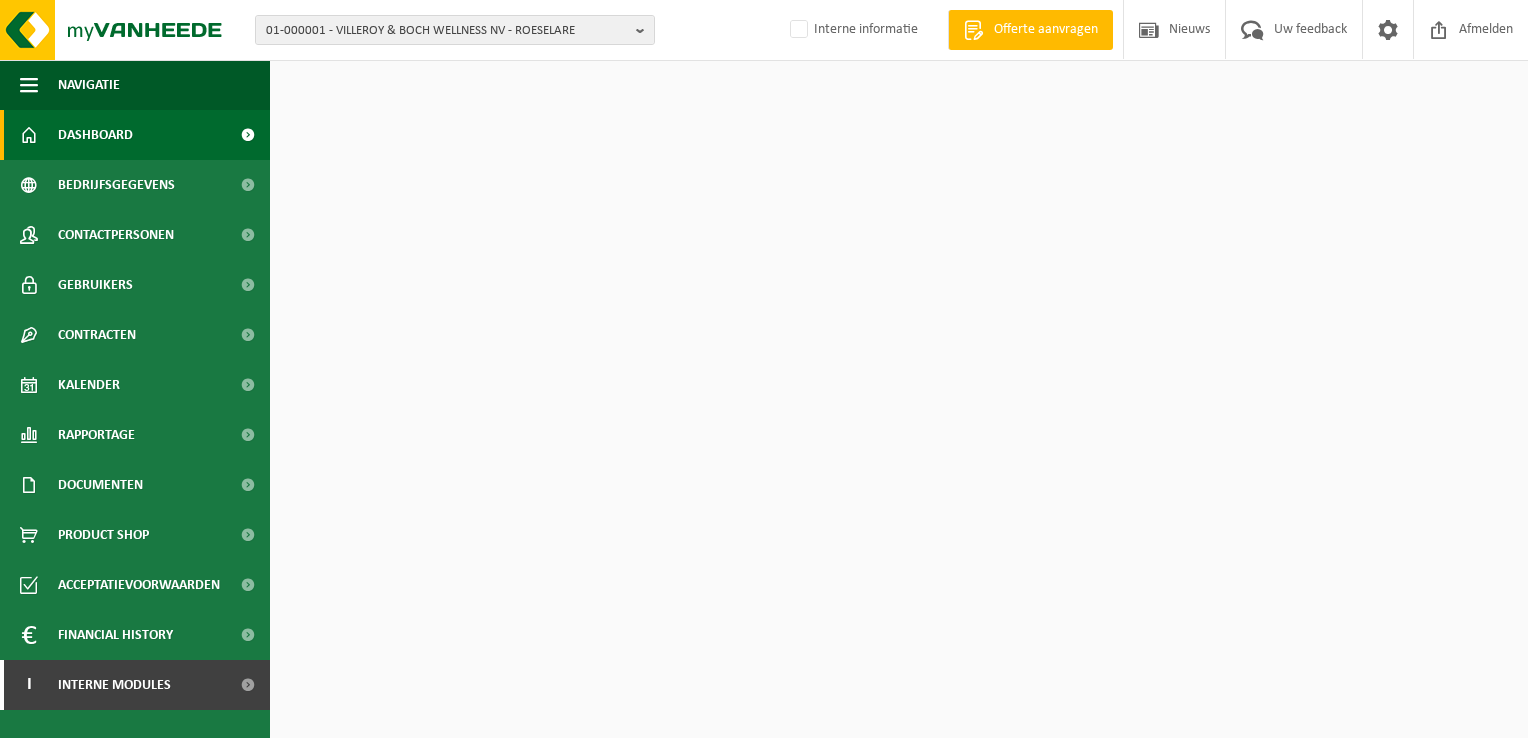 scroll, scrollTop: 0, scrollLeft: 0, axis: both 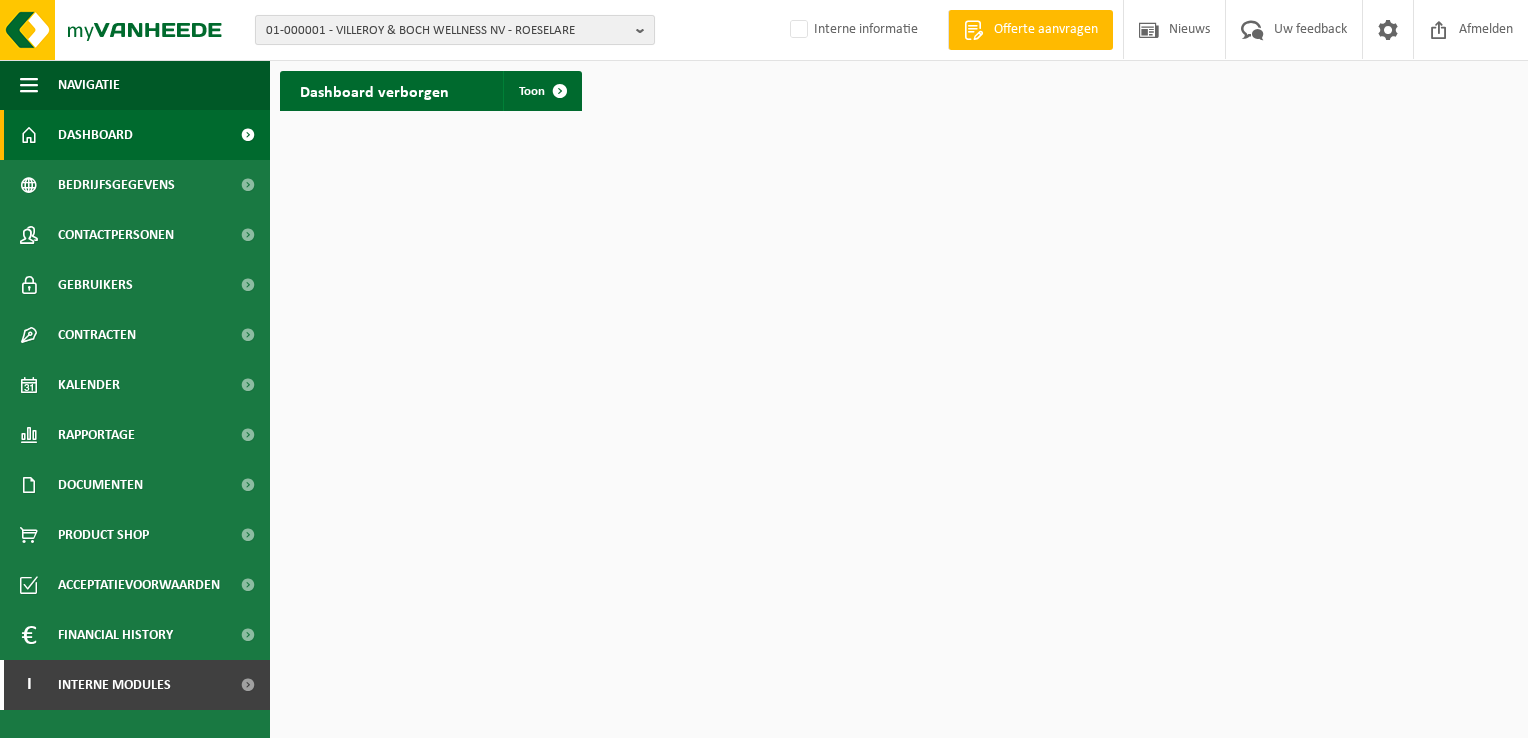 click at bounding box center (645, 30) 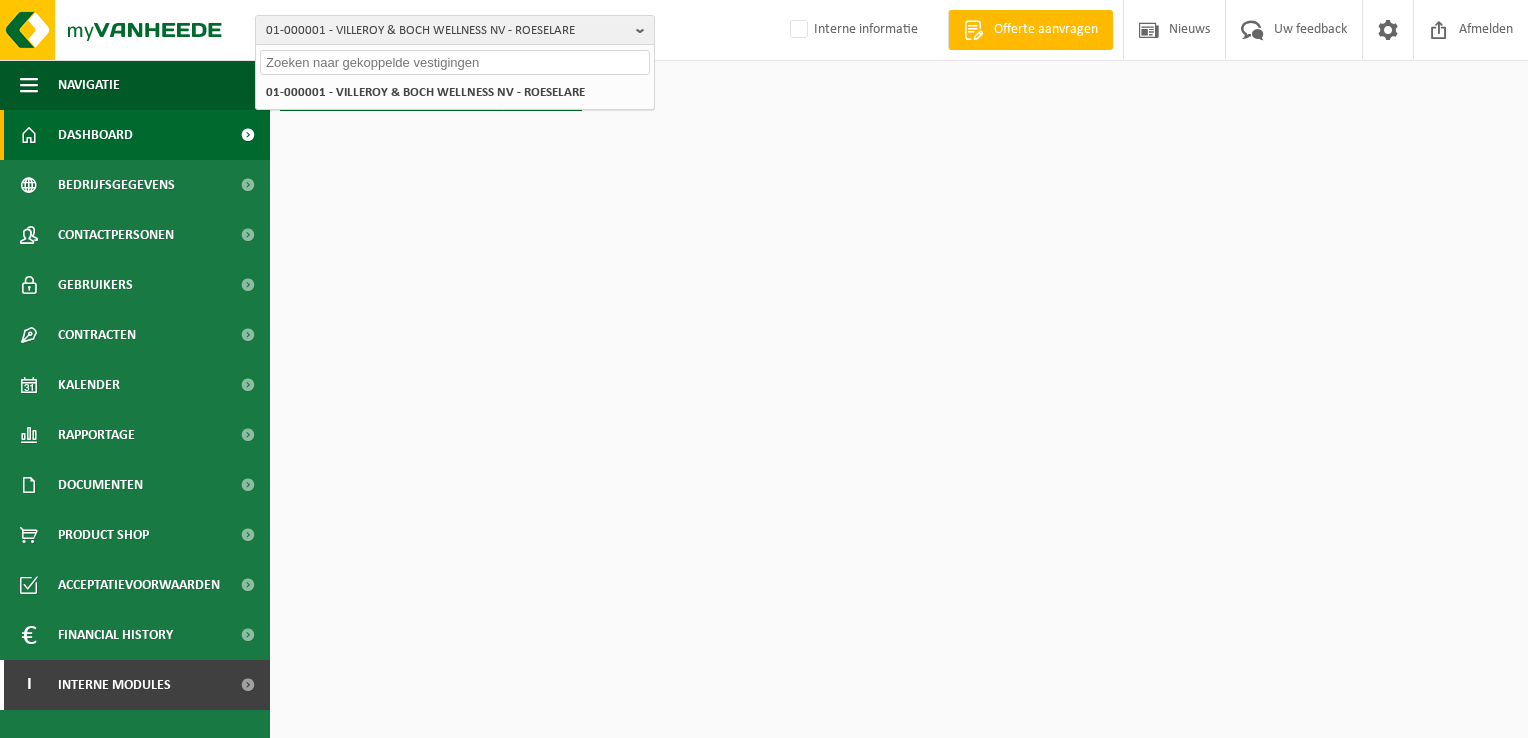 click at bounding box center [455, 62] 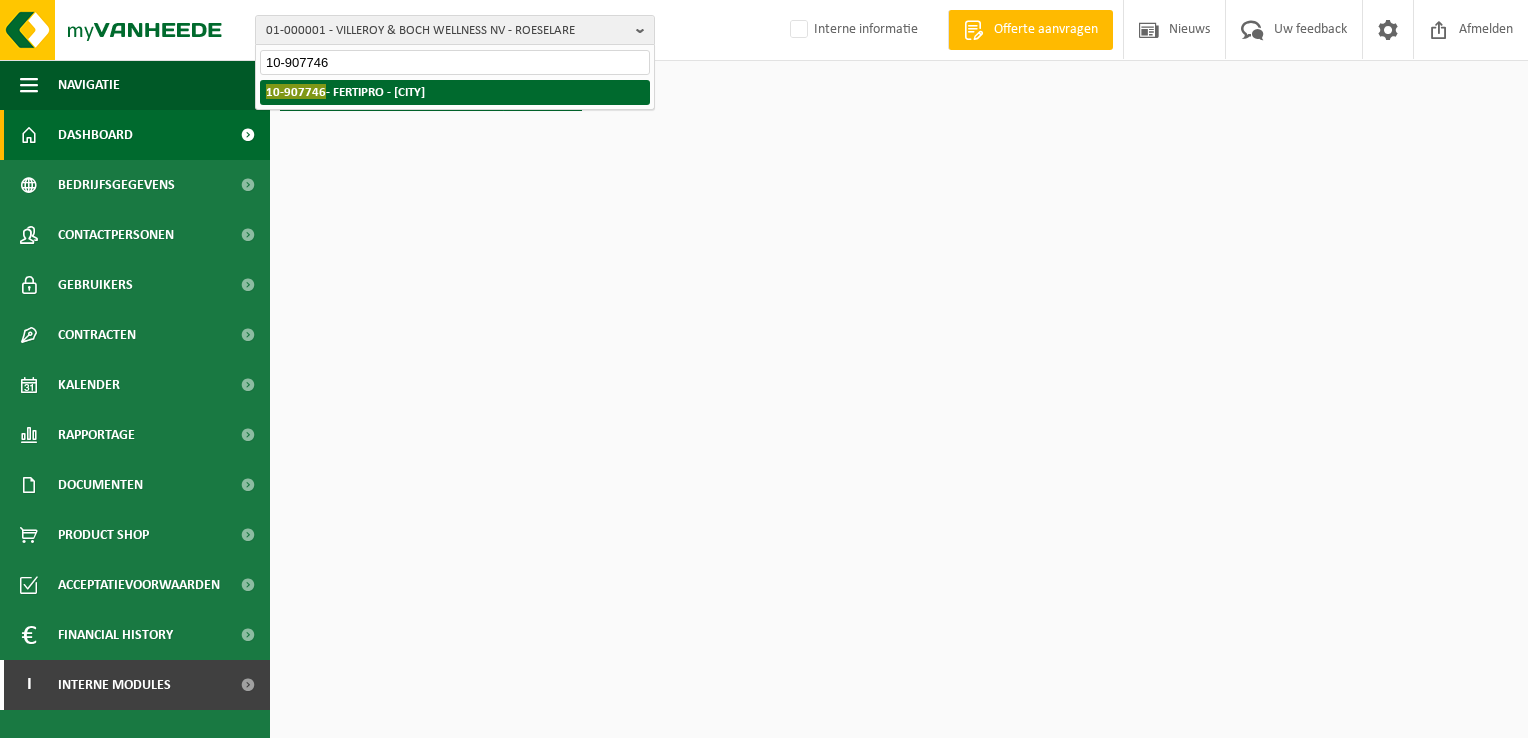 type on "10-907746" 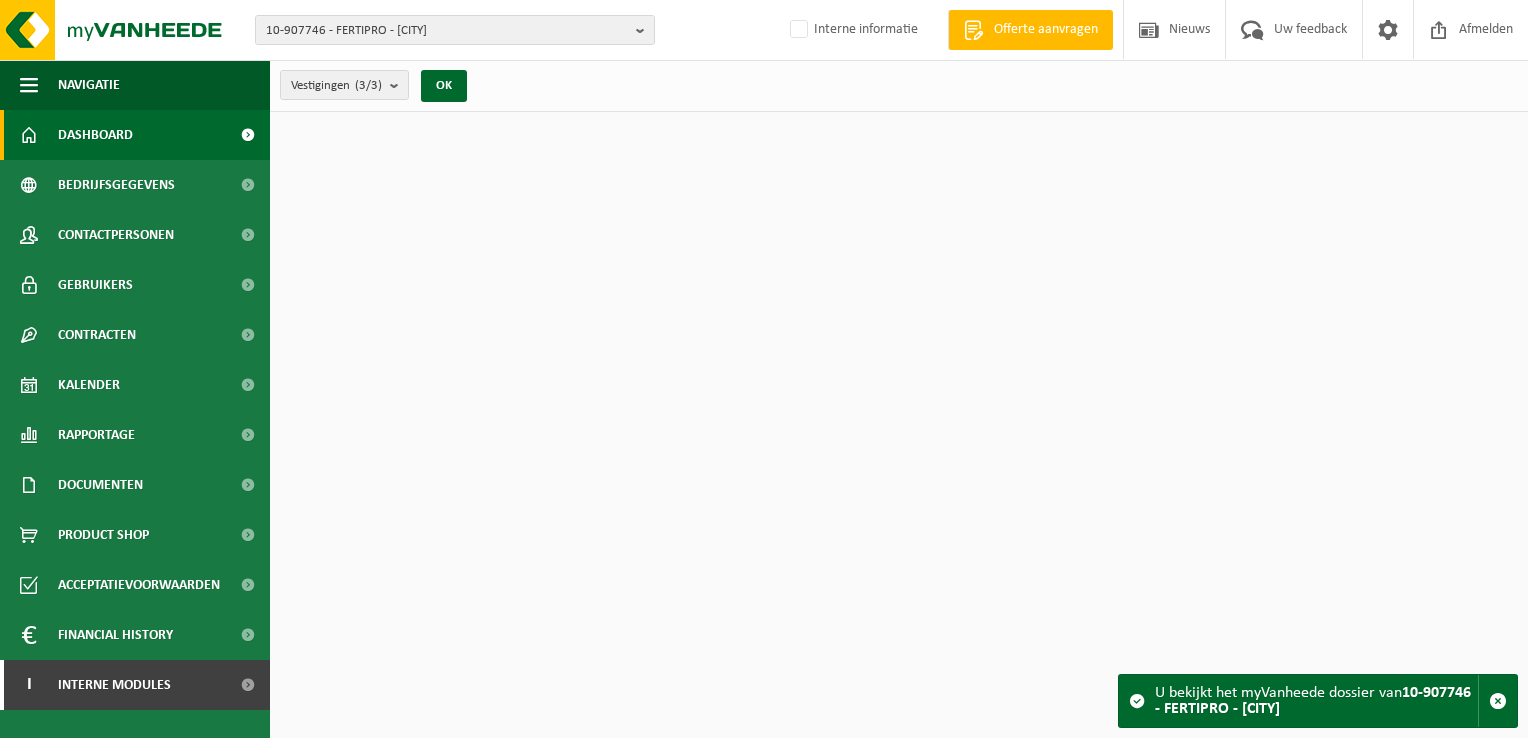 scroll, scrollTop: 0, scrollLeft: 0, axis: both 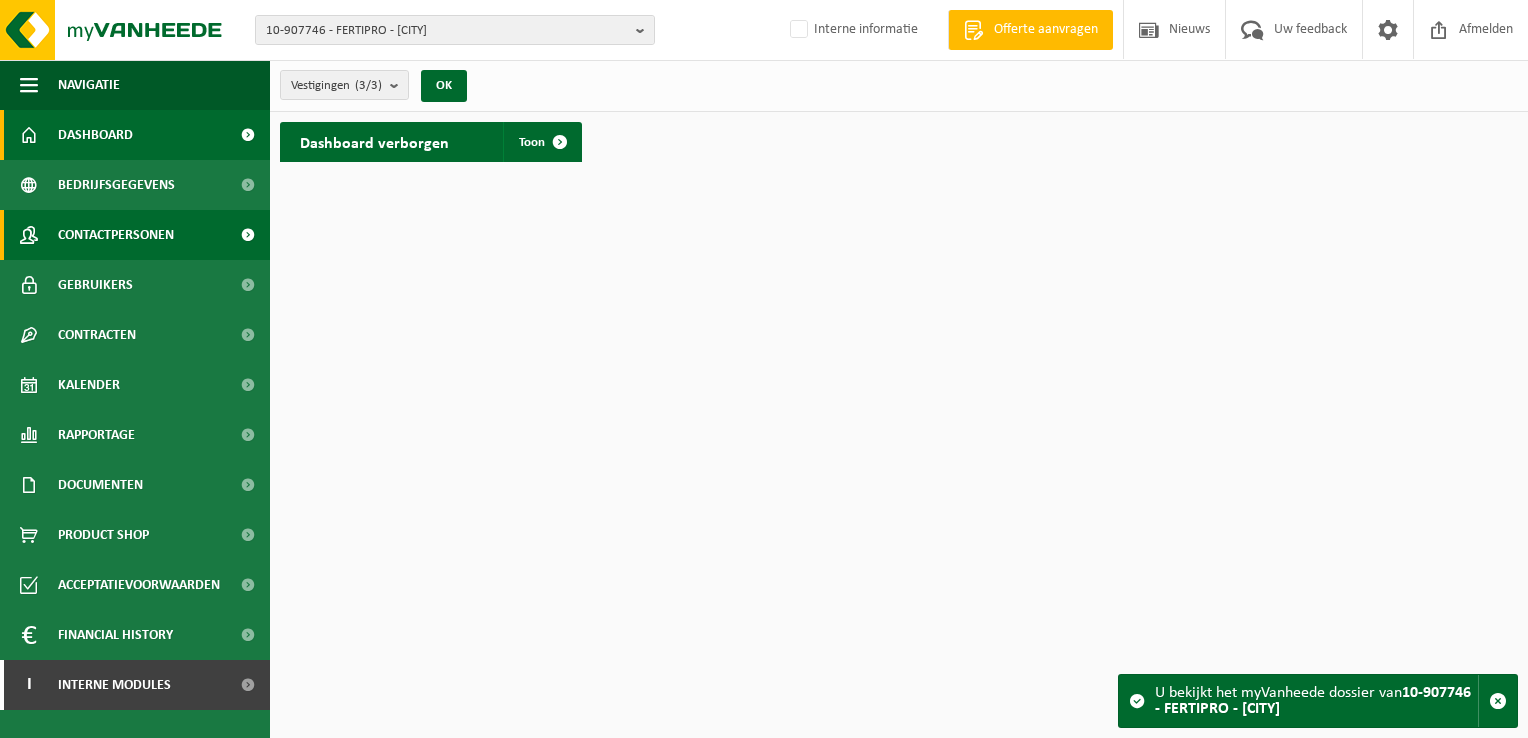 click on "Contactpersonen" at bounding box center (116, 235) 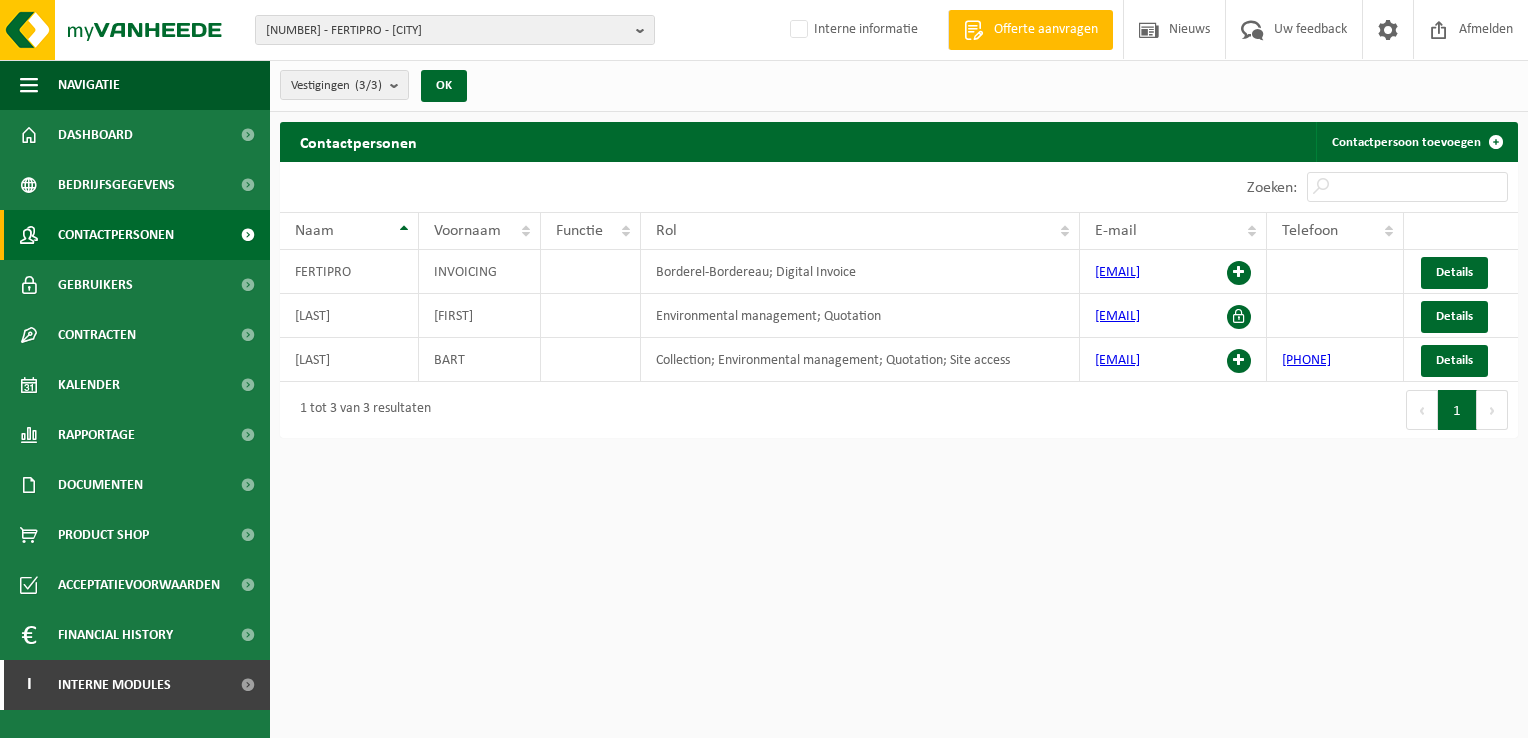 scroll, scrollTop: 0, scrollLeft: 0, axis: both 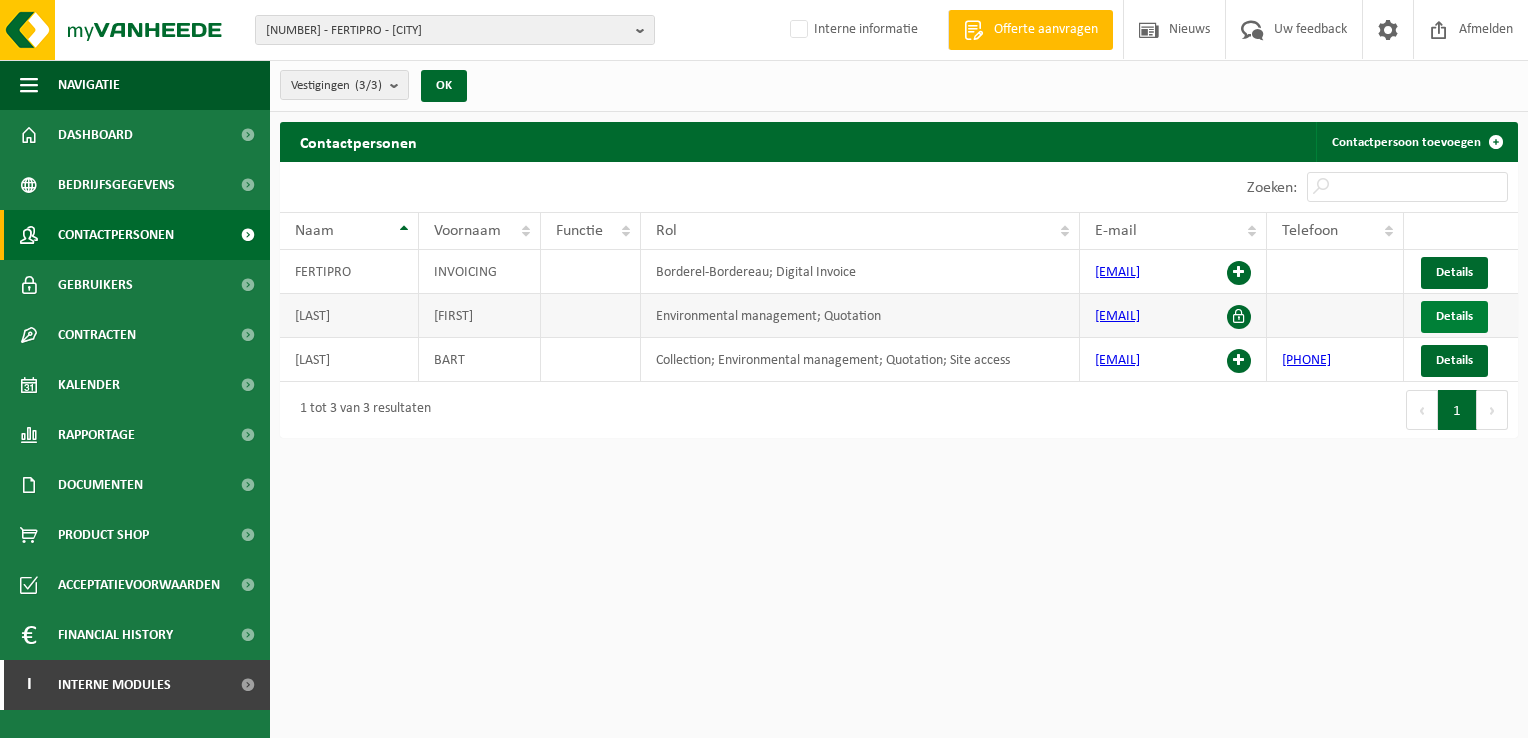 click on "Details" at bounding box center [1454, 316] 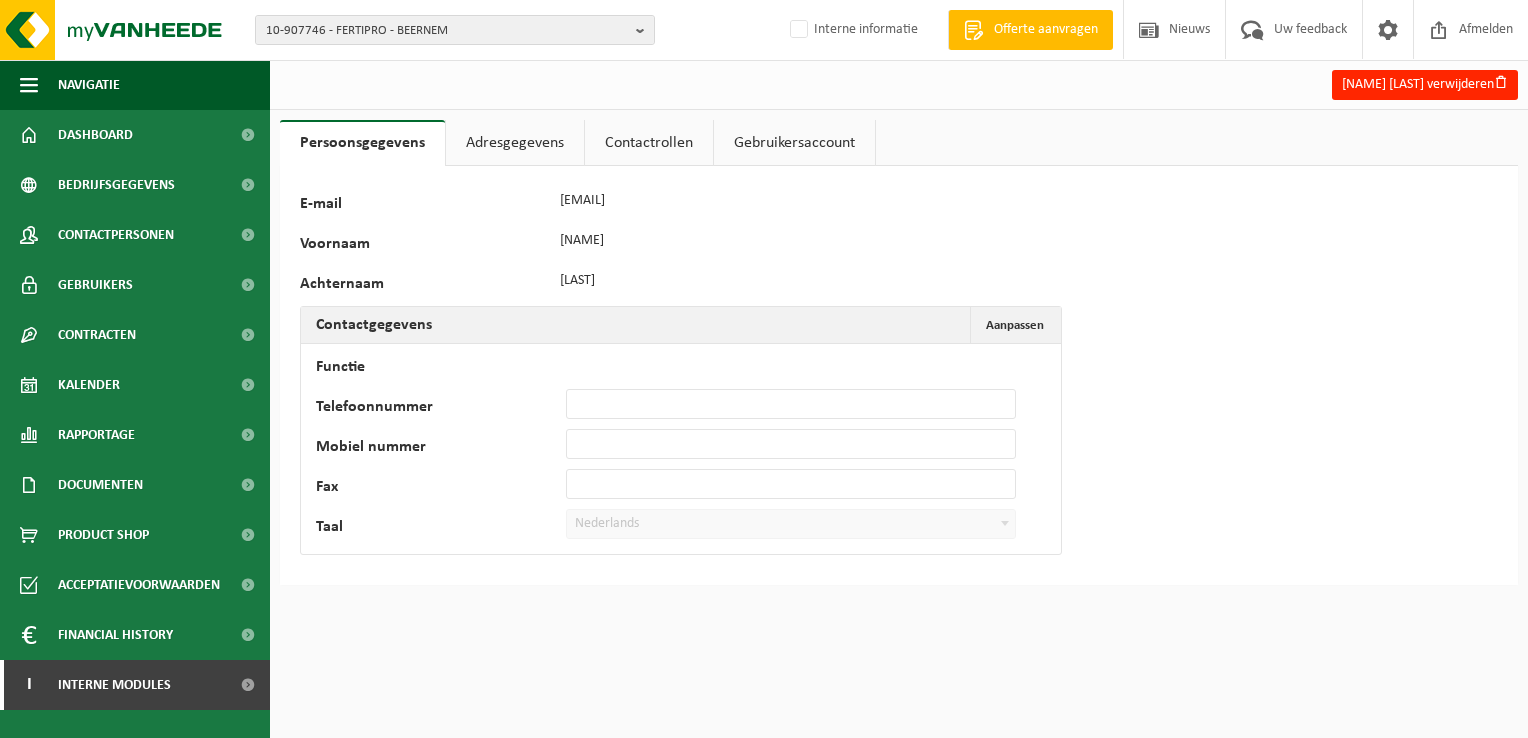 scroll, scrollTop: 0, scrollLeft: 0, axis: both 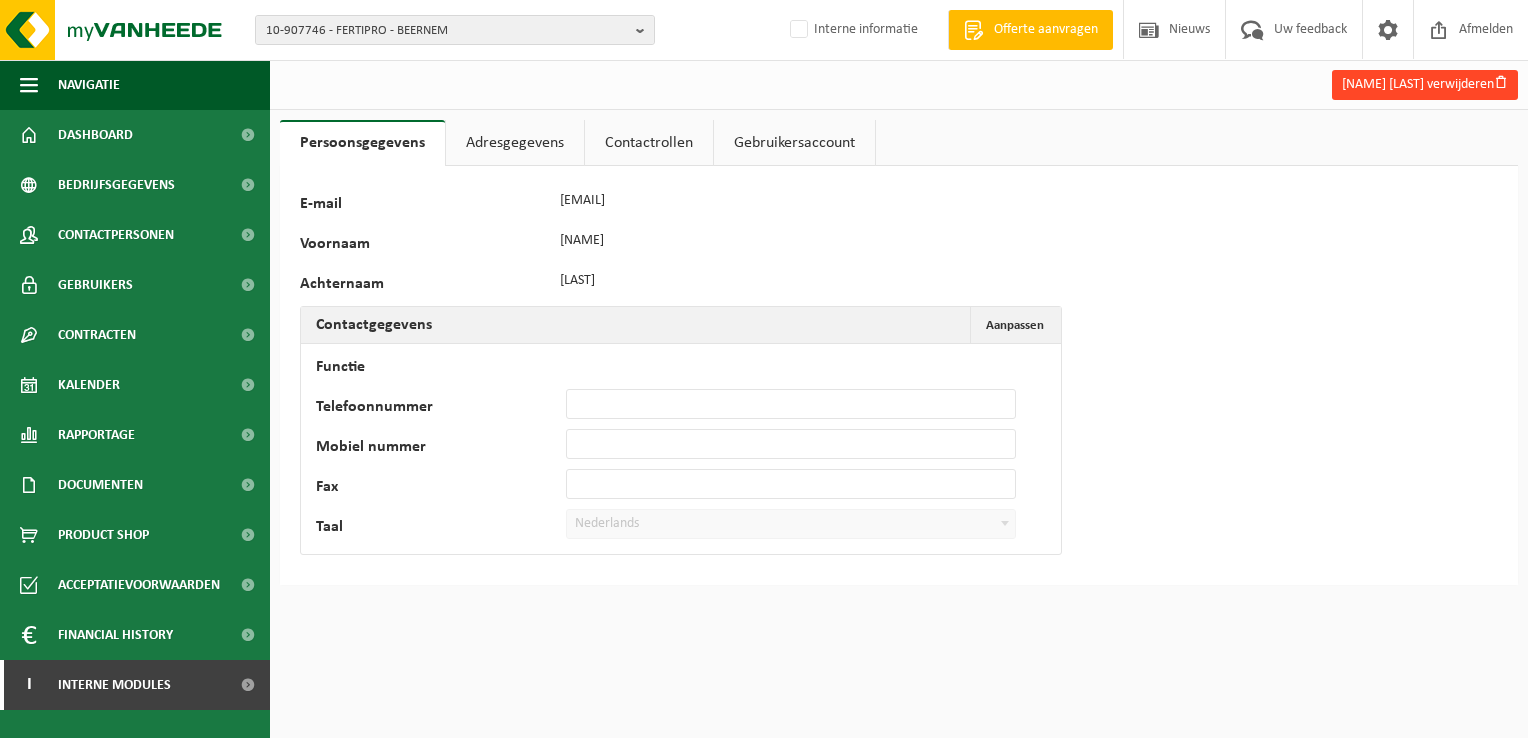 click on "Jamy Hillewaert verwijderen" at bounding box center [1425, 85] 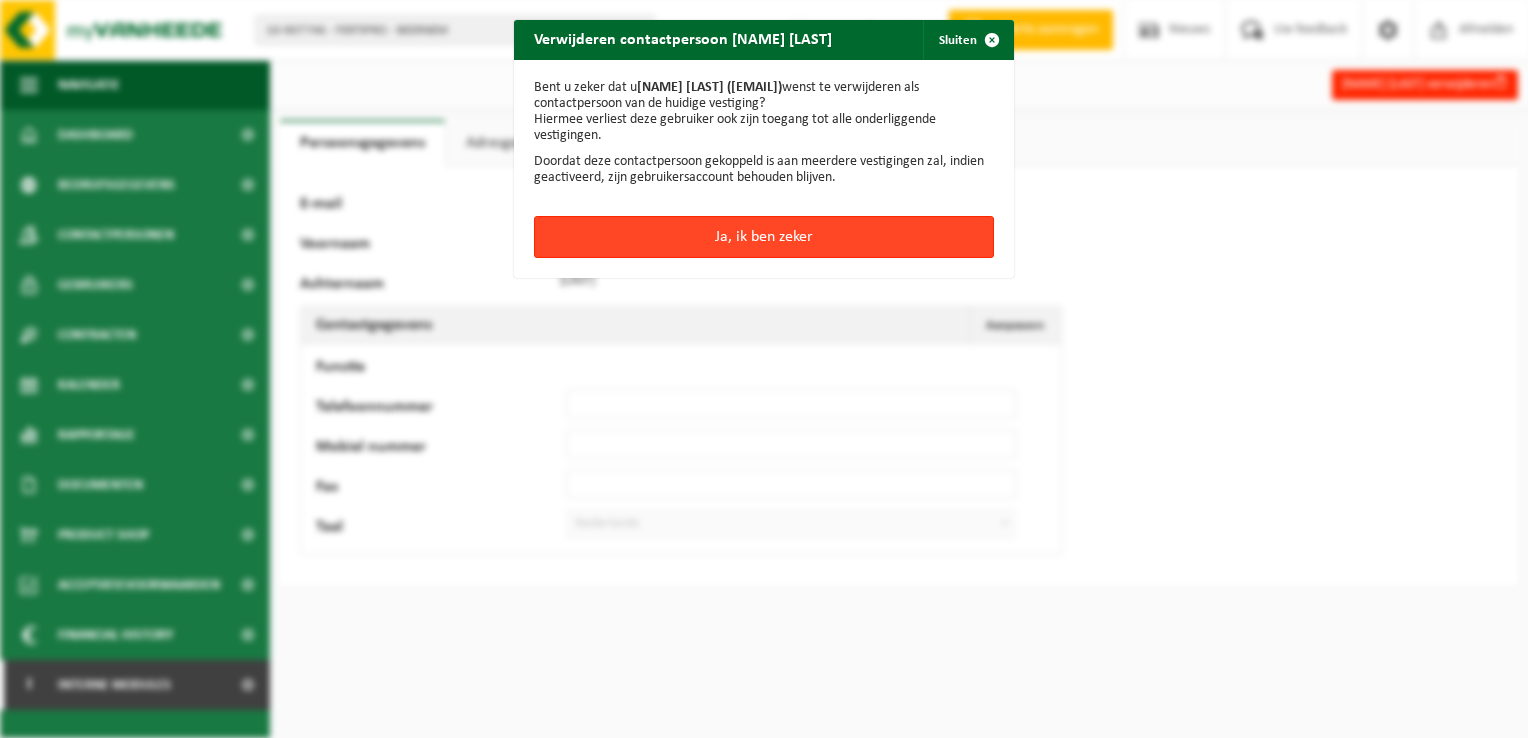 click on "Ja, ik ben zeker" at bounding box center (764, 237) 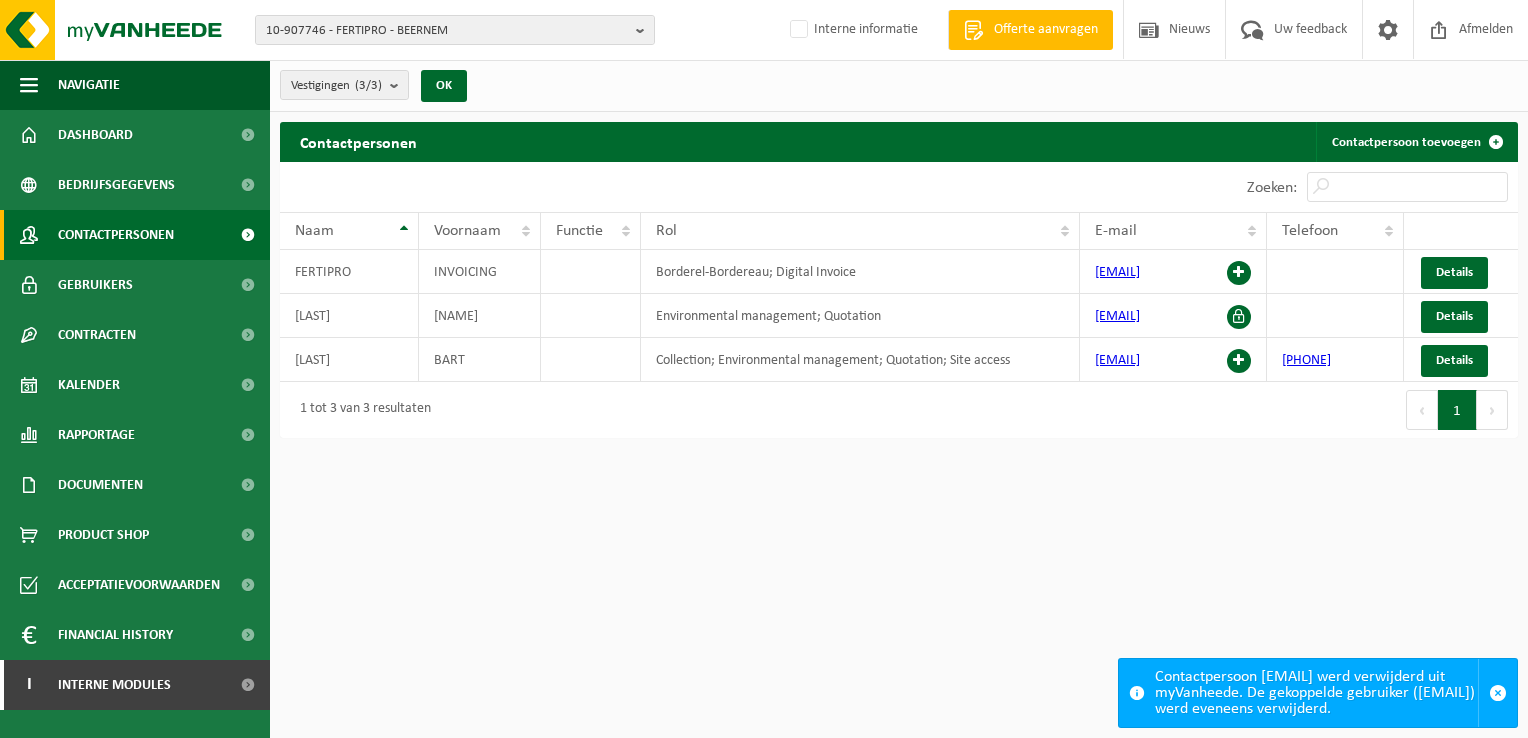 scroll, scrollTop: 0, scrollLeft: 0, axis: both 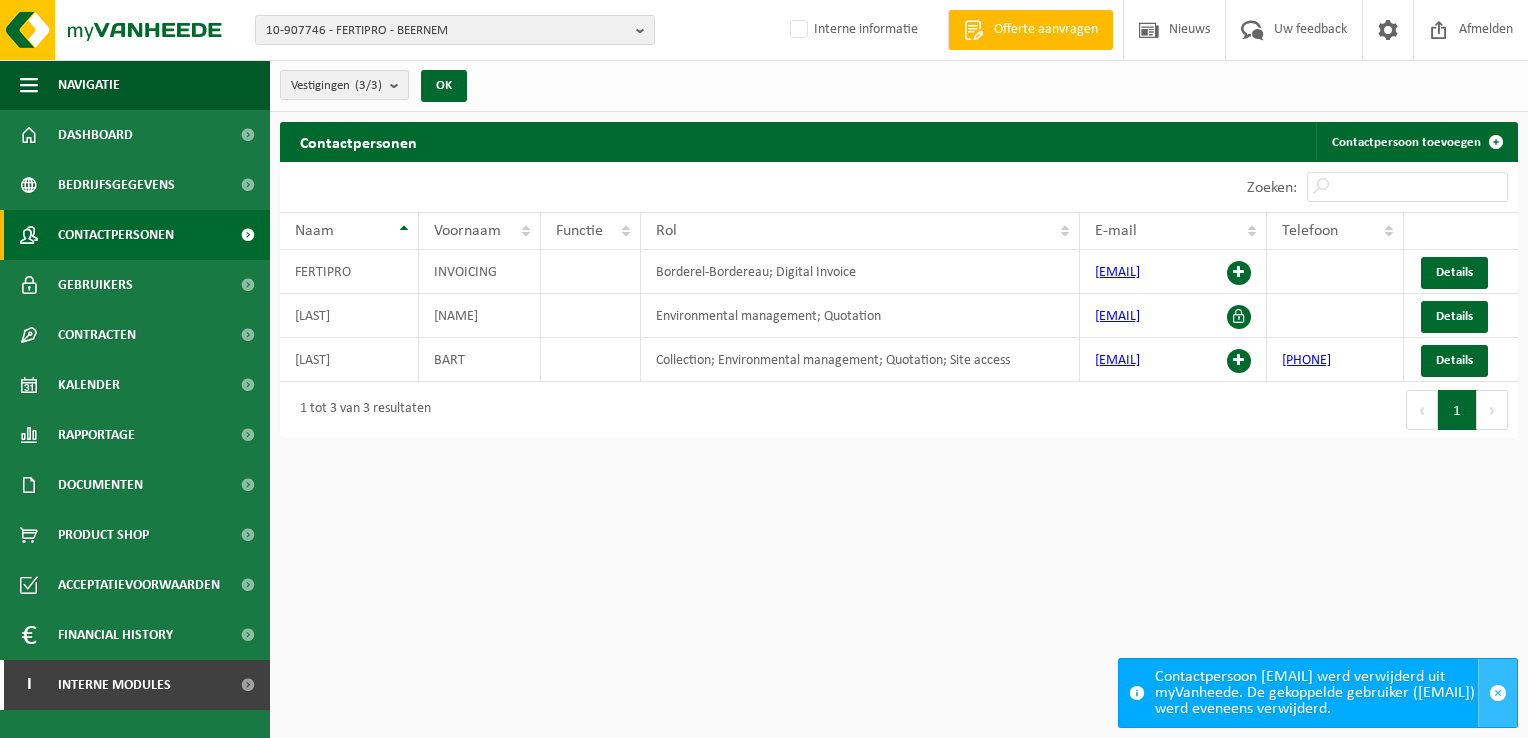 click at bounding box center (1498, 693) 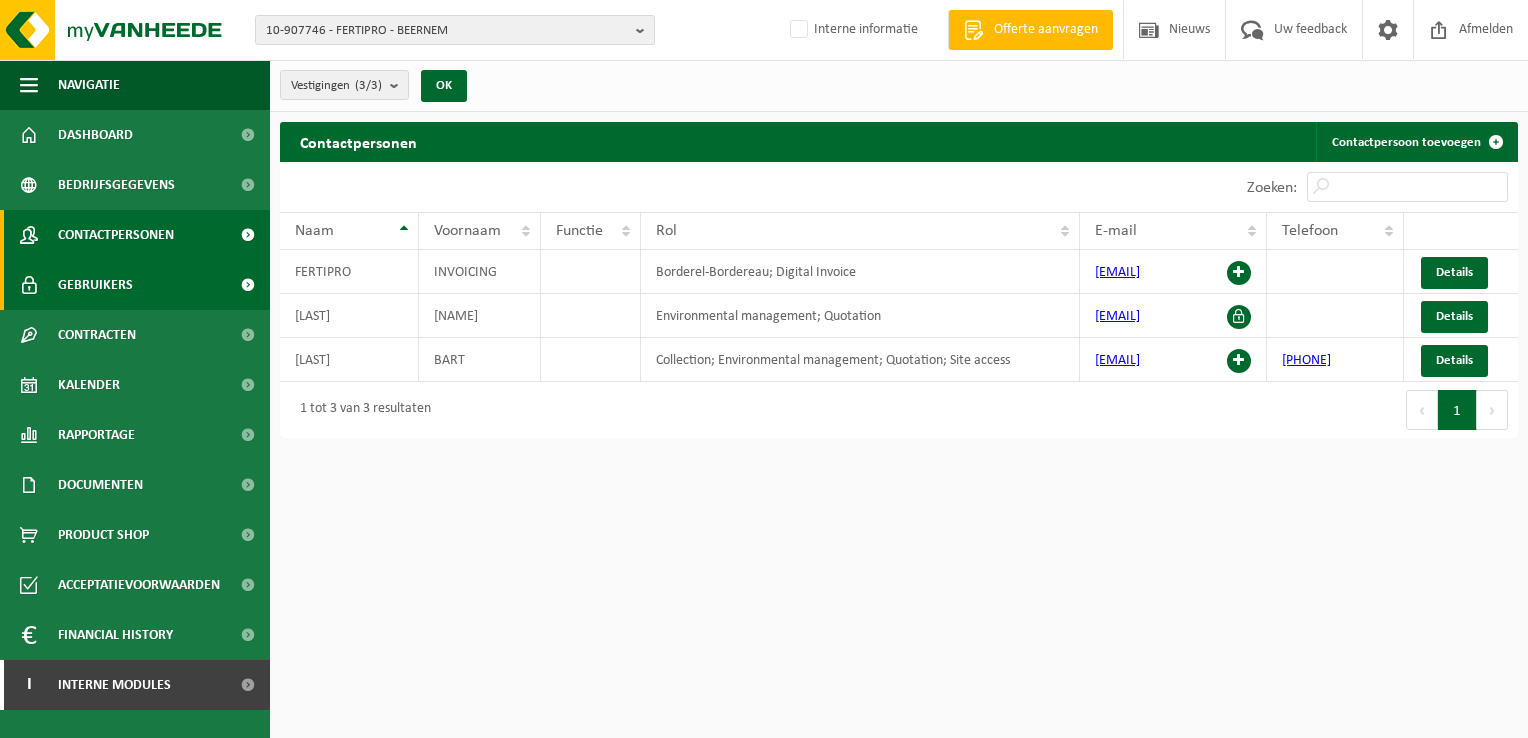 click on "Gebruikers" at bounding box center (95, 285) 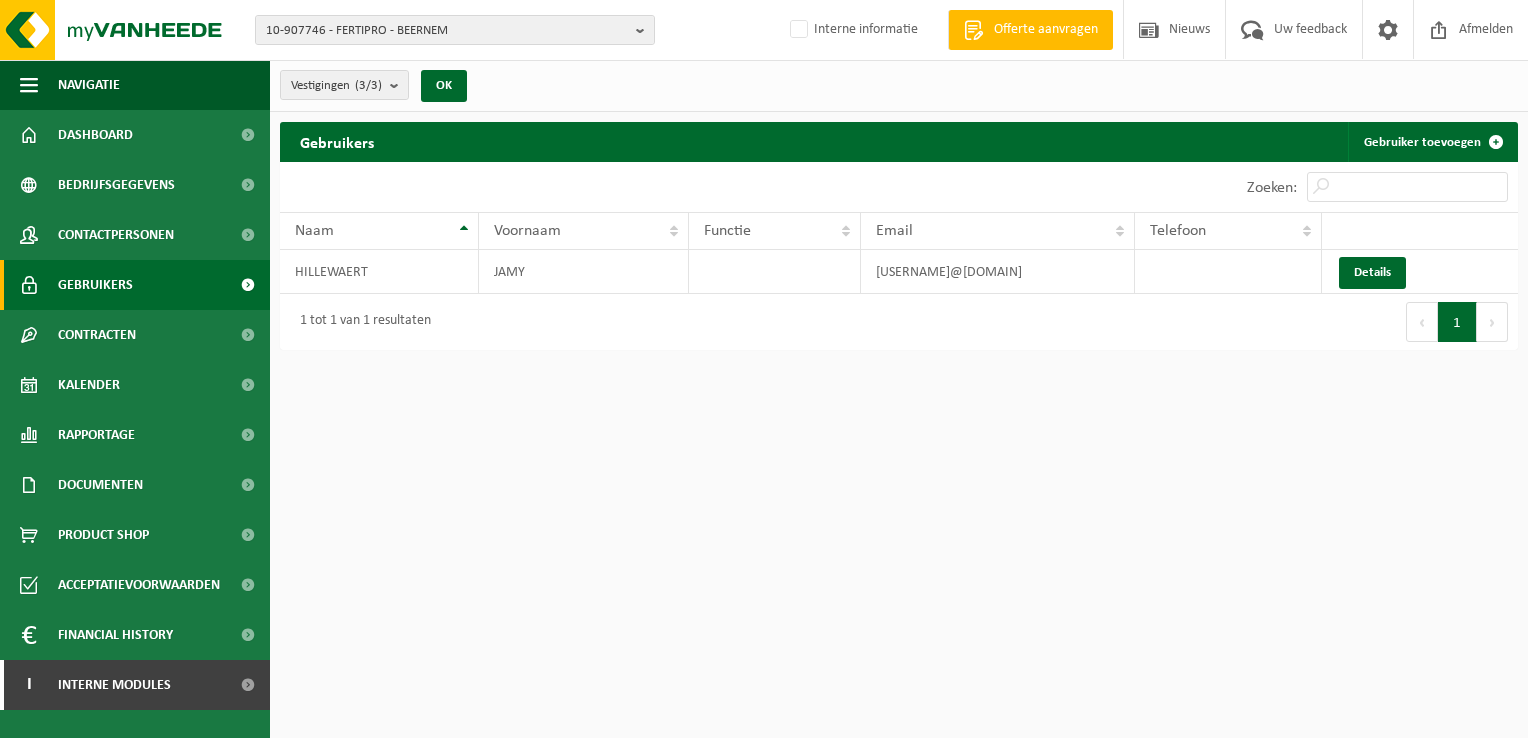 scroll, scrollTop: 0, scrollLeft: 0, axis: both 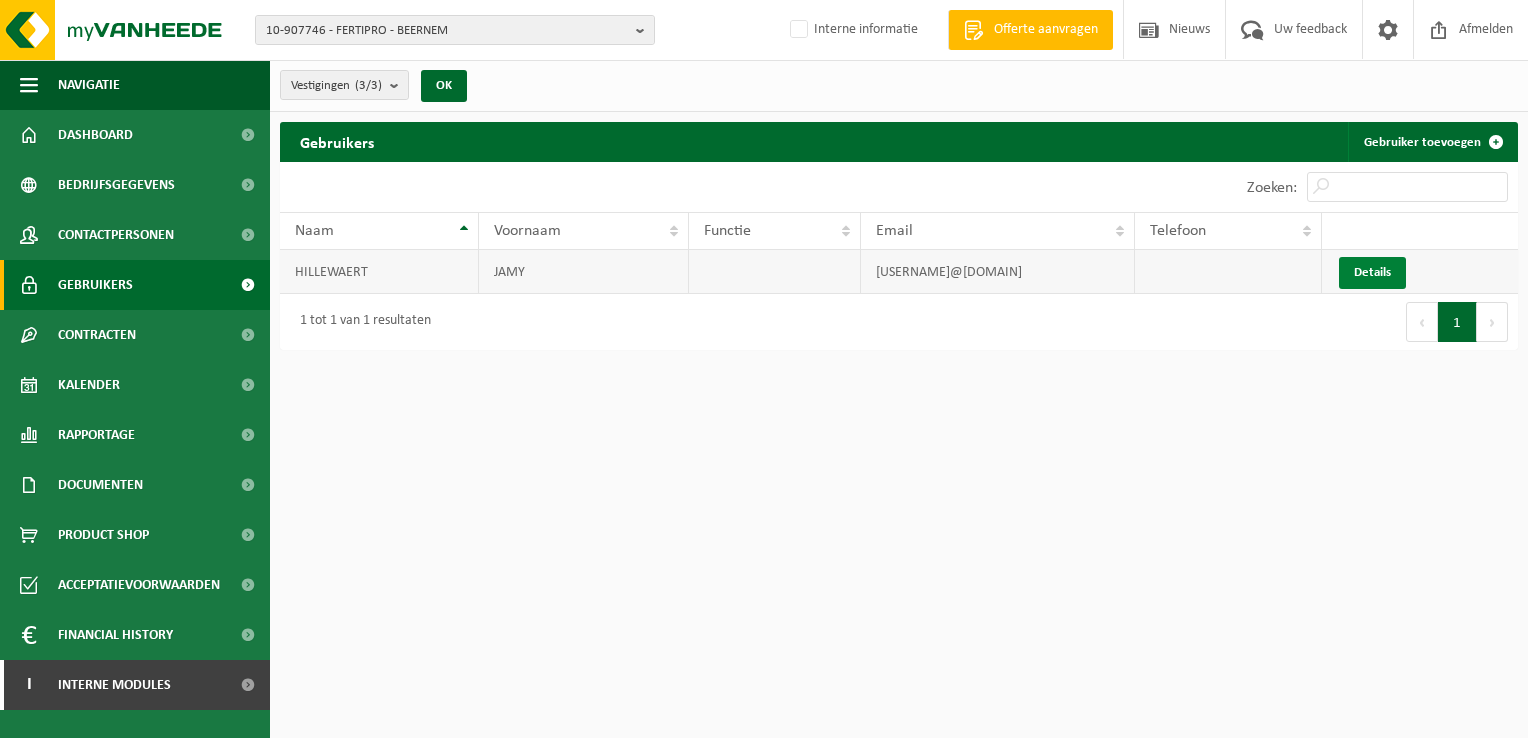 click on "Details" at bounding box center (1372, 272) 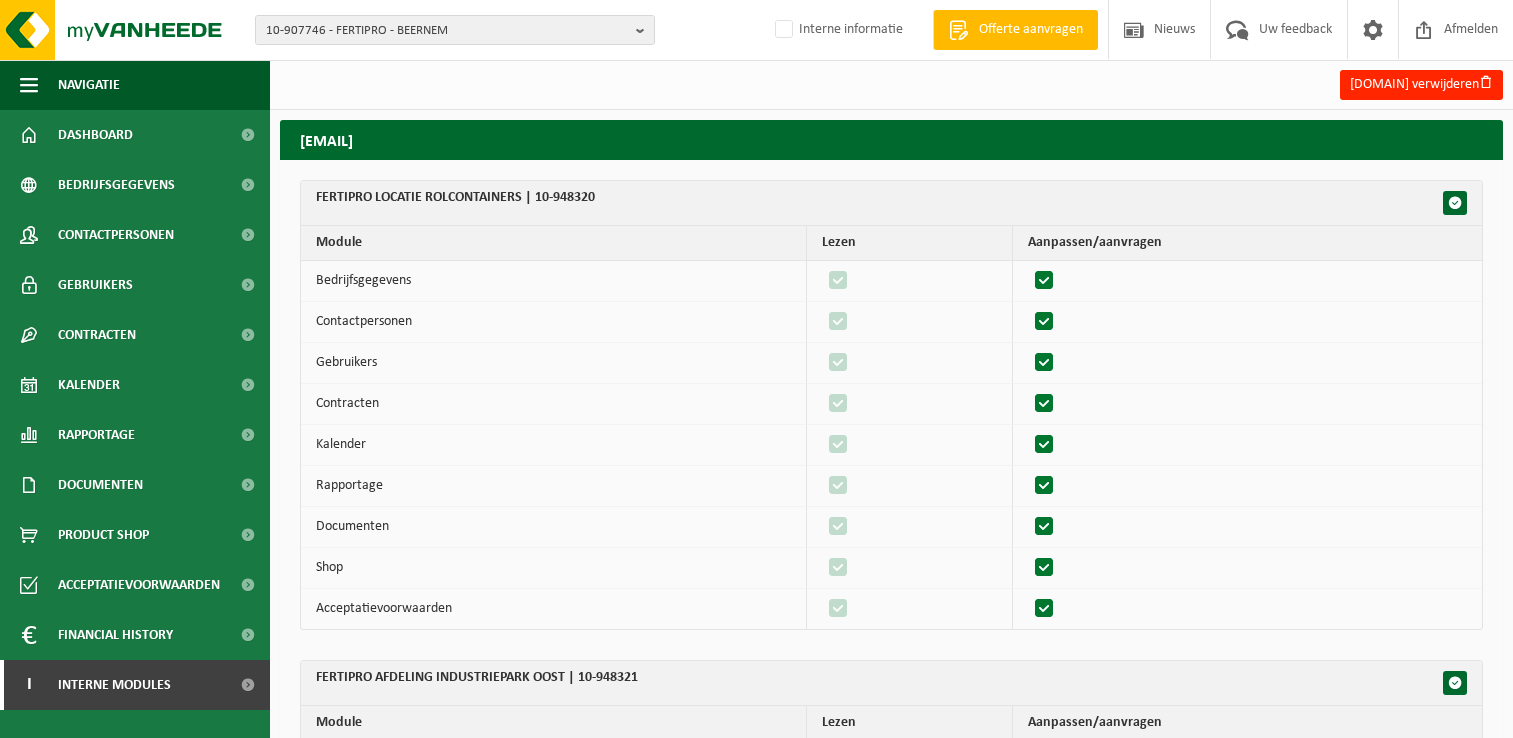 scroll, scrollTop: 0, scrollLeft: 0, axis: both 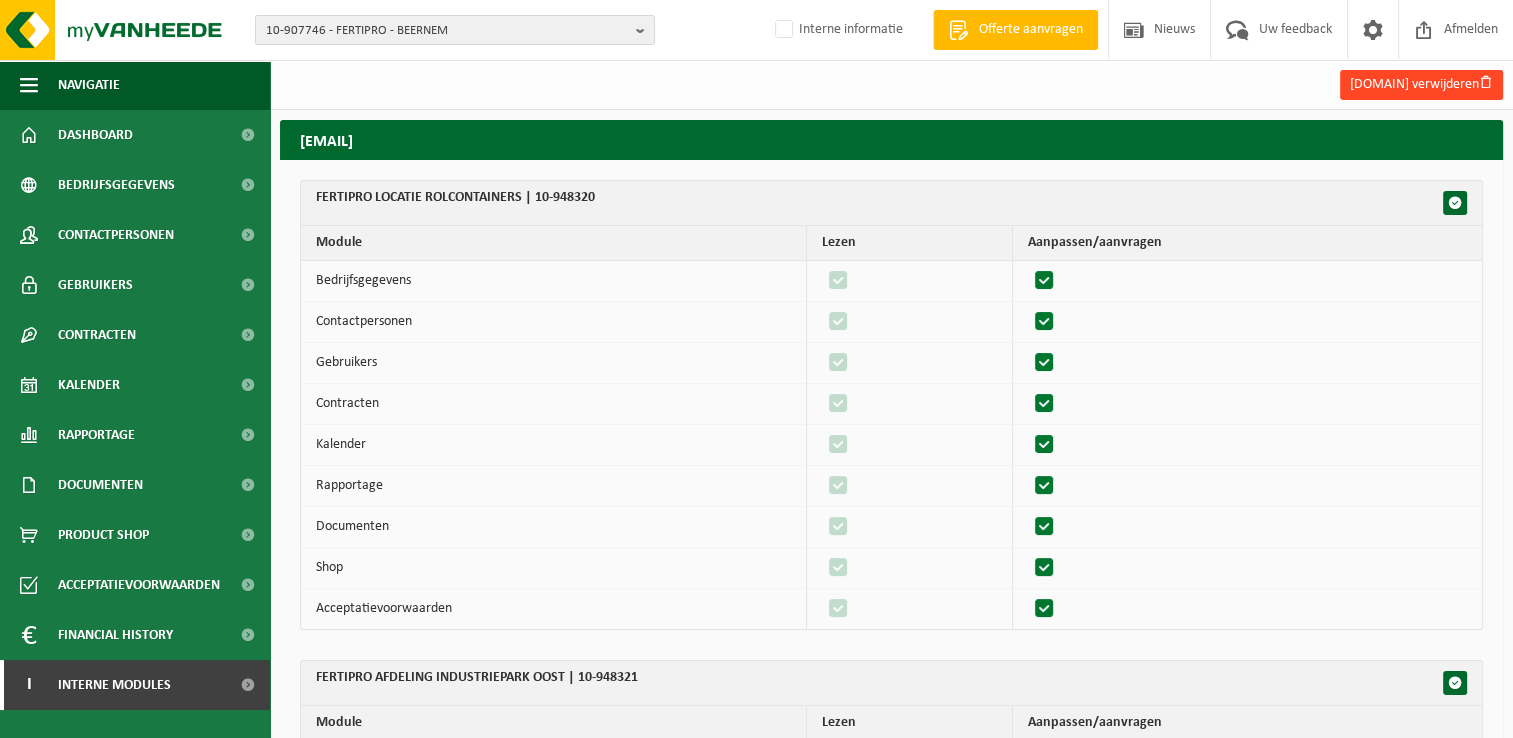 click on "jamy@fertipro.com verwijderen" at bounding box center (1421, 85) 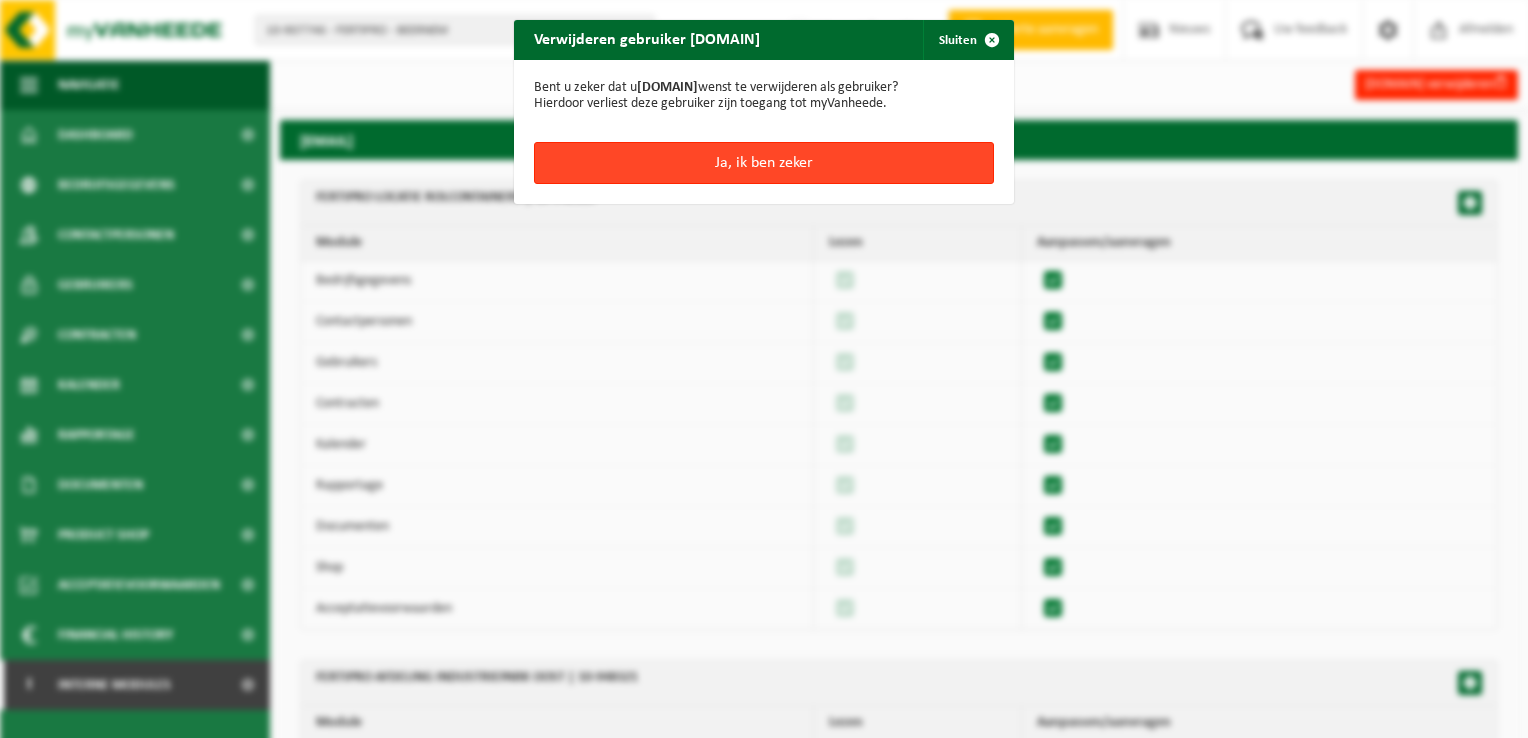 click on "Ja, ik ben zeker" at bounding box center [764, 163] 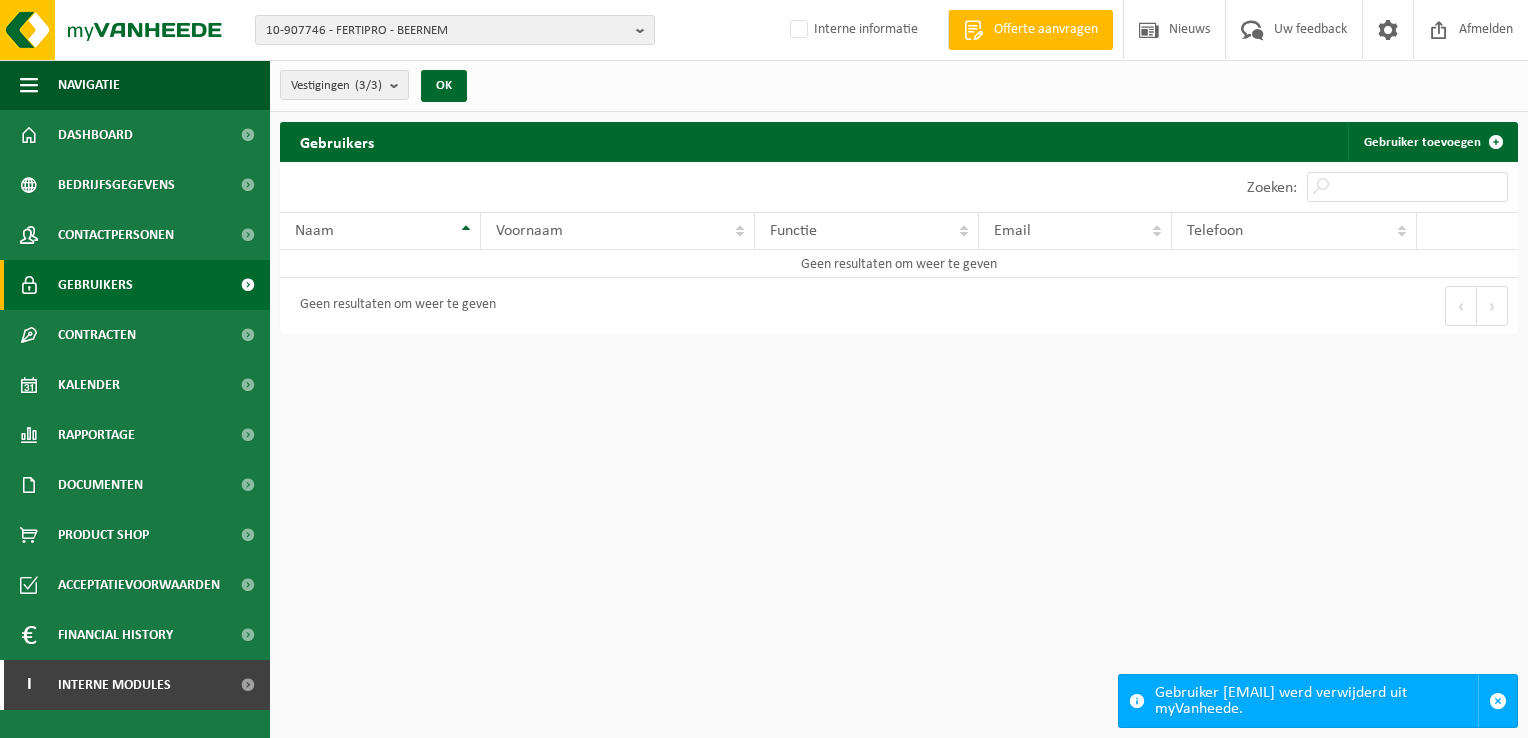 scroll, scrollTop: 0, scrollLeft: 0, axis: both 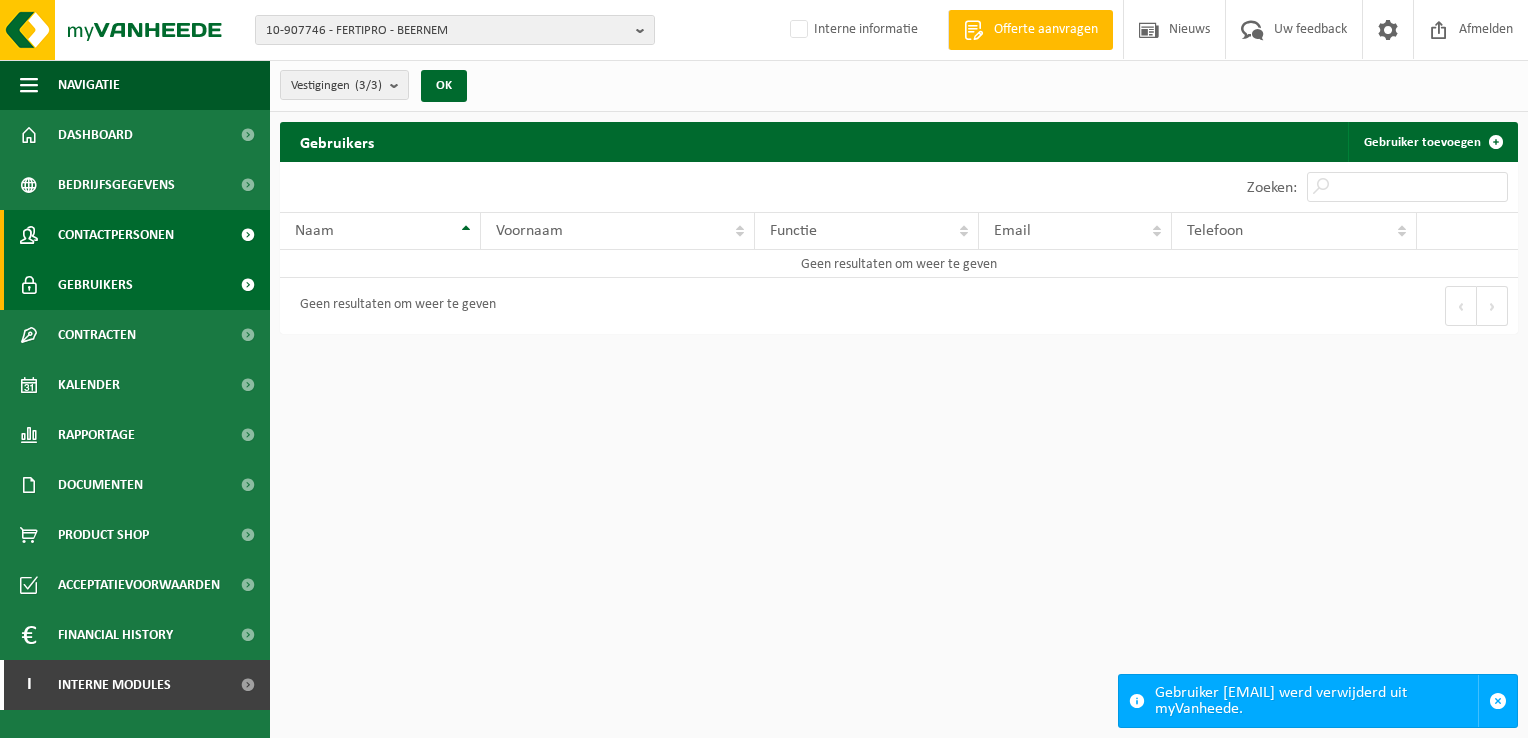 click on "Contactpersonen" at bounding box center (116, 235) 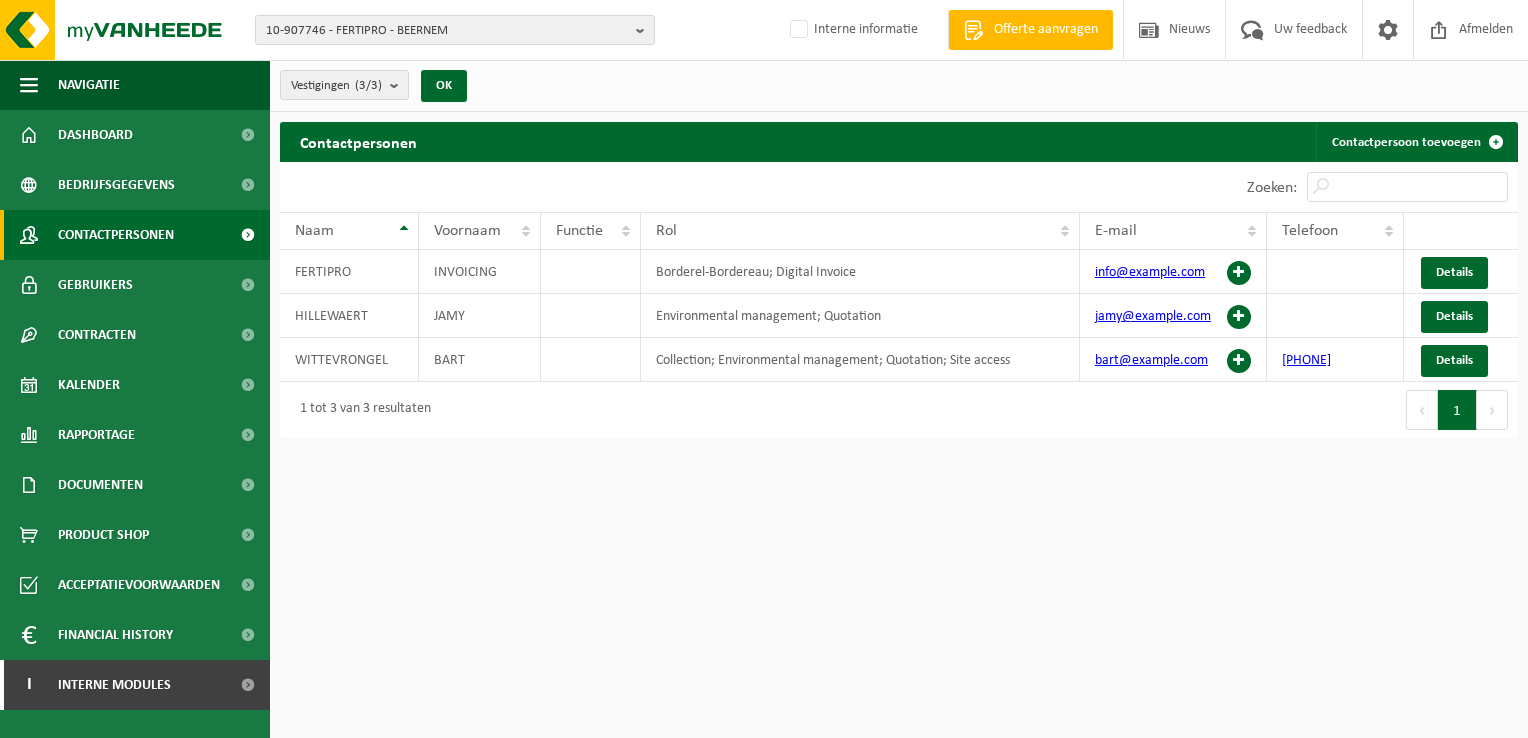 scroll, scrollTop: 0, scrollLeft: 0, axis: both 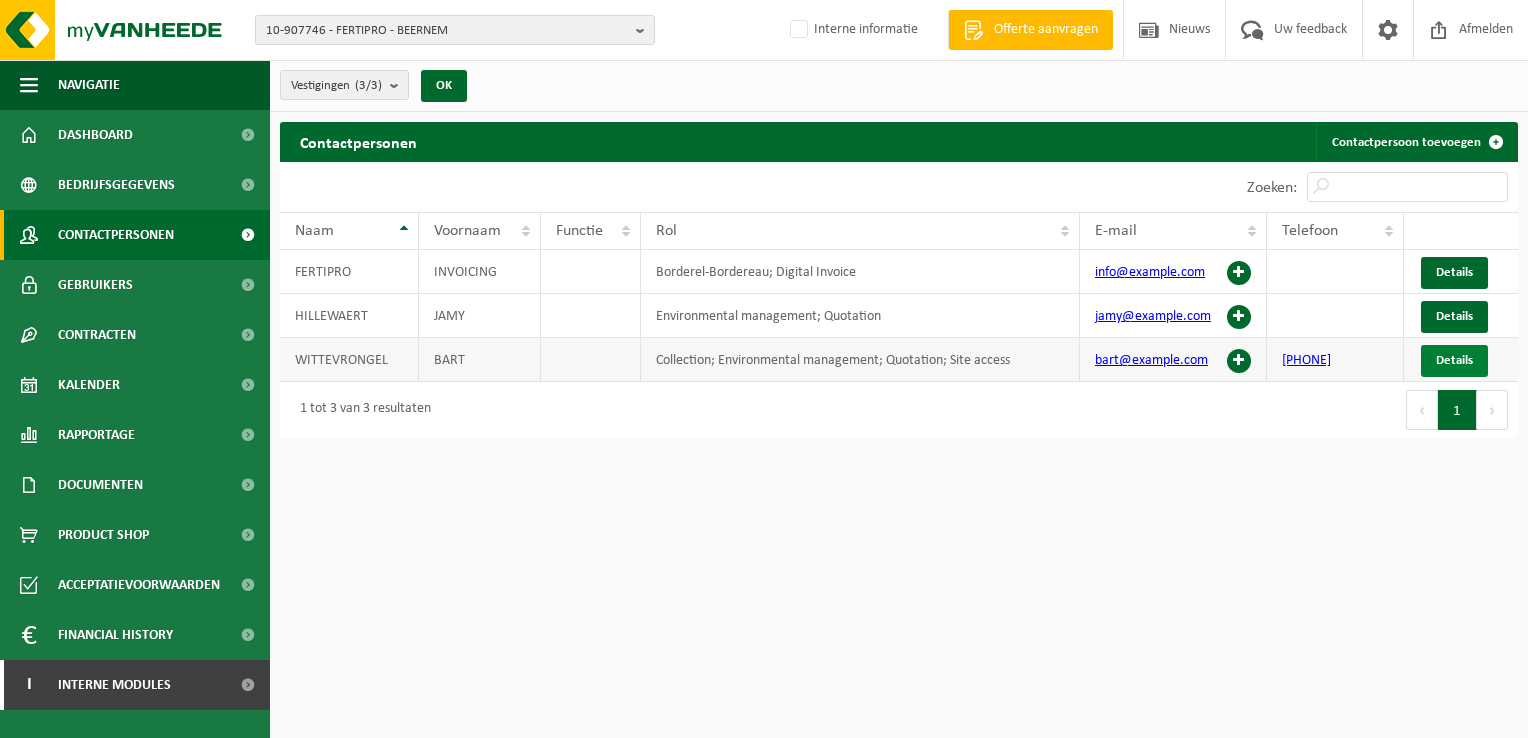 click on "Details" at bounding box center [1454, 361] 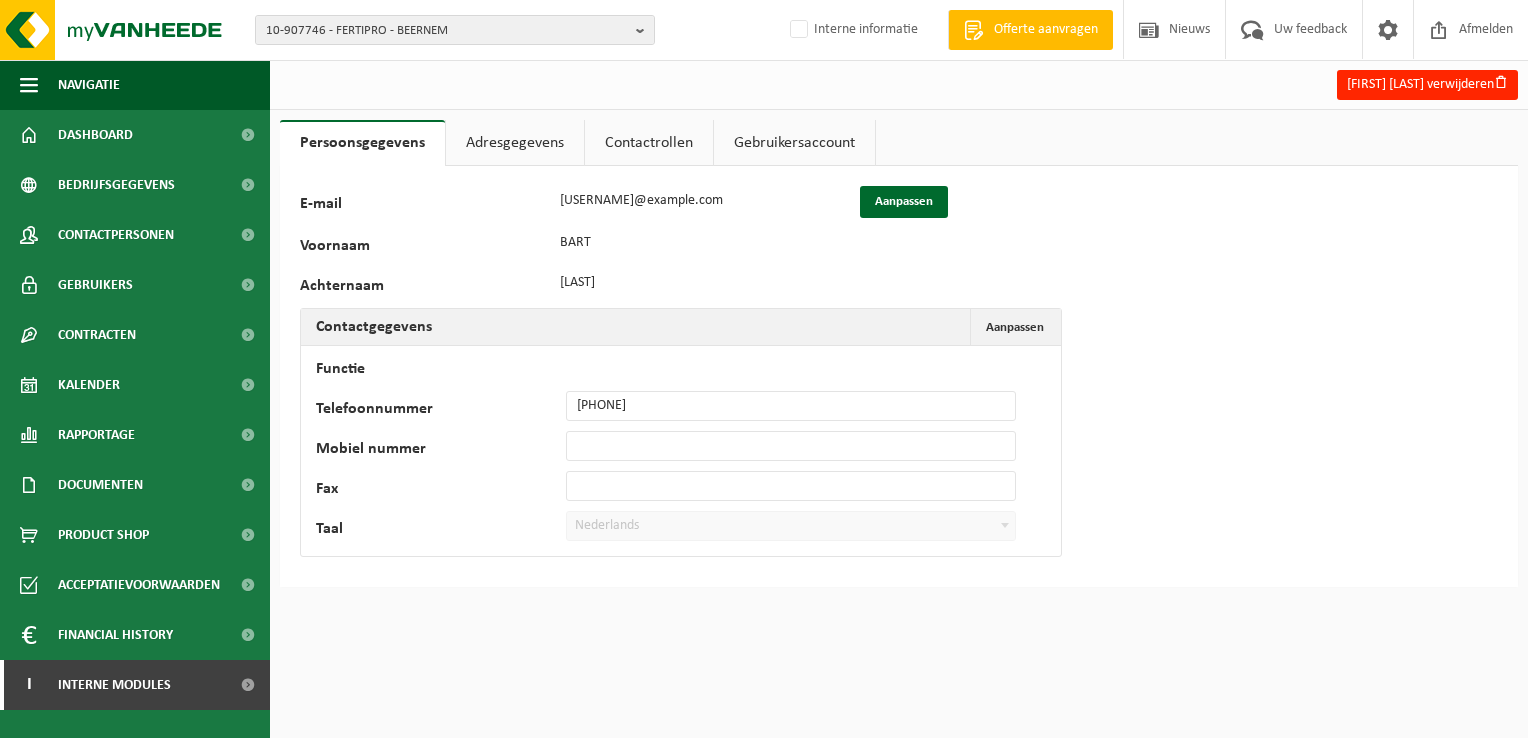 scroll, scrollTop: 0, scrollLeft: 0, axis: both 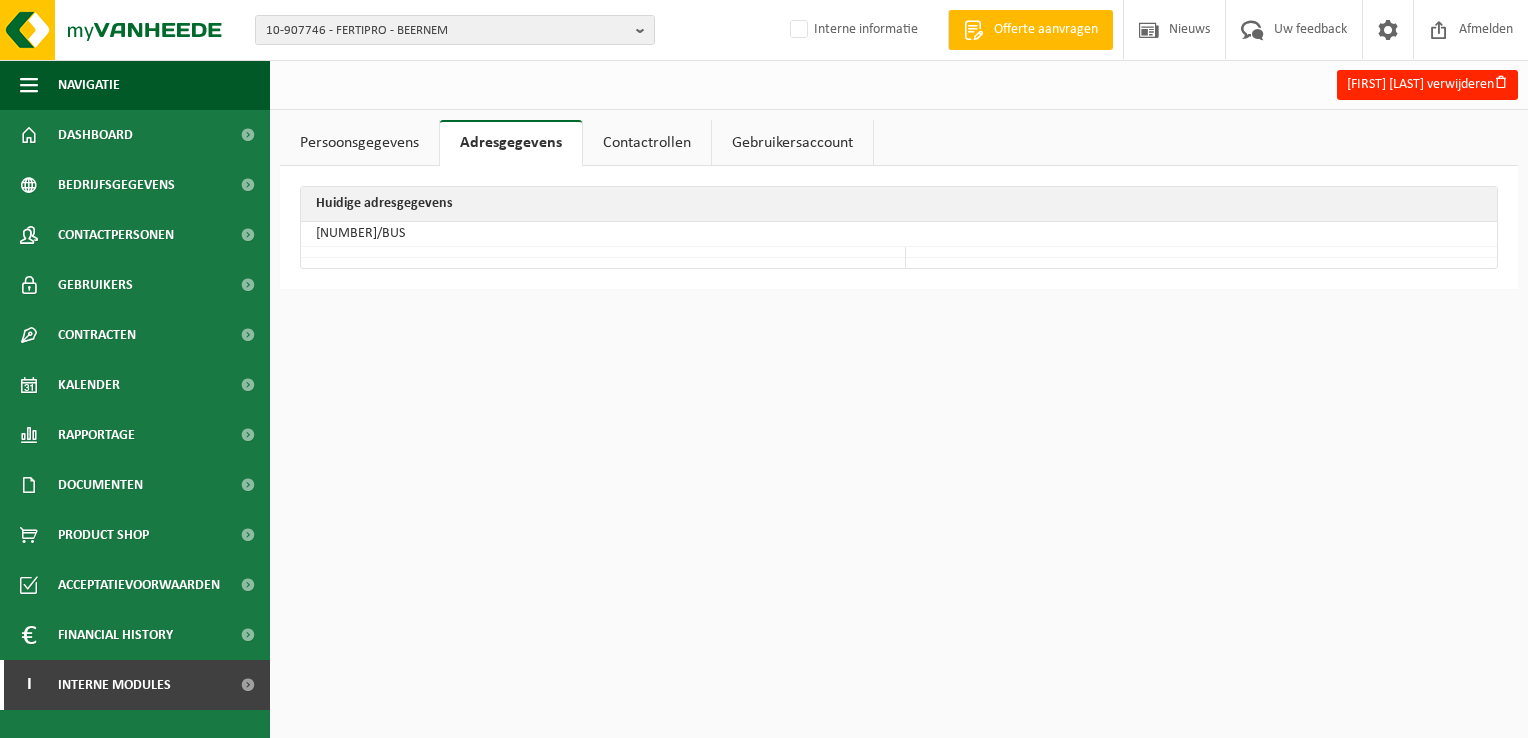 click on "Contactrollen" at bounding box center [647, 143] 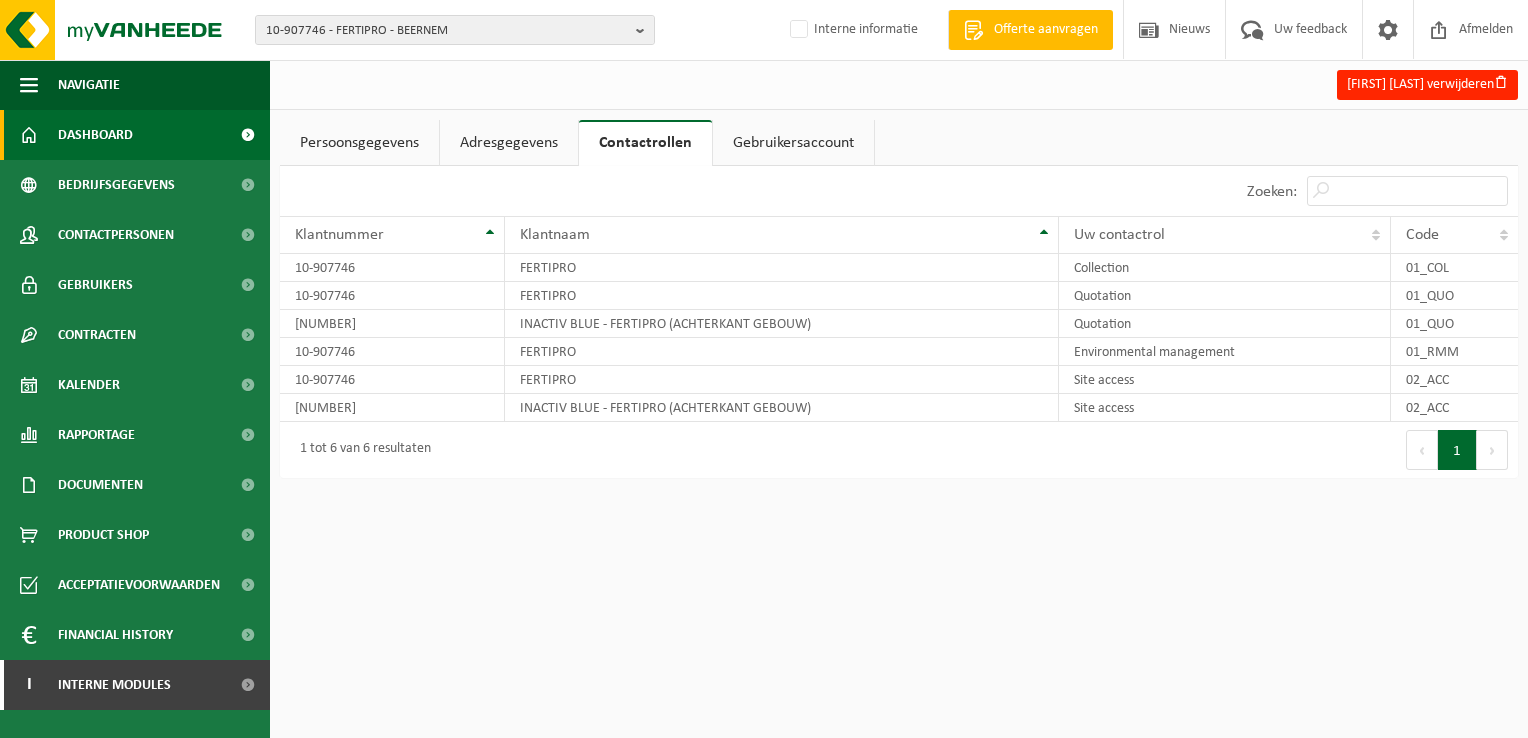 click on "Dashboard" at bounding box center [95, 135] 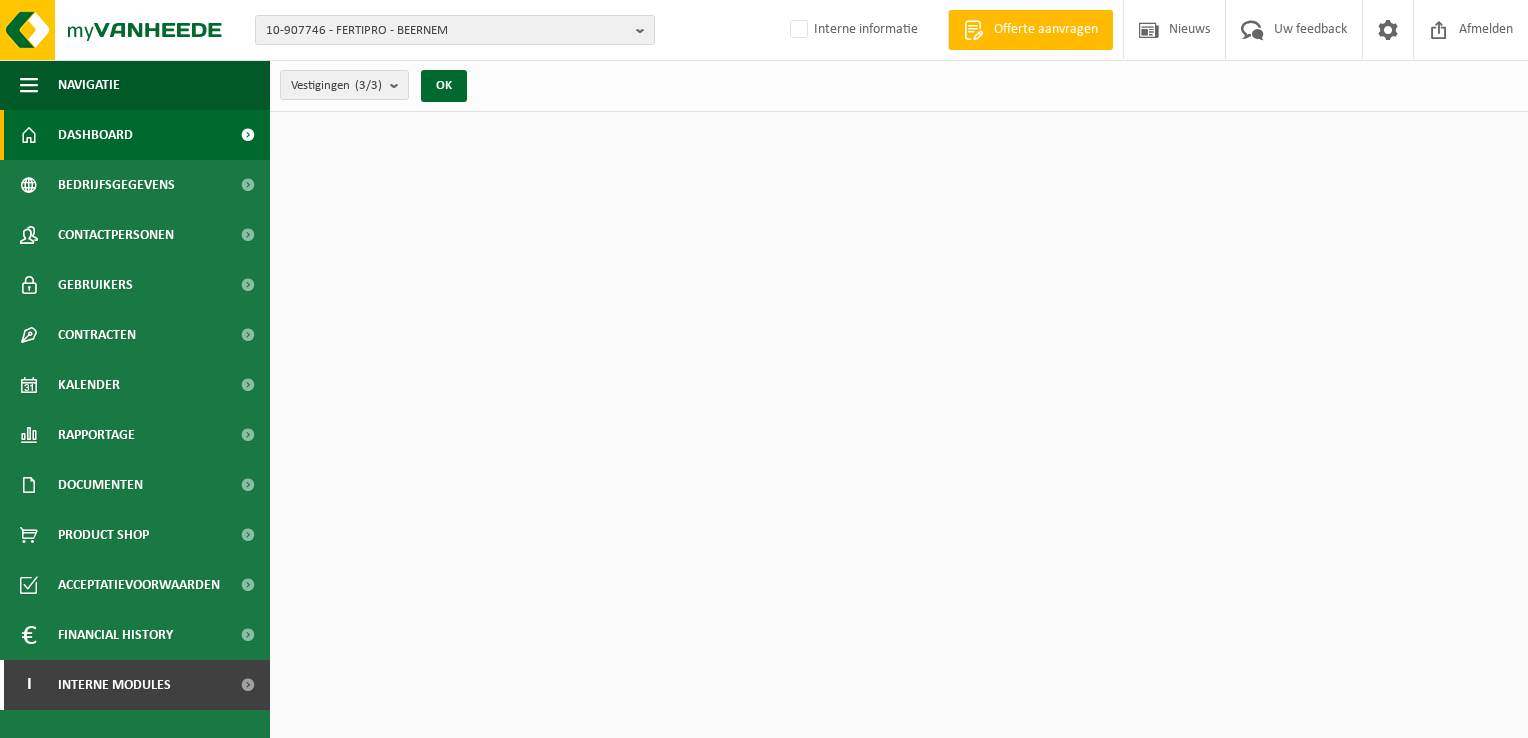 scroll, scrollTop: 0, scrollLeft: 0, axis: both 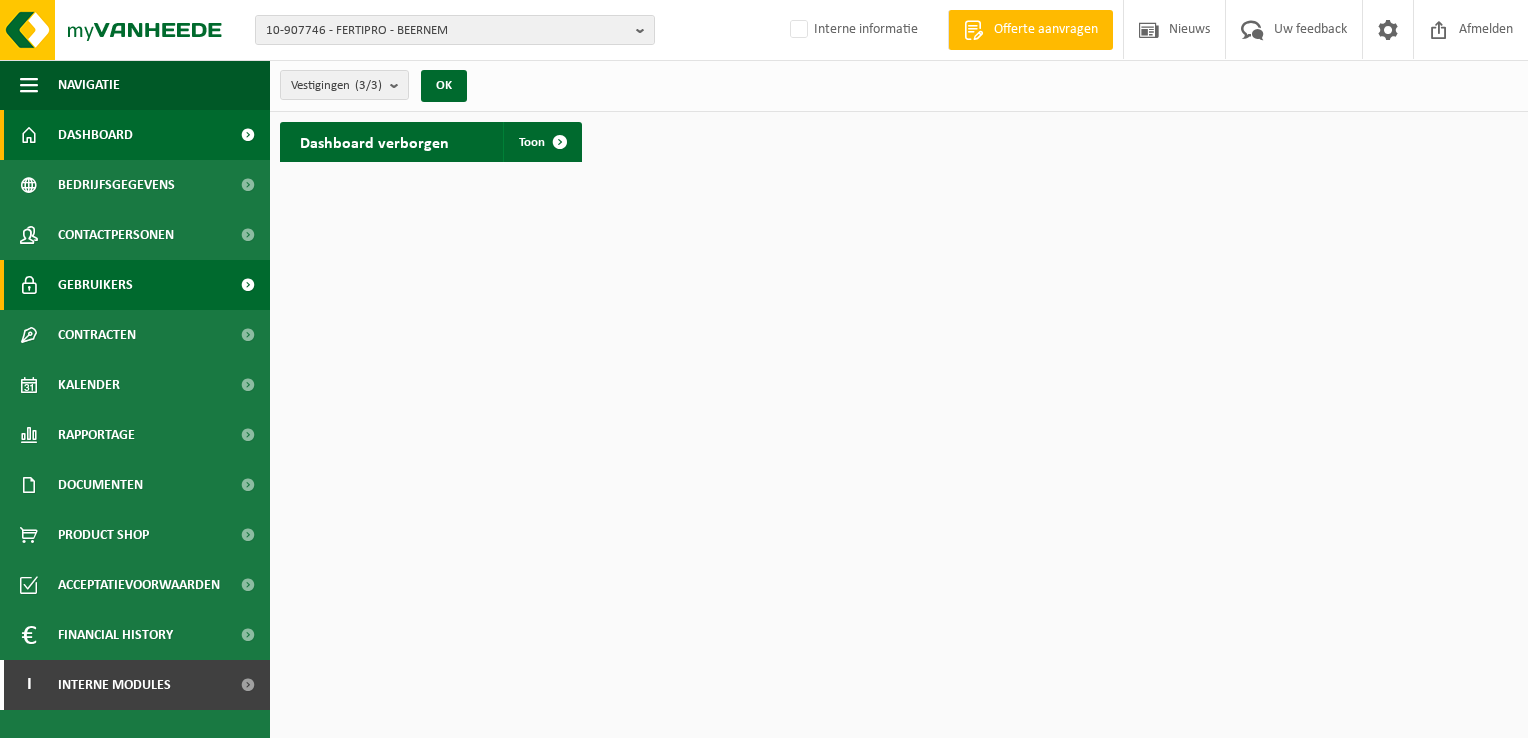 click on "Gebruikers" at bounding box center [95, 285] 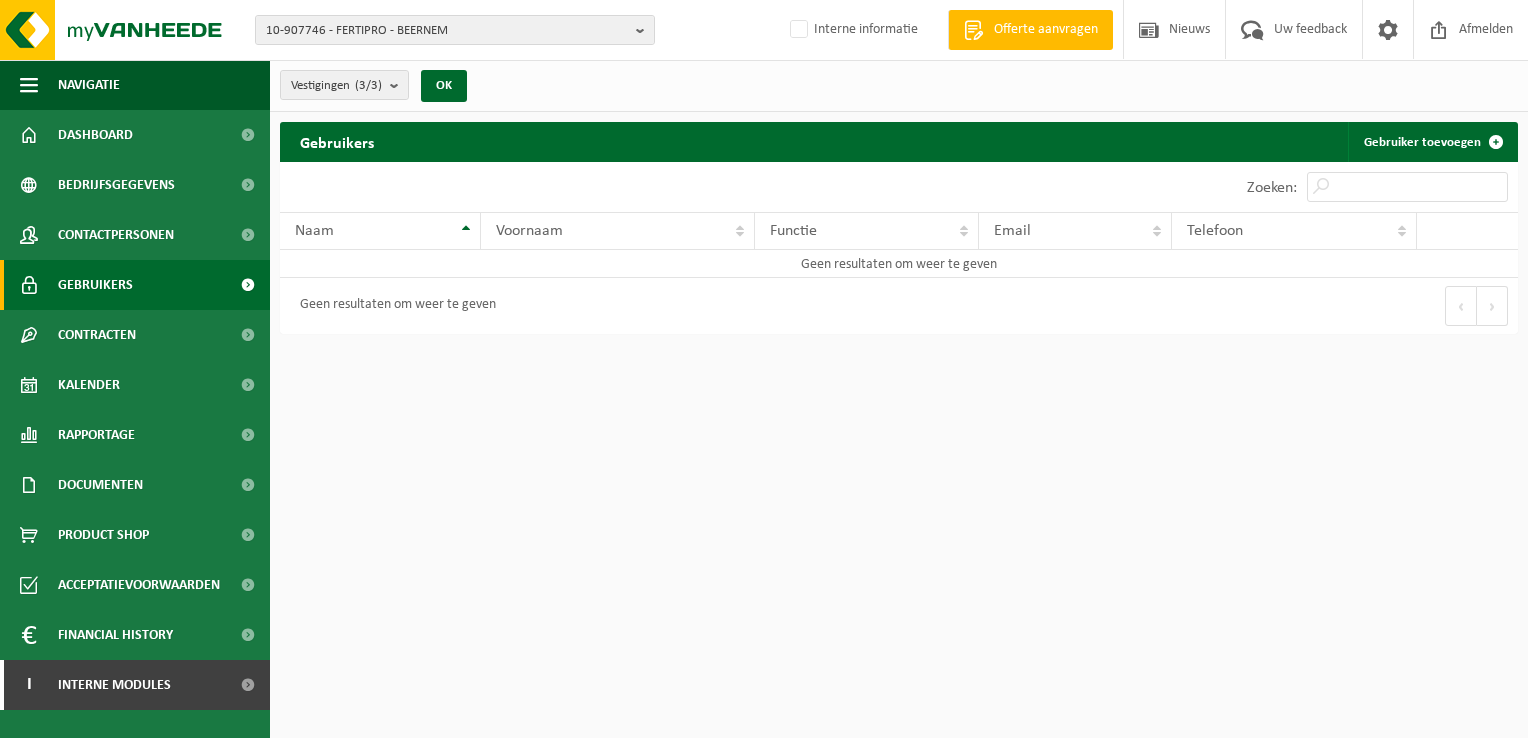 scroll, scrollTop: 0, scrollLeft: 0, axis: both 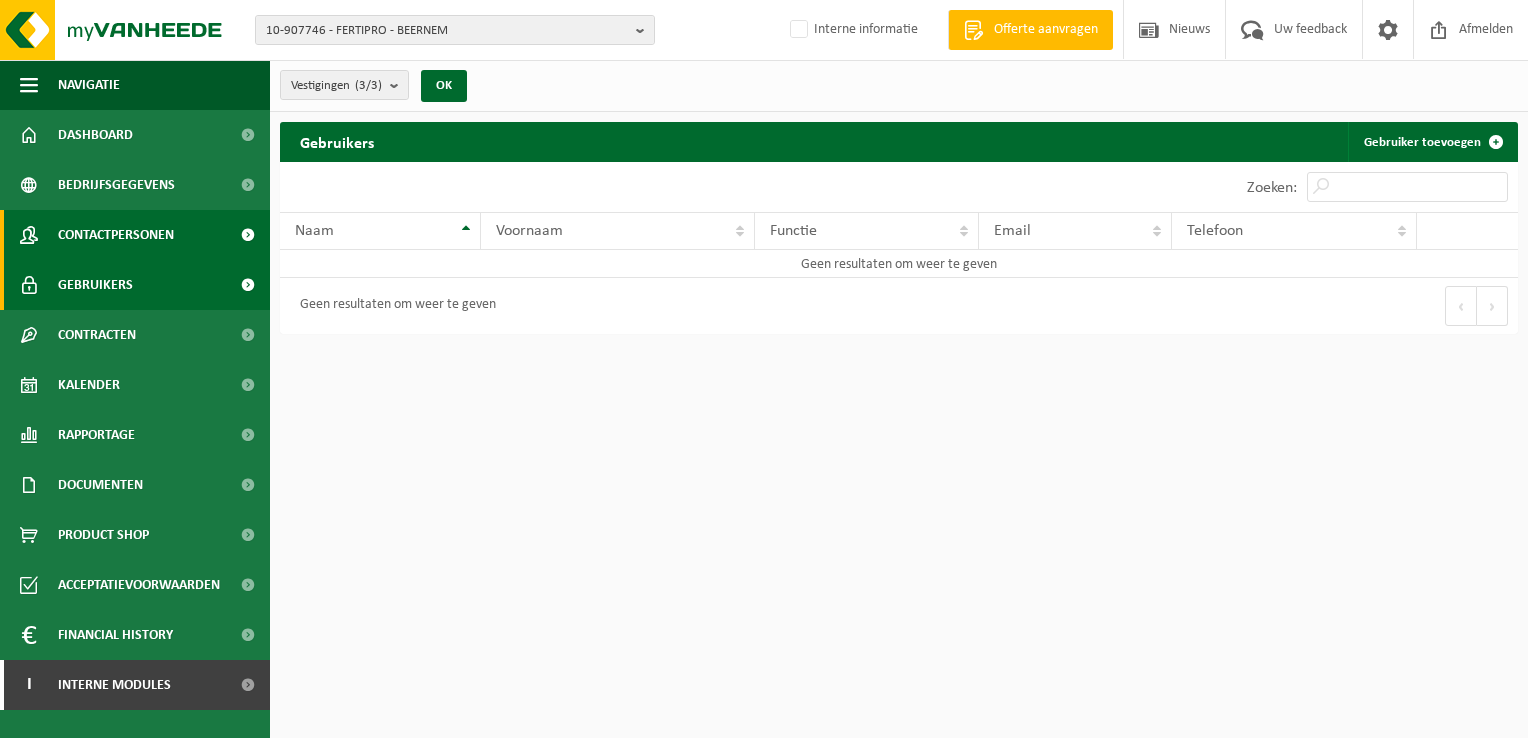 click on "Contactpersonen" at bounding box center (116, 235) 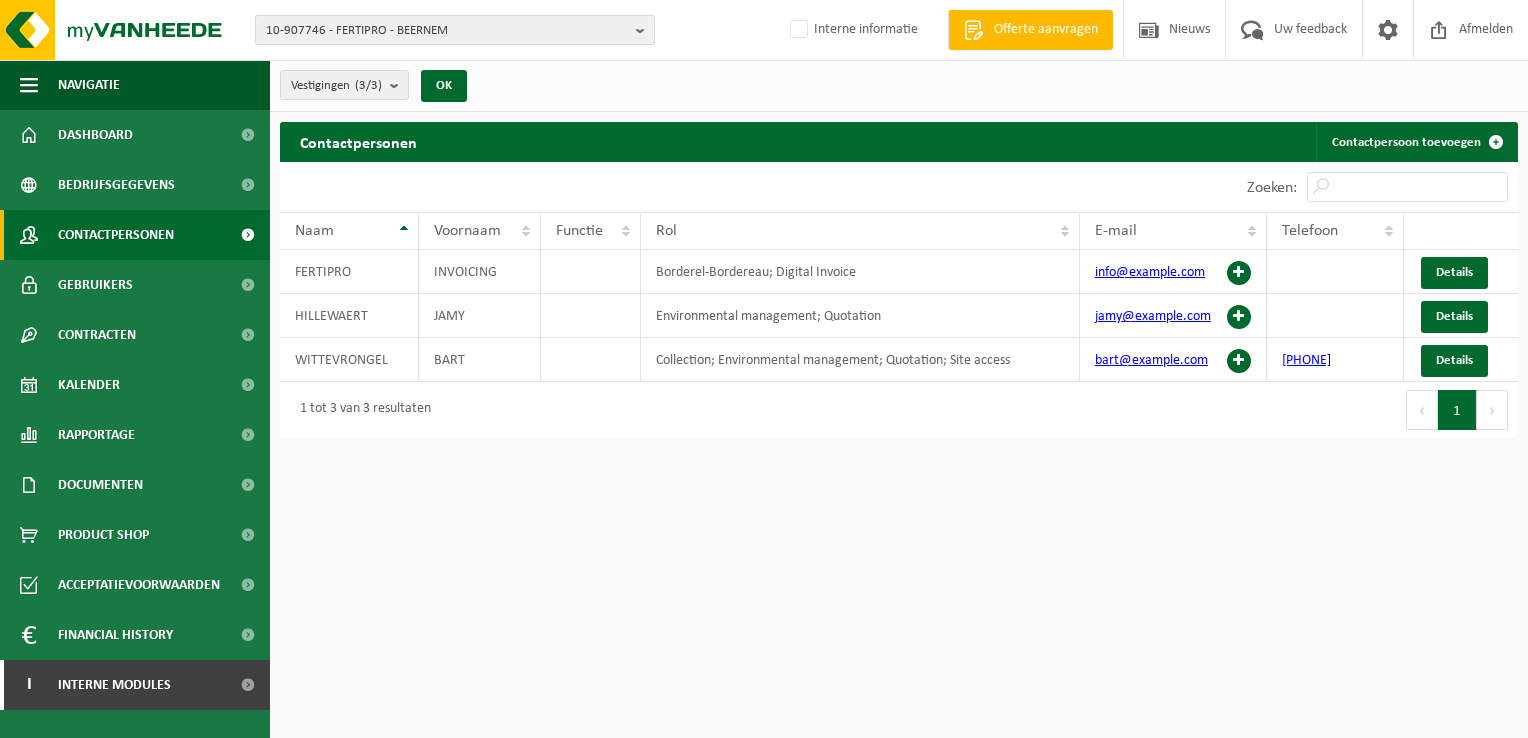 scroll, scrollTop: 0, scrollLeft: 0, axis: both 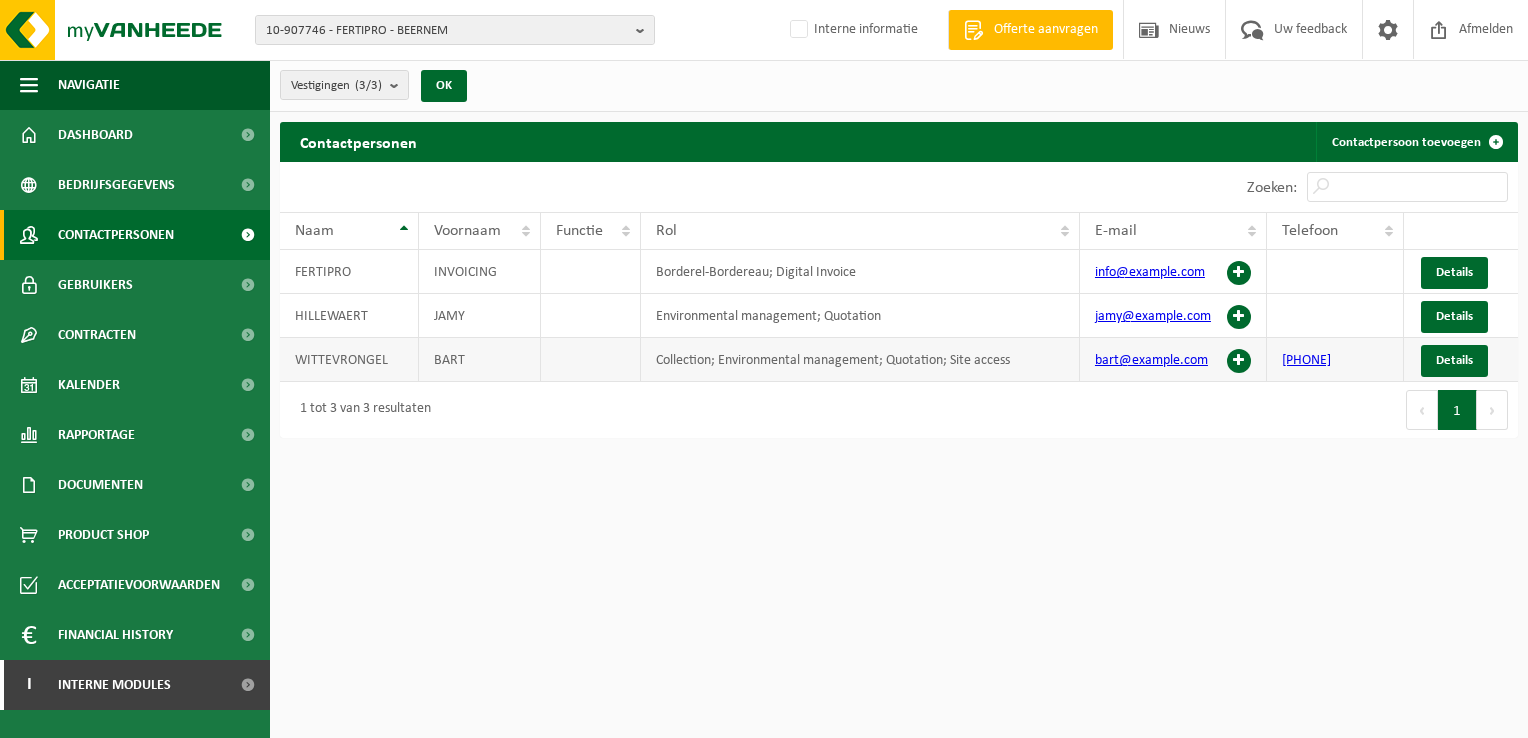 drag, startPoint x: 1202, startPoint y: 354, endPoint x: 1090, endPoint y: 358, distance: 112.0714 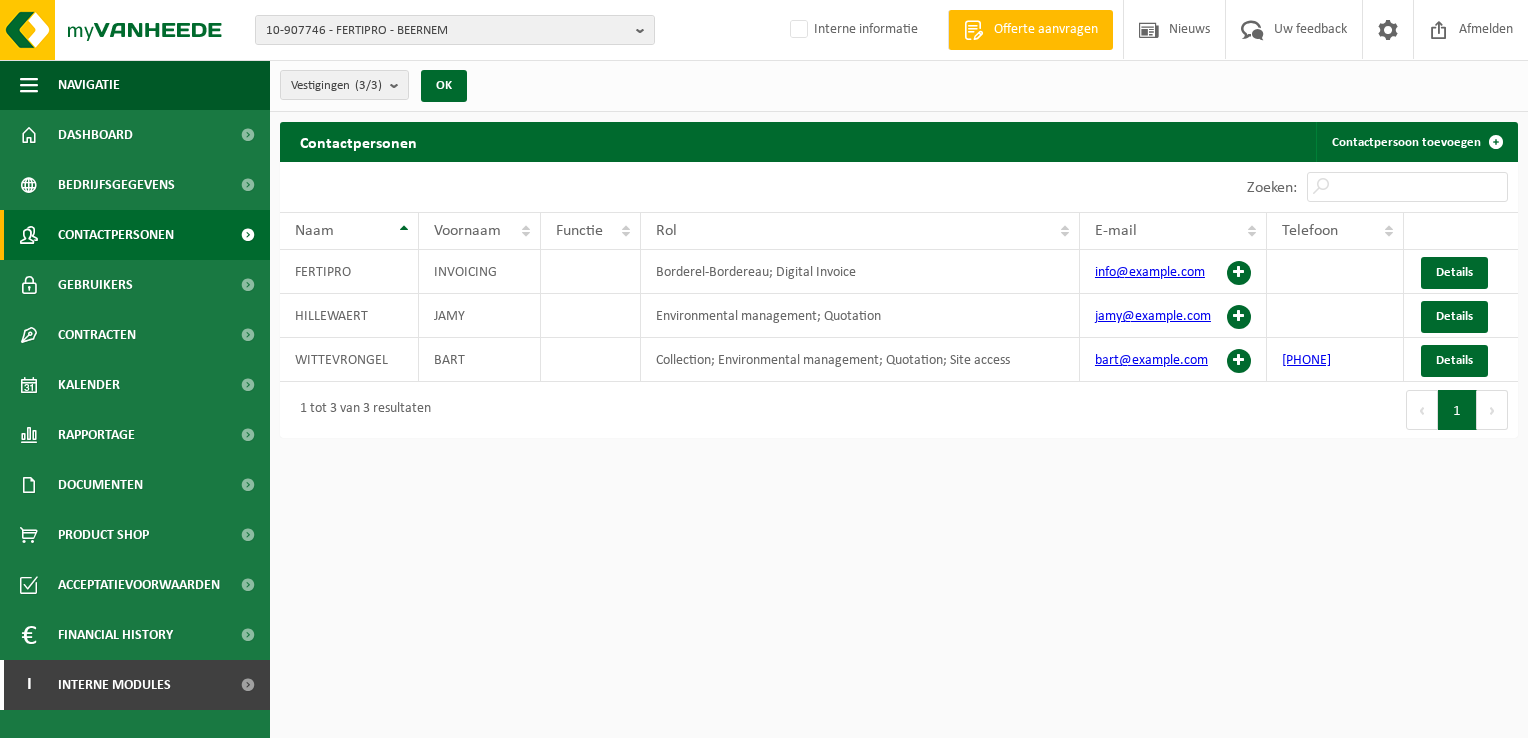 click on "1 tot 3 van 3 resultaten" at bounding box center [589, 410] 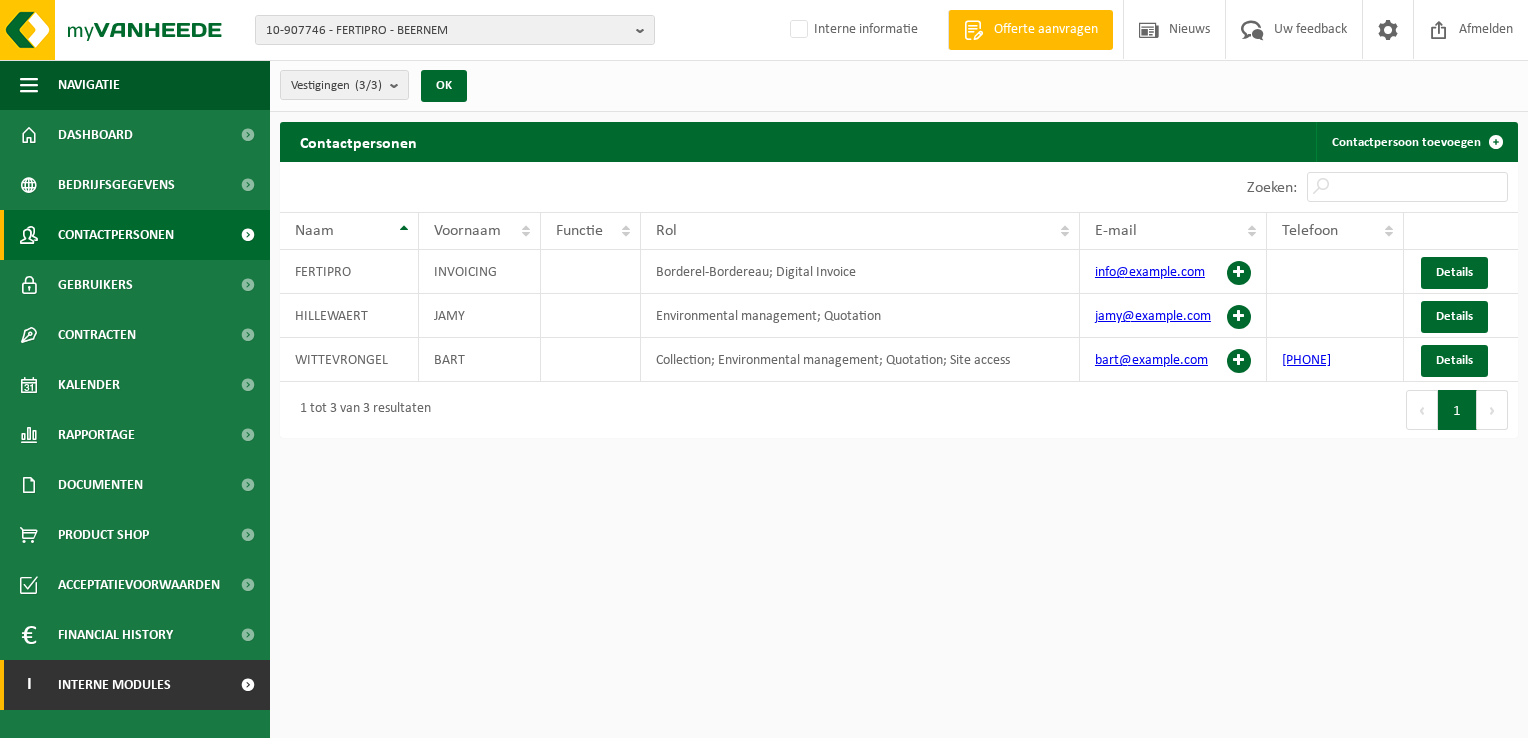 click on "Interne modules" at bounding box center (114, 685) 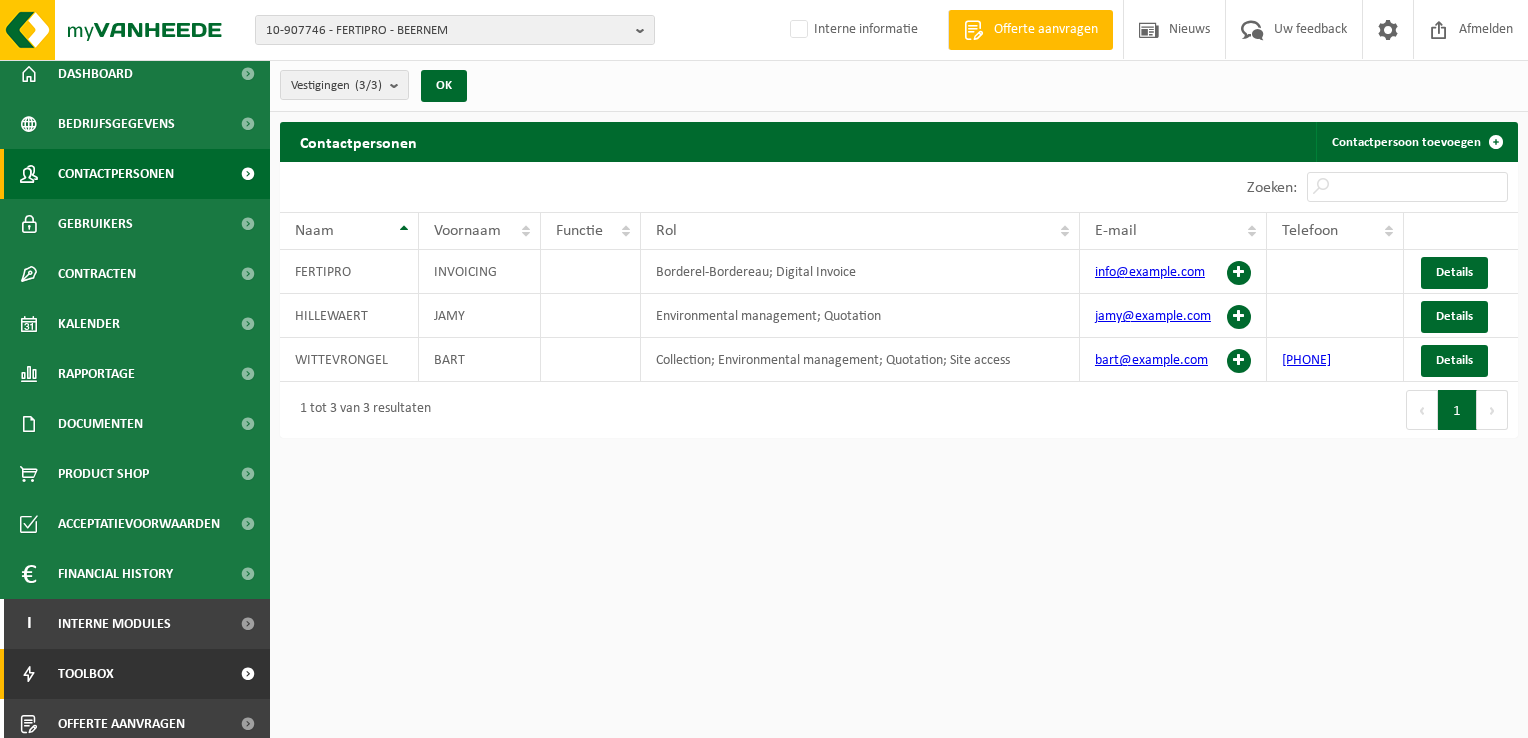 scroll, scrollTop: 72, scrollLeft: 0, axis: vertical 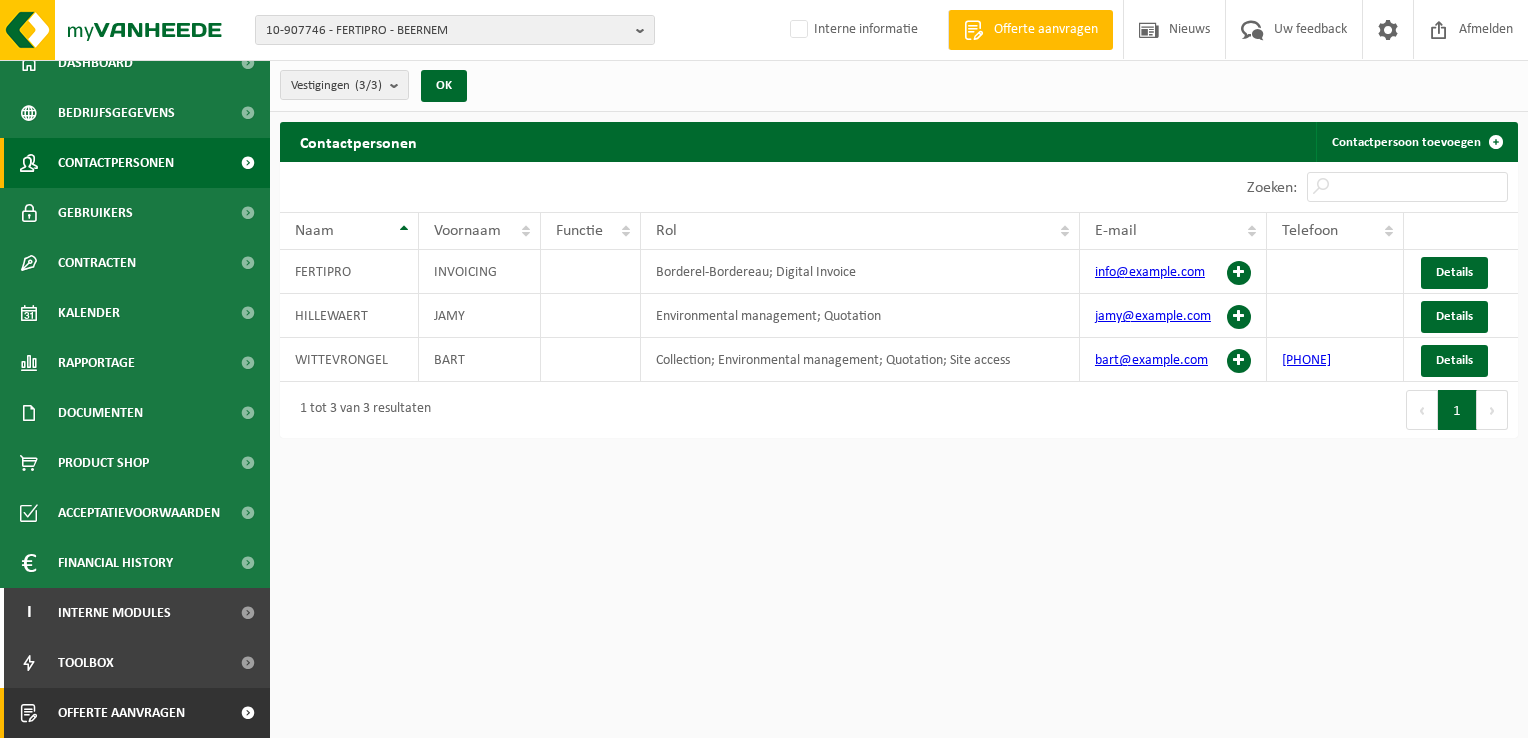 click on "Offerte aanvragen" at bounding box center (121, 713) 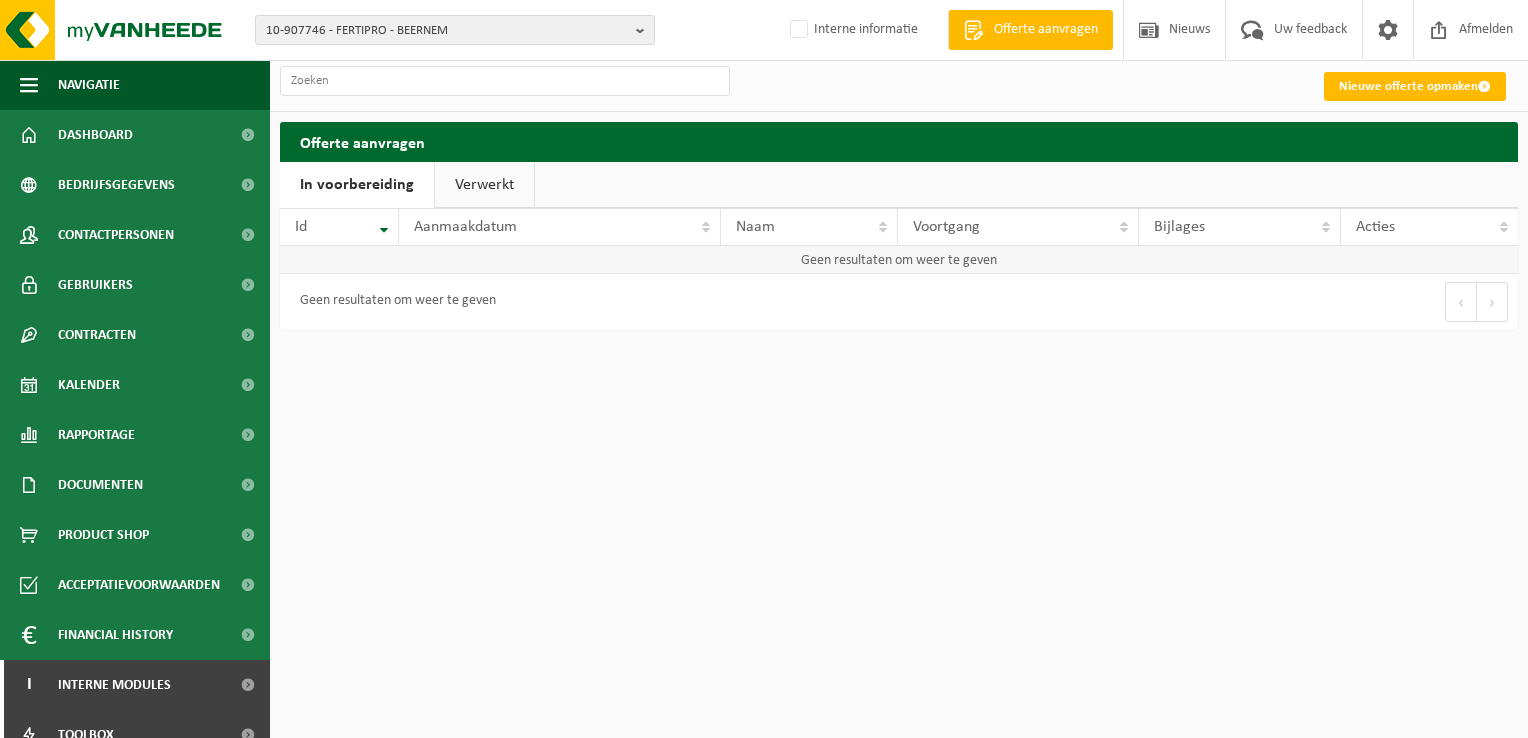 scroll, scrollTop: 0, scrollLeft: 0, axis: both 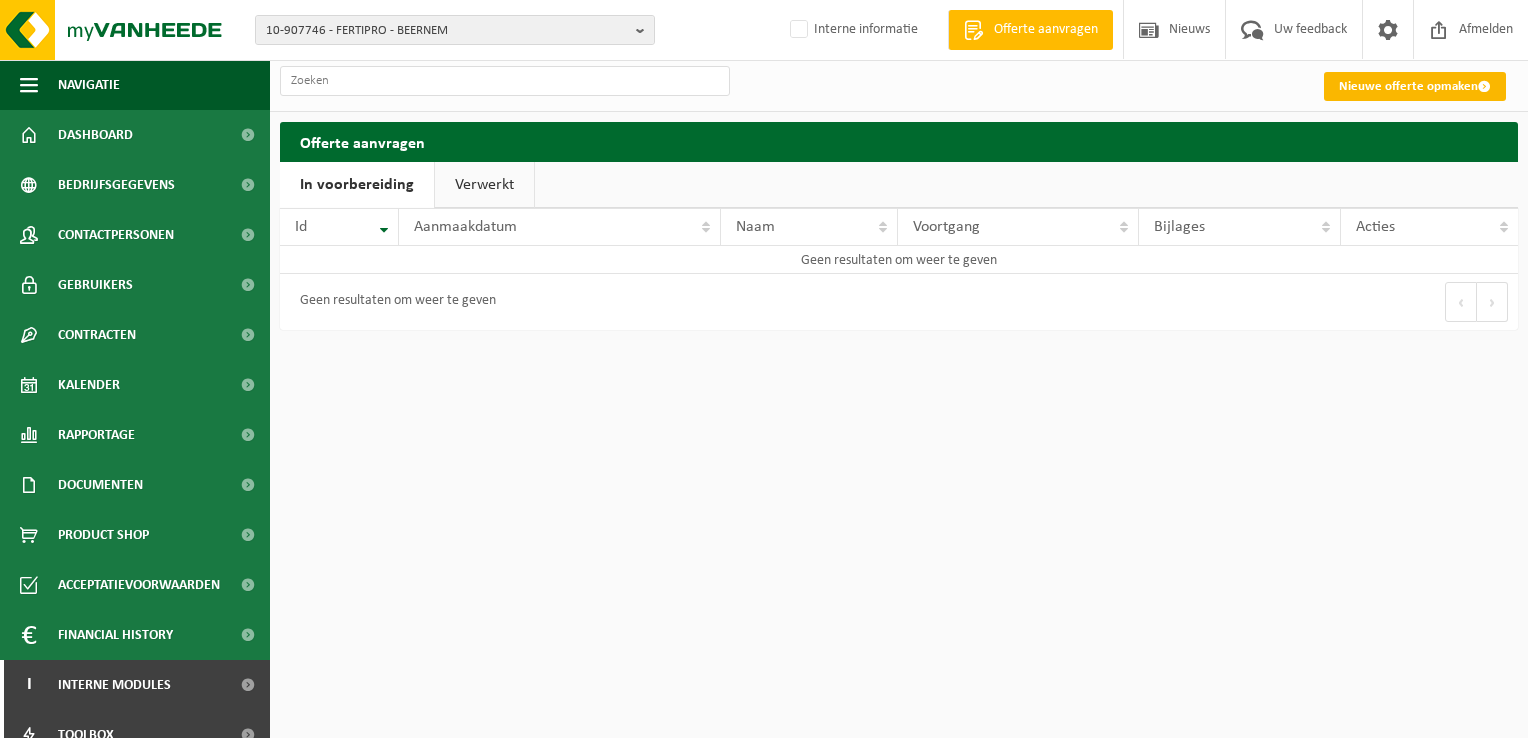 click on "Nieuwe offerte opmaken" at bounding box center (1415, 86) 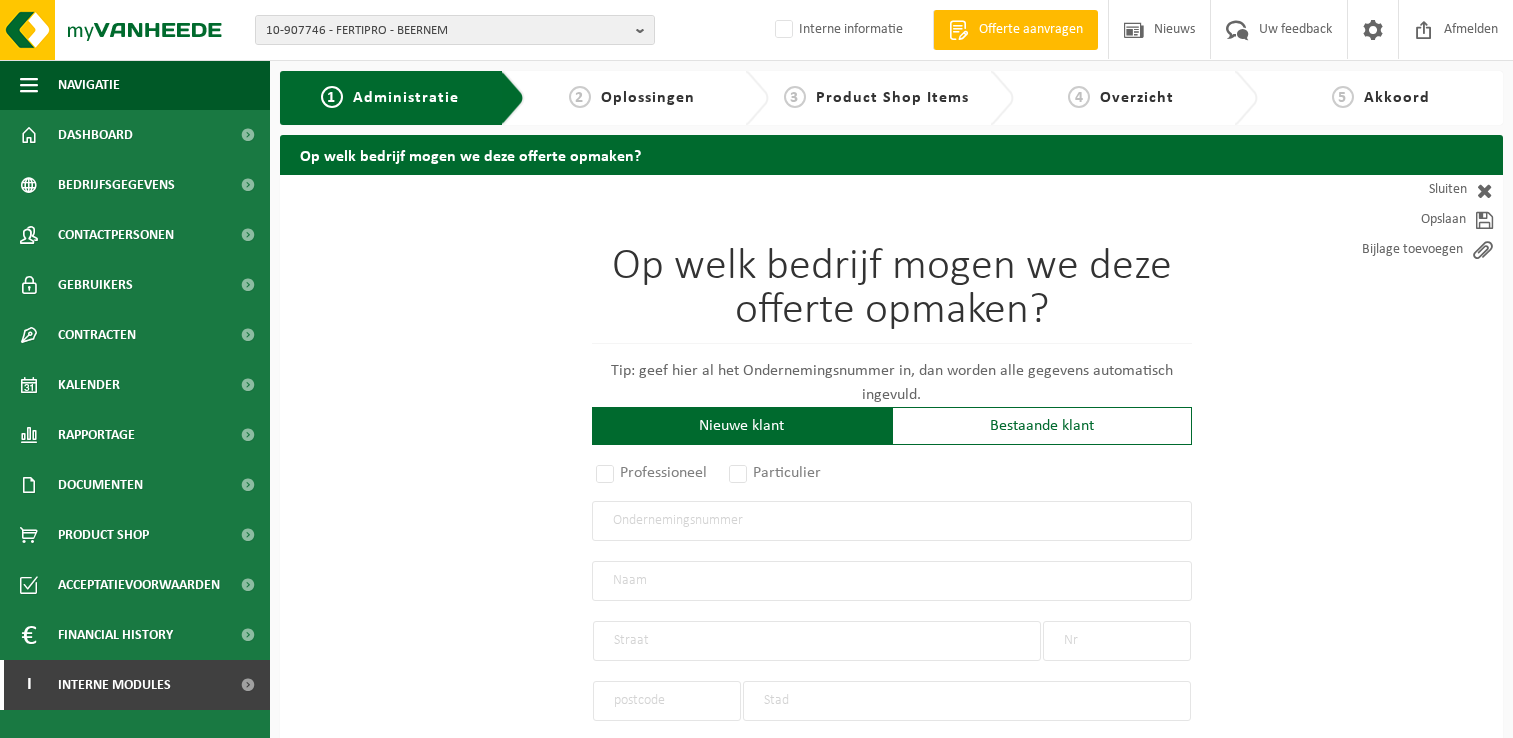 scroll, scrollTop: 0, scrollLeft: 0, axis: both 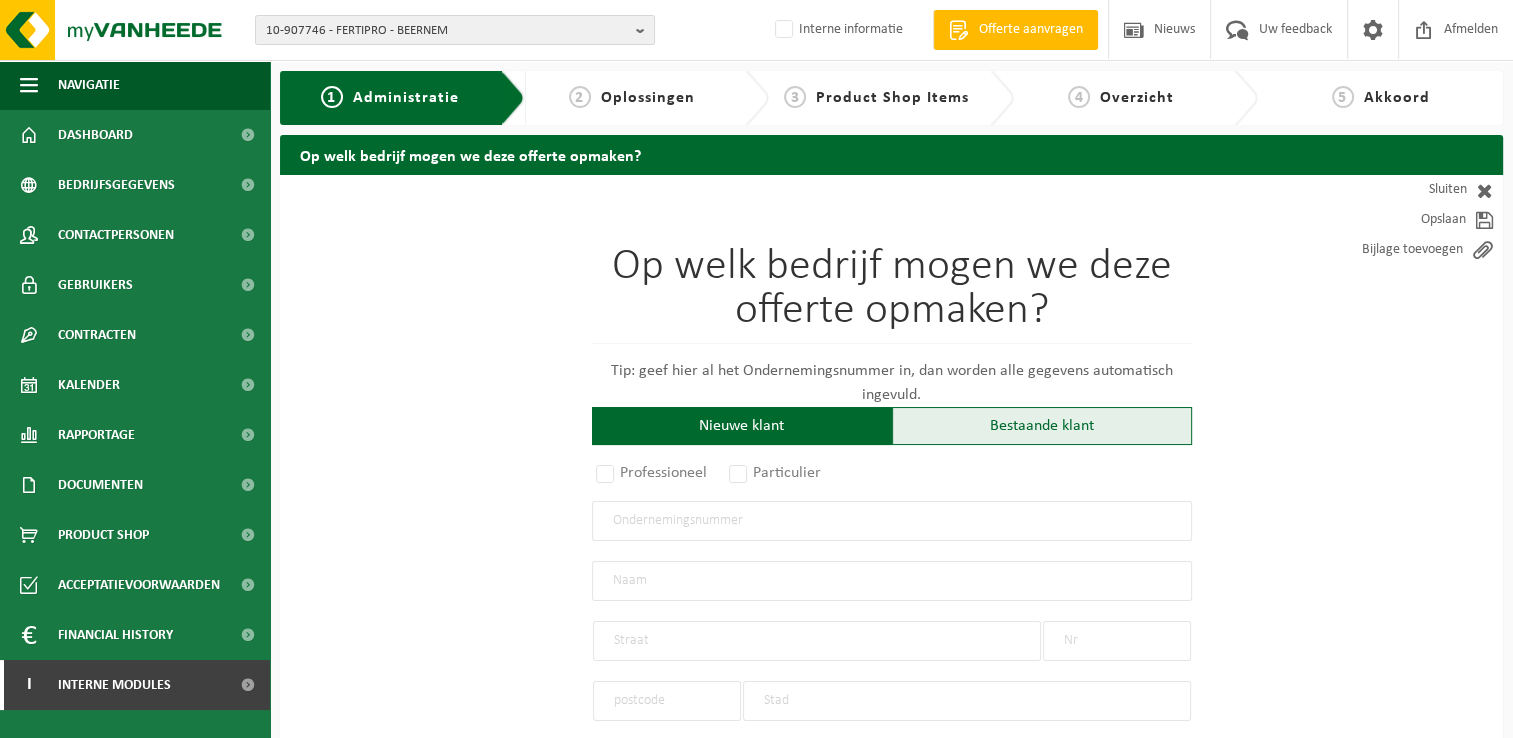 click on "Bestaande klant" at bounding box center (1042, 426) 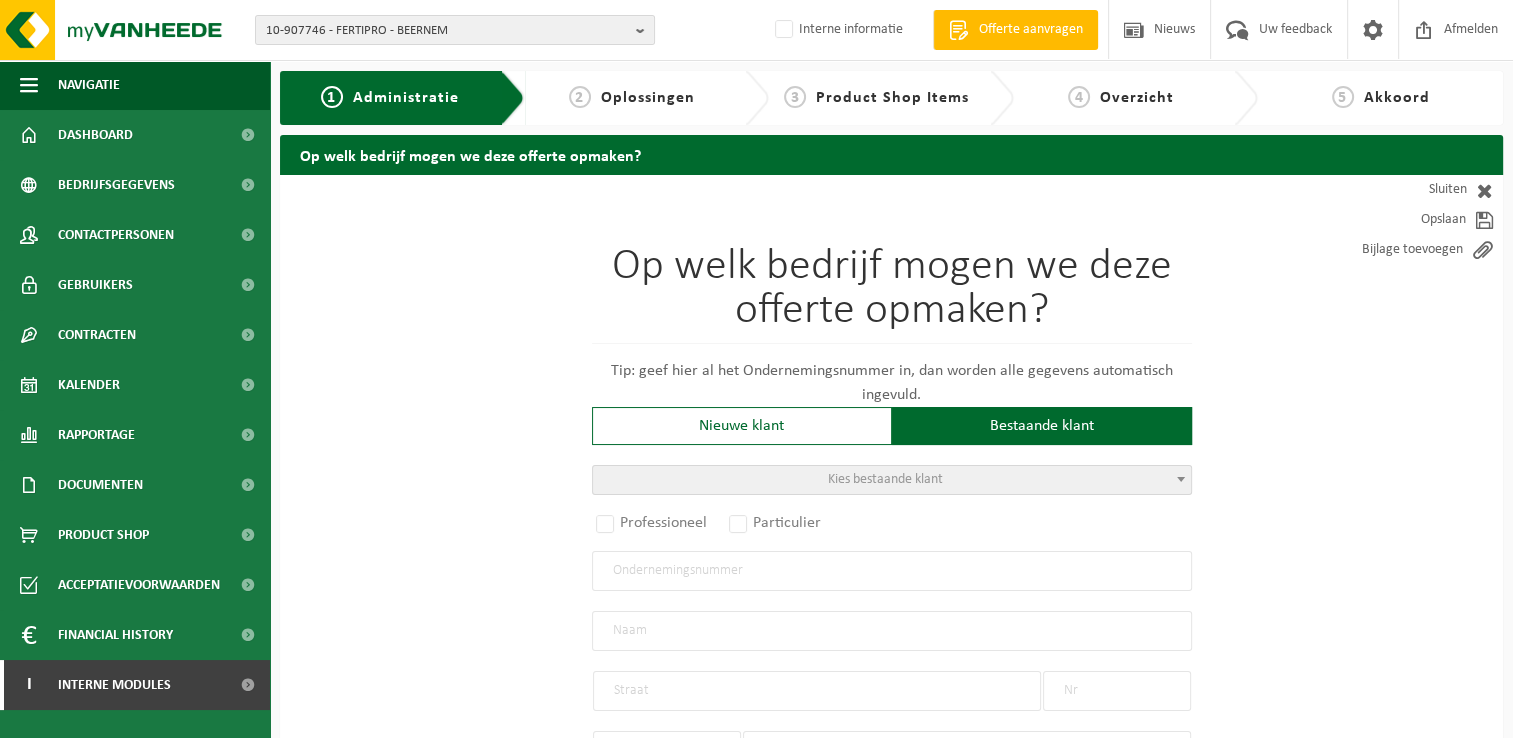 click at bounding box center (1181, 479) 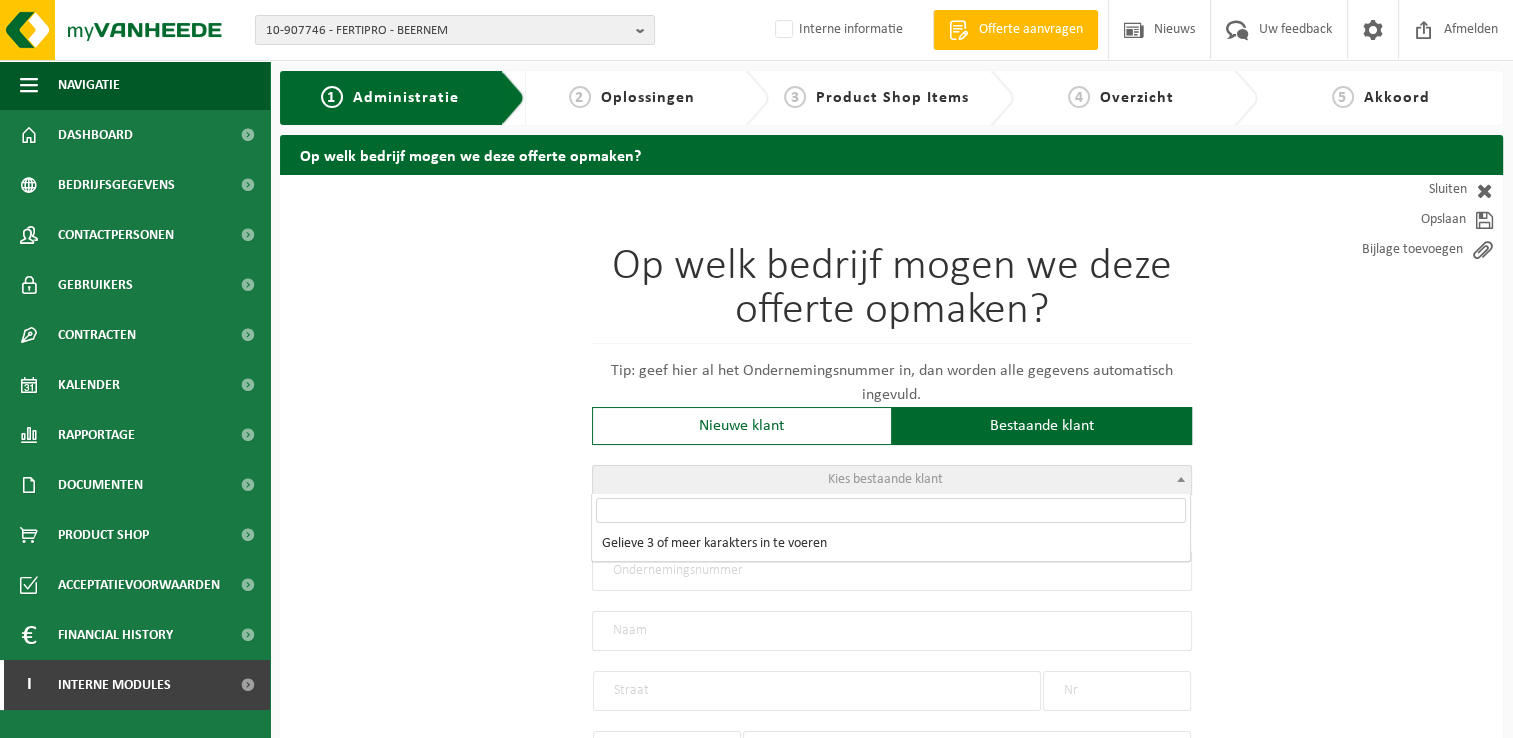 click at bounding box center [891, 510] 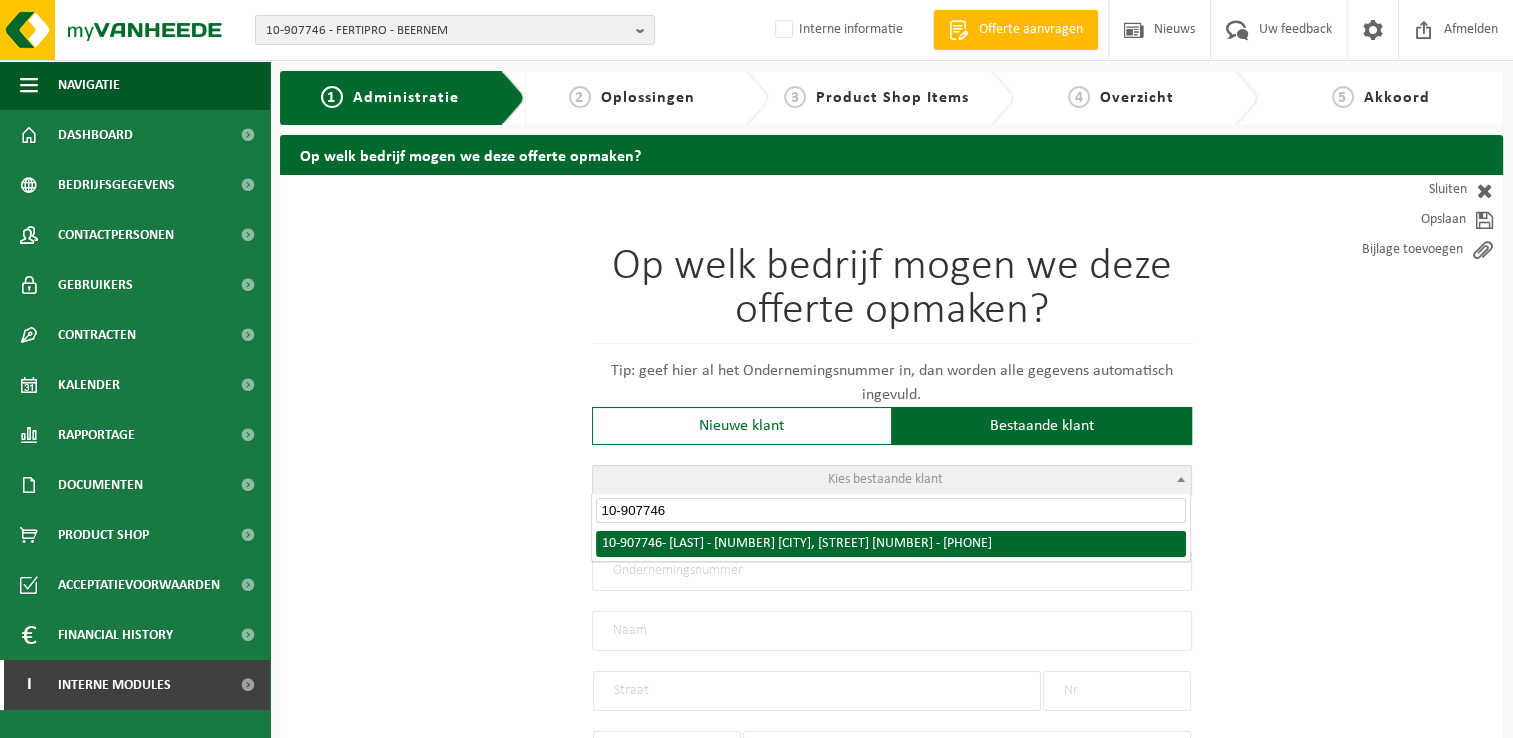 type on "10-907746" 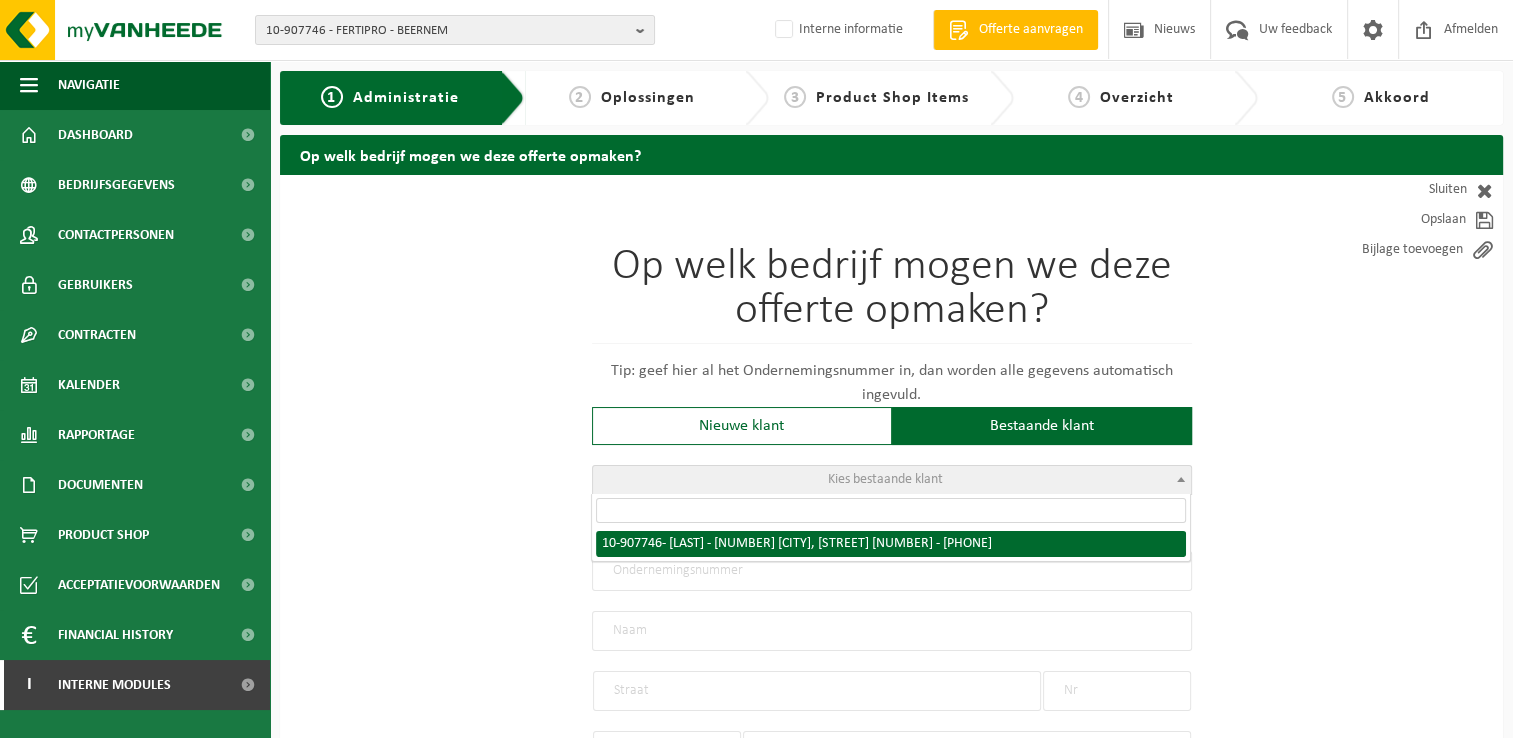 radio on "true" 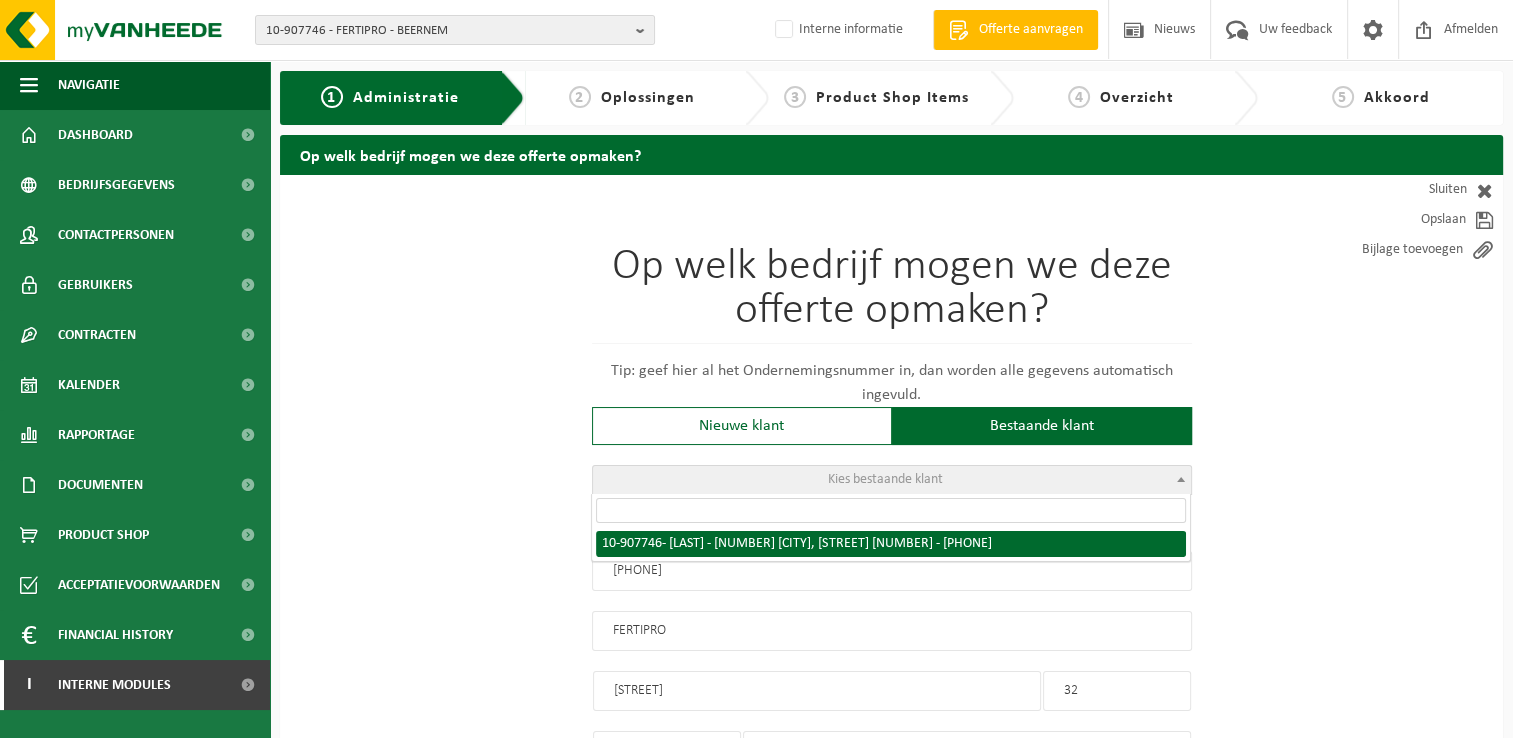 select on "1002" 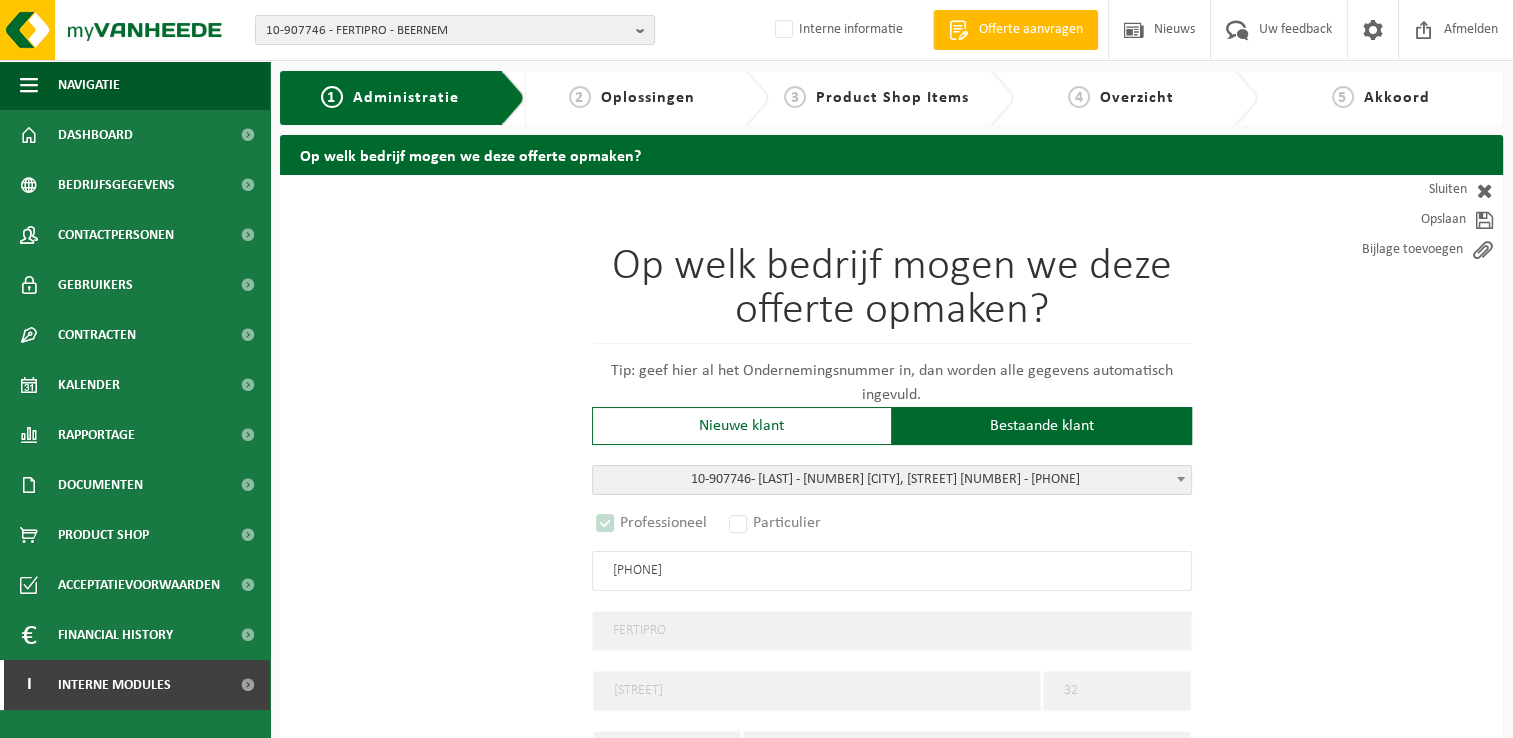 select on "C" 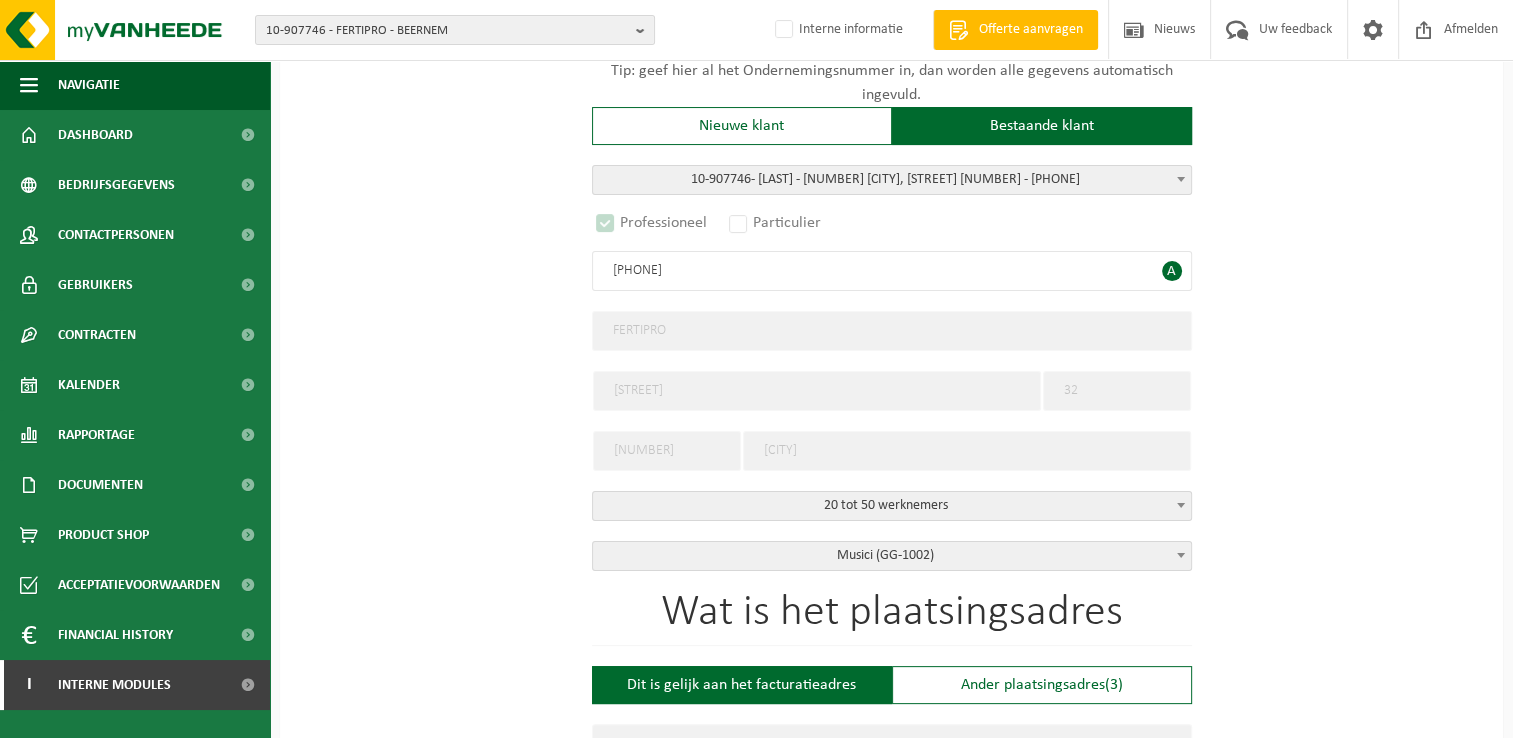 scroll, scrollTop: 400, scrollLeft: 0, axis: vertical 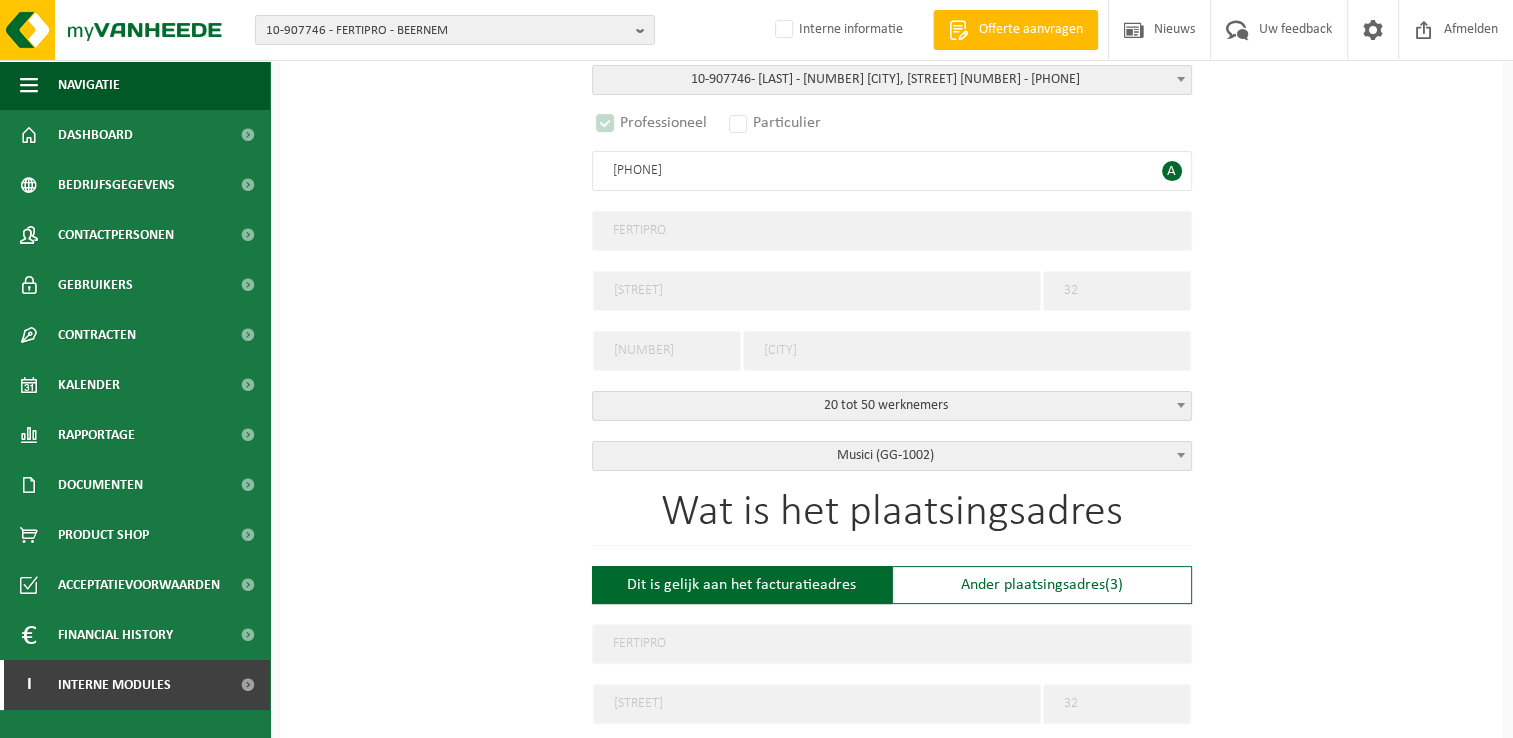 click at bounding box center (1181, 455) 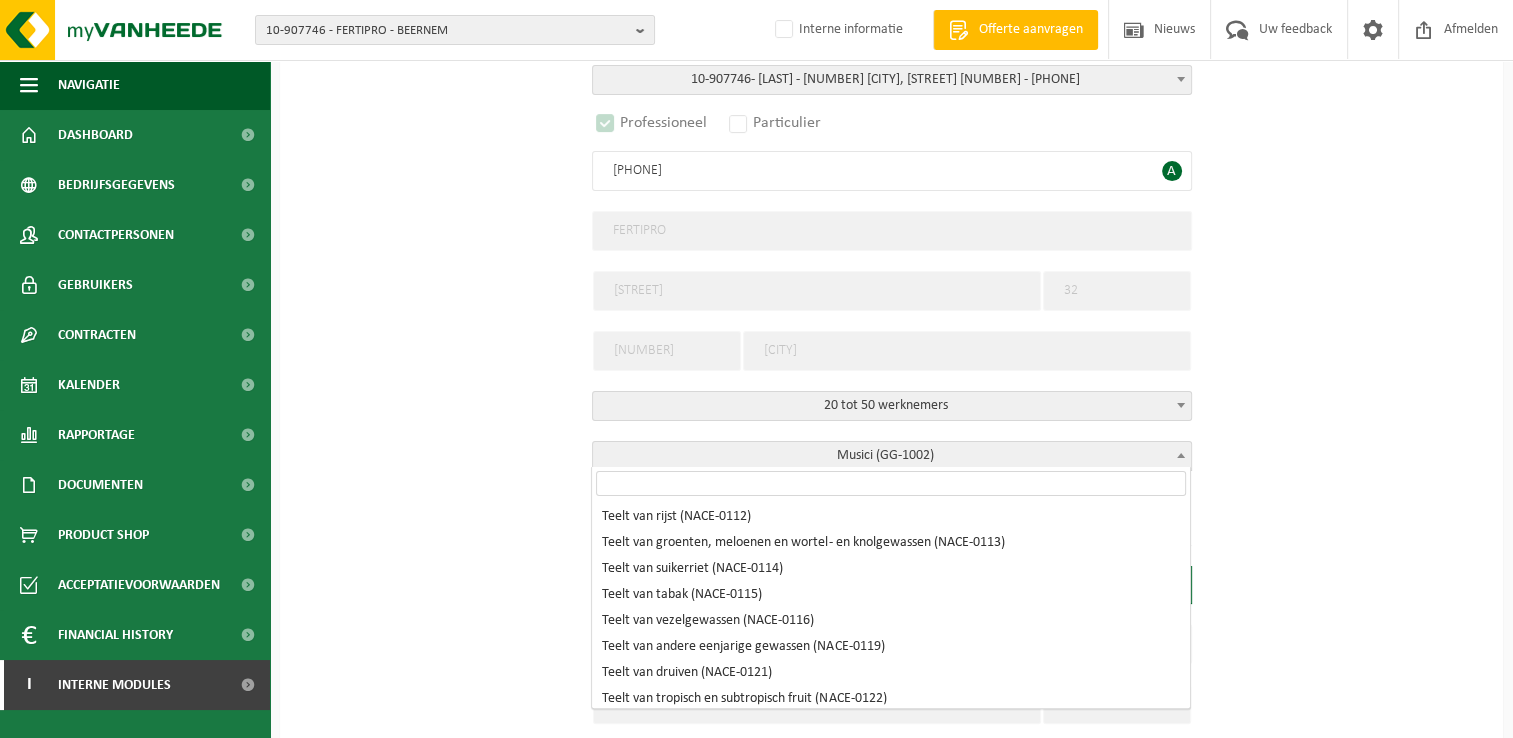scroll, scrollTop: 19424, scrollLeft: 0, axis: vertical 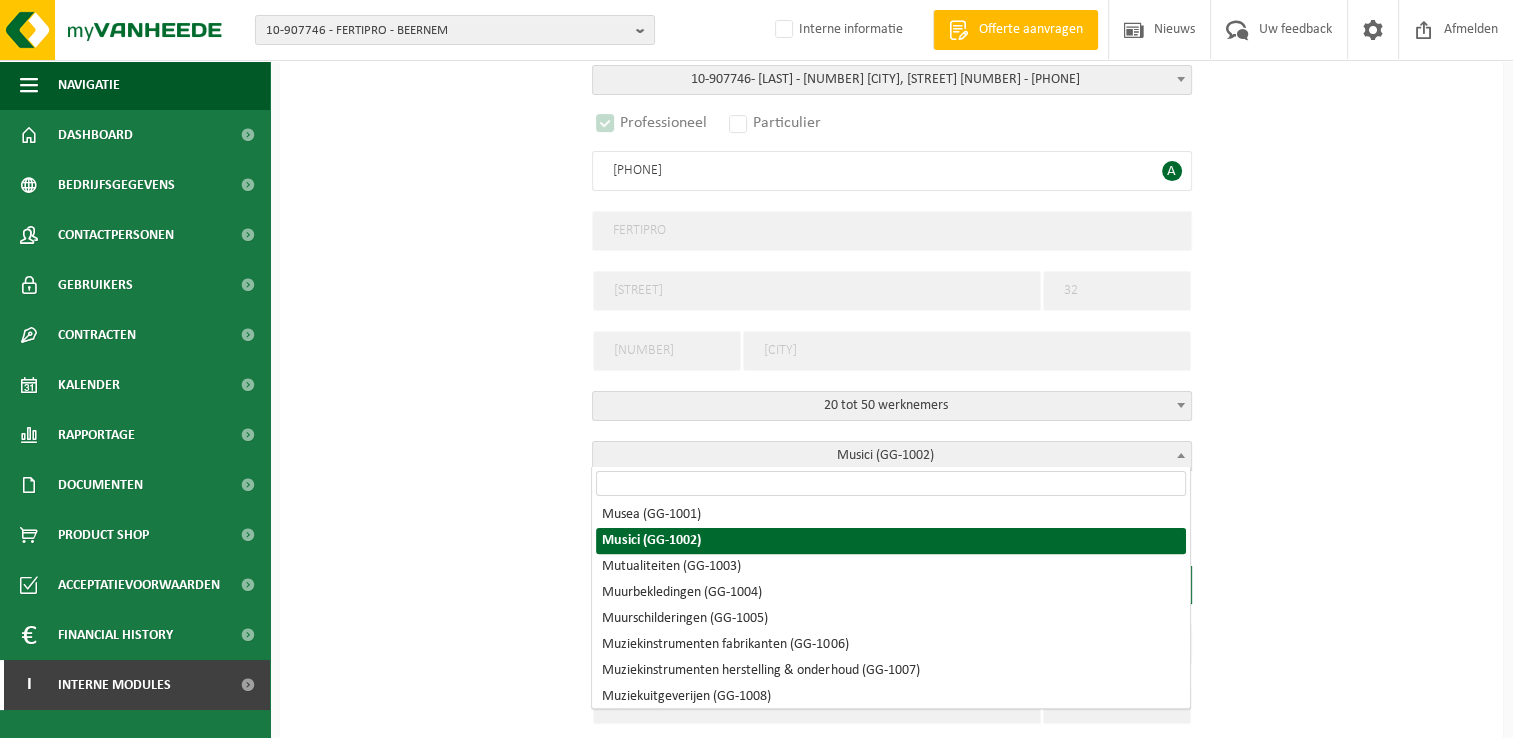 click at bounding box center (891, 483) 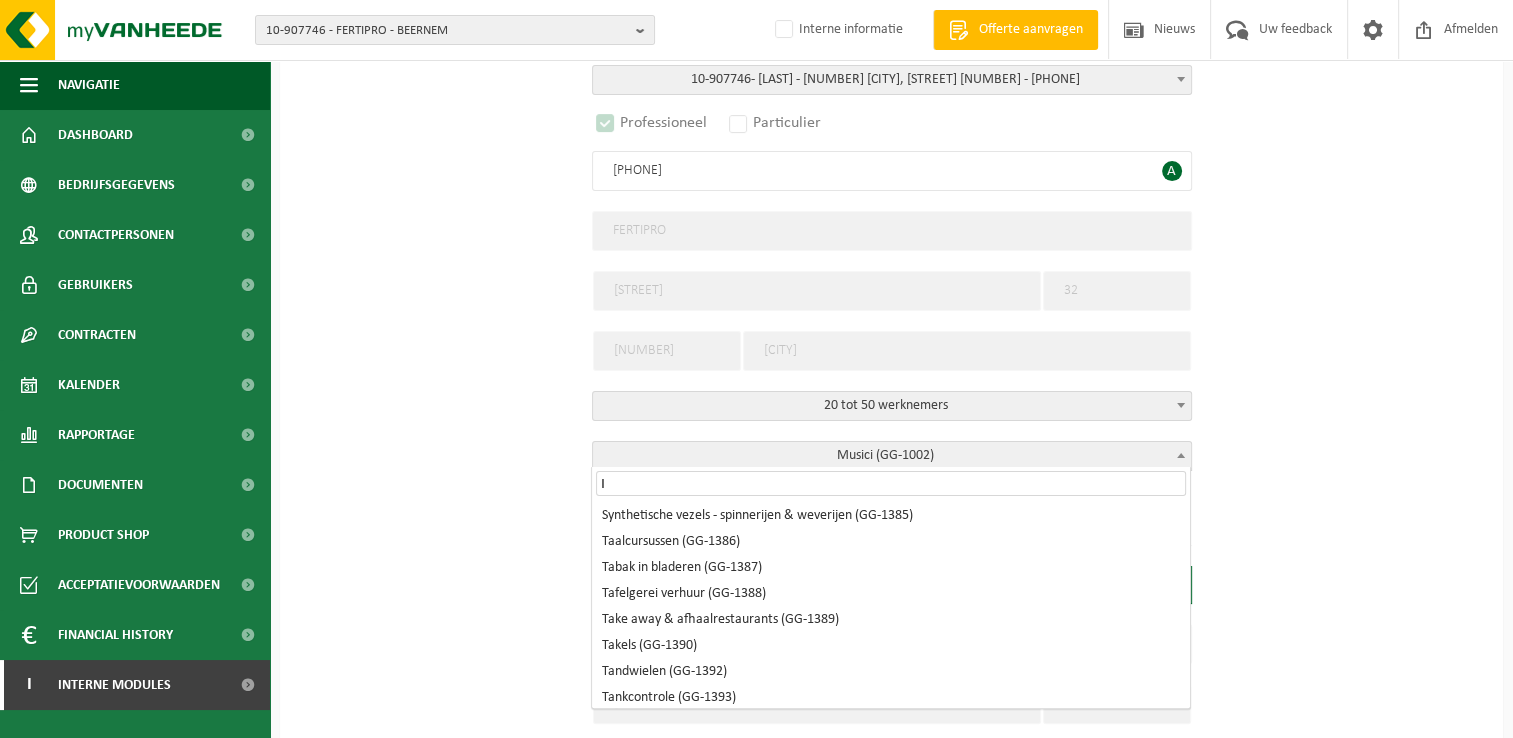 scroll, scrollTop: 0, scrollLeft: 0, axis: both 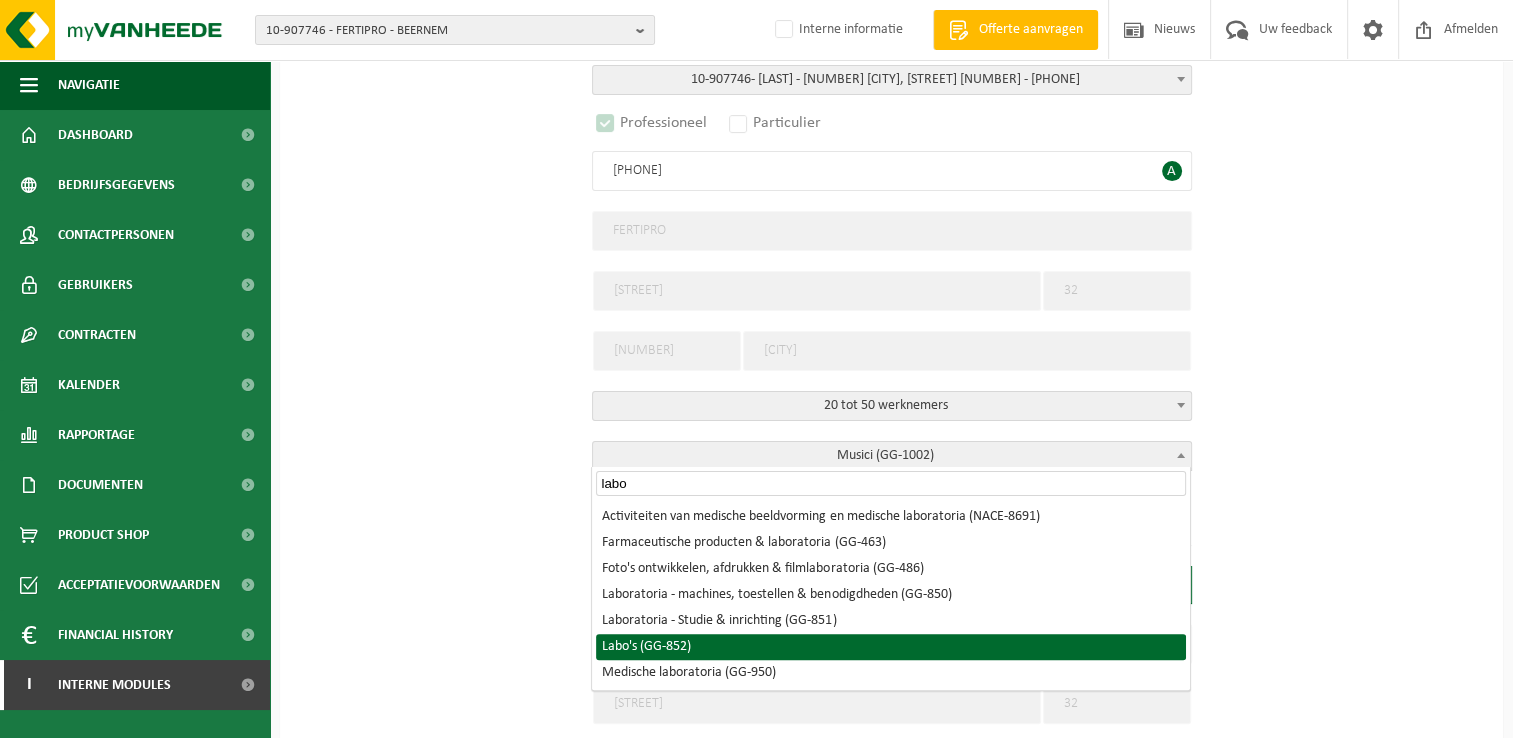 type on "labo" 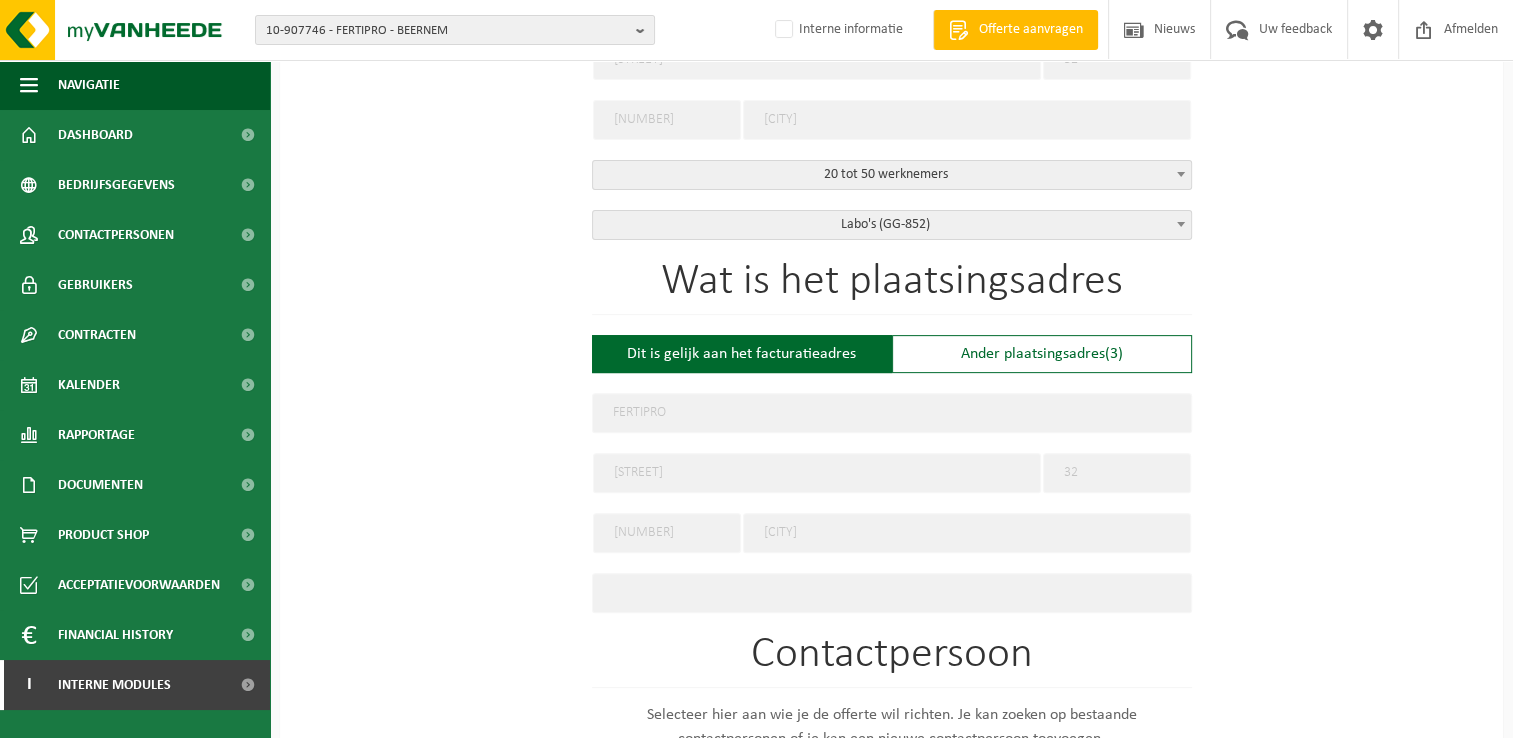 scroll, scrollTop: 700, scrollLeft: 0, axis: vertical 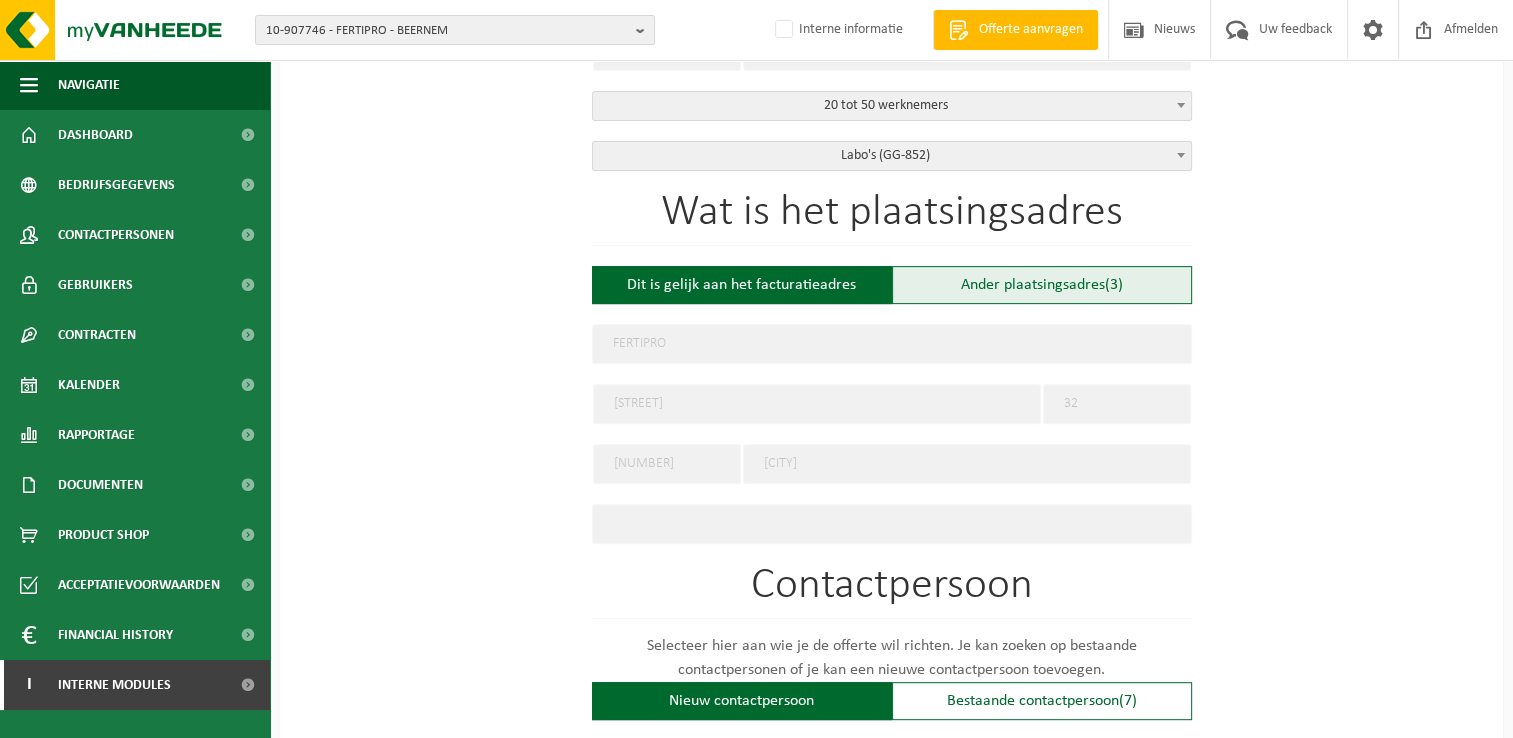 click on "Ander plaatsingsadres  (3)" at bounding box center [1042, 285] 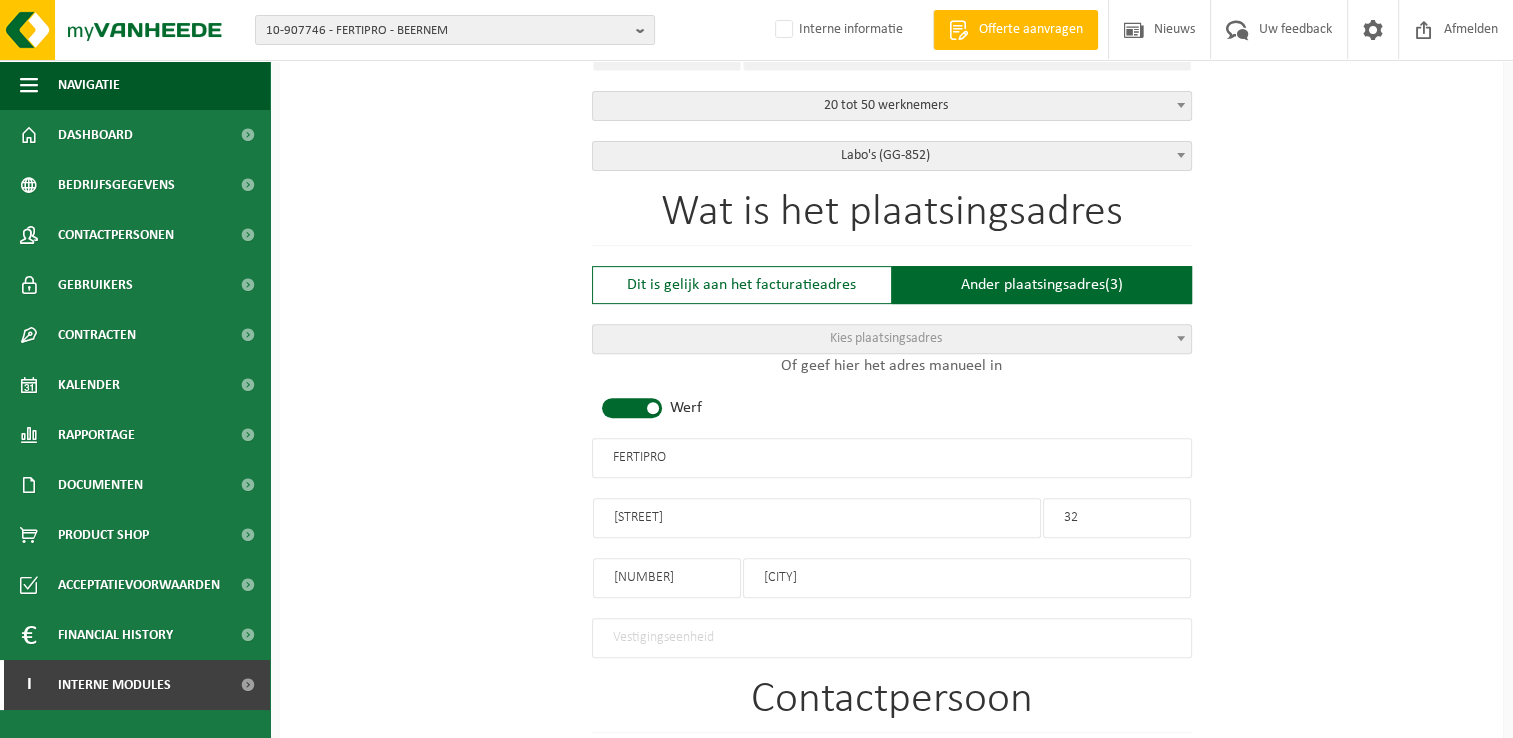 type on "Werf -" 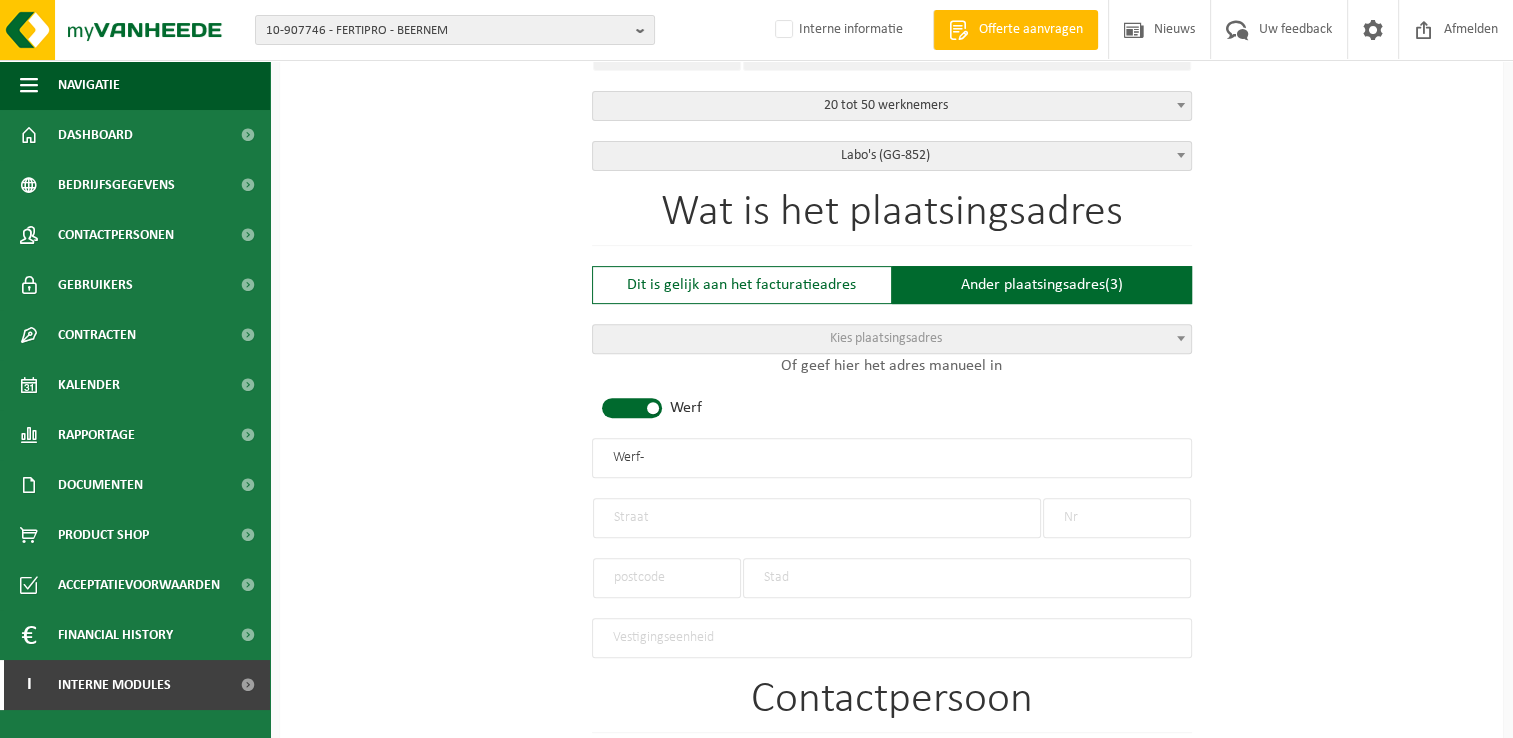 click on "Kies plaatsingsadres" at bounding box center (886, 338) 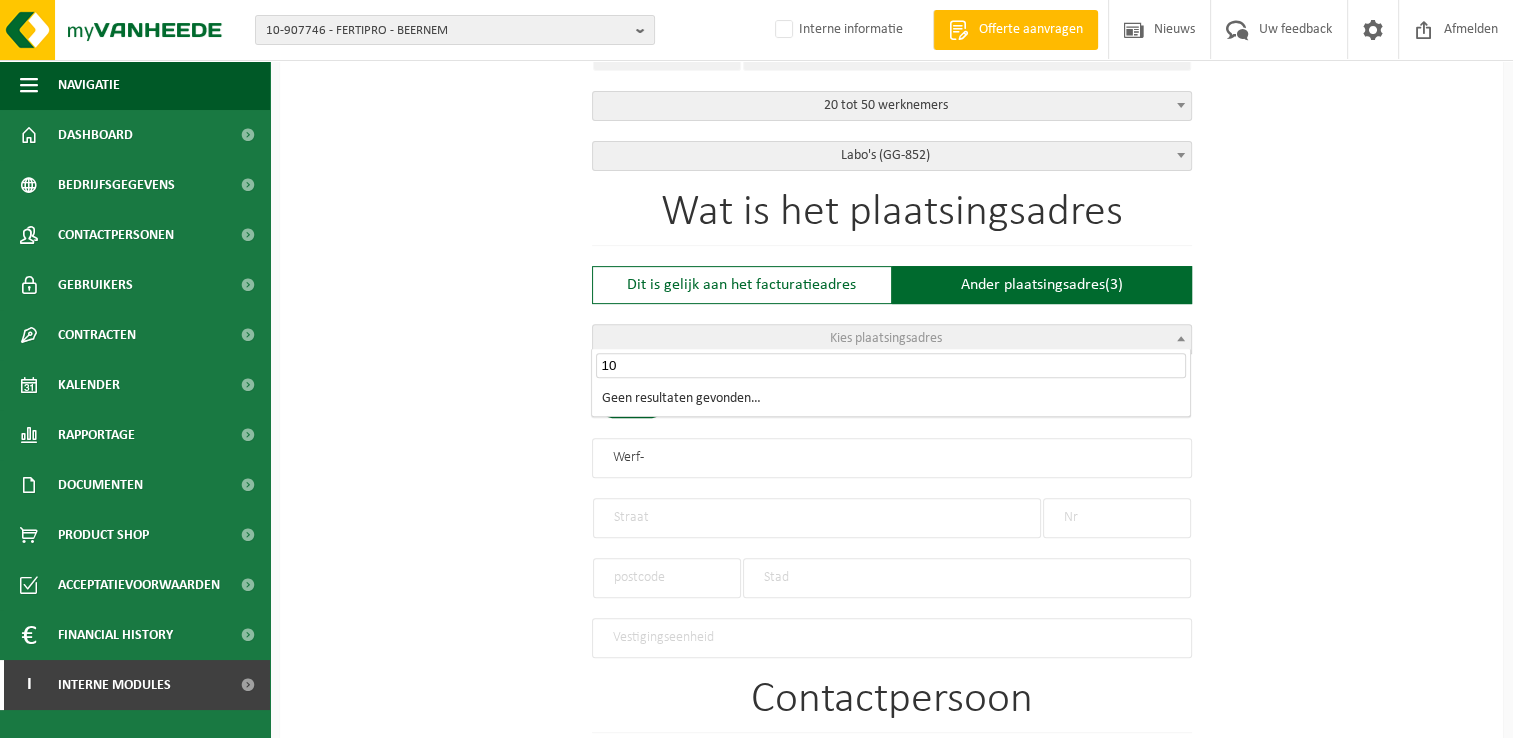 type on "1" 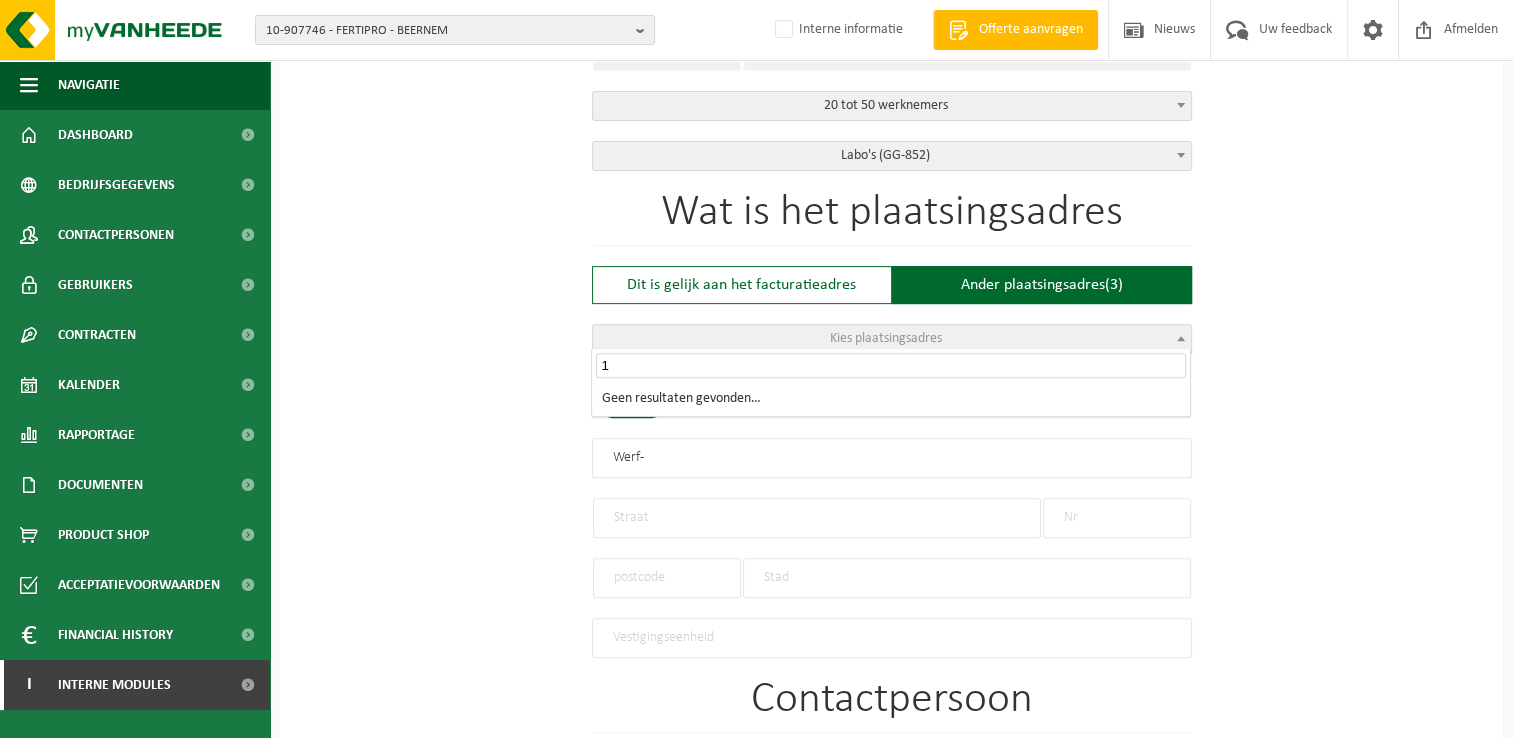 type 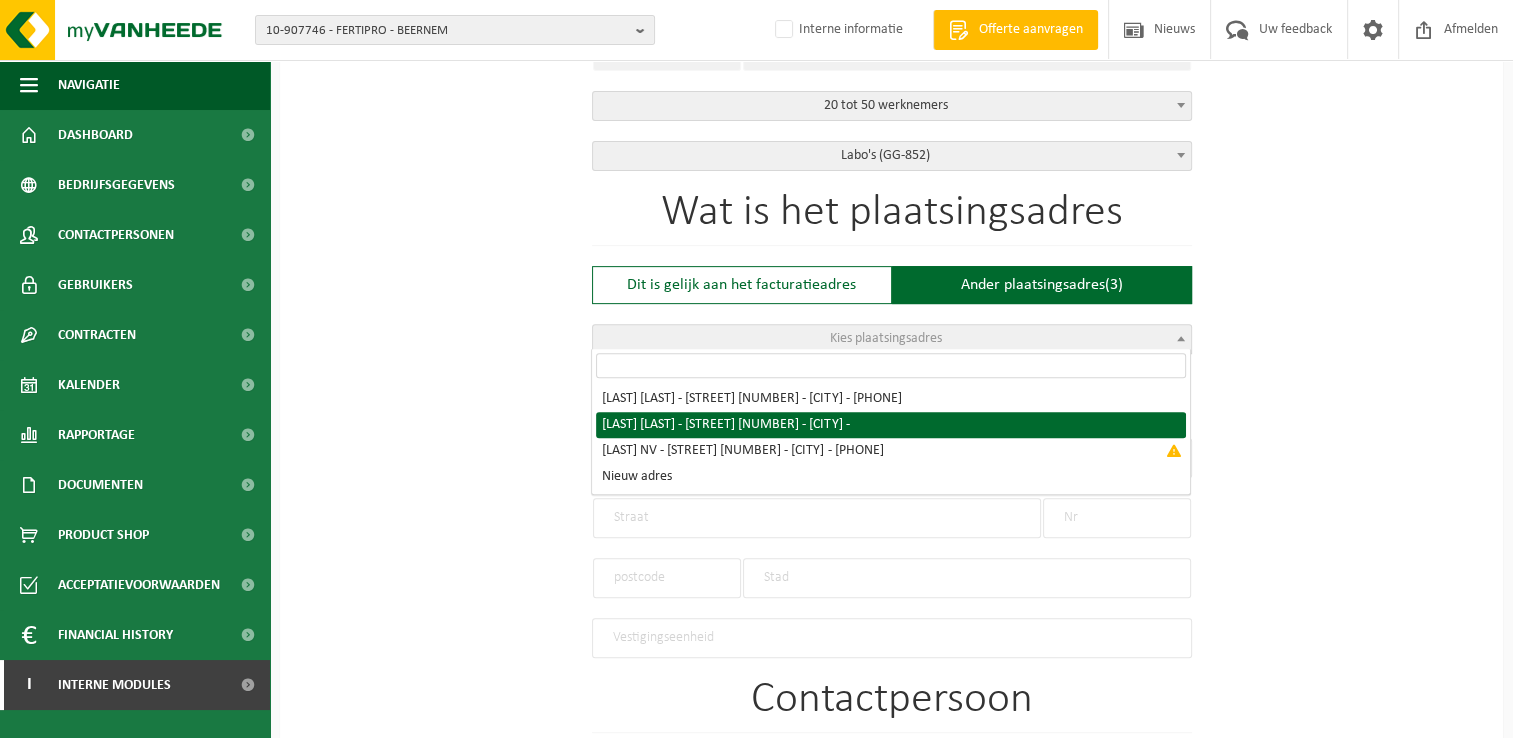 select on "{"name":"FERTIPRO LOCATIE ROLCONTAINERS","street":"INDUSTRIEPARK NOORD","no":"22","zip":"8730","city":"BEERNEM","branchunit":"","partyno":"10-948320","country":"","new":false}" 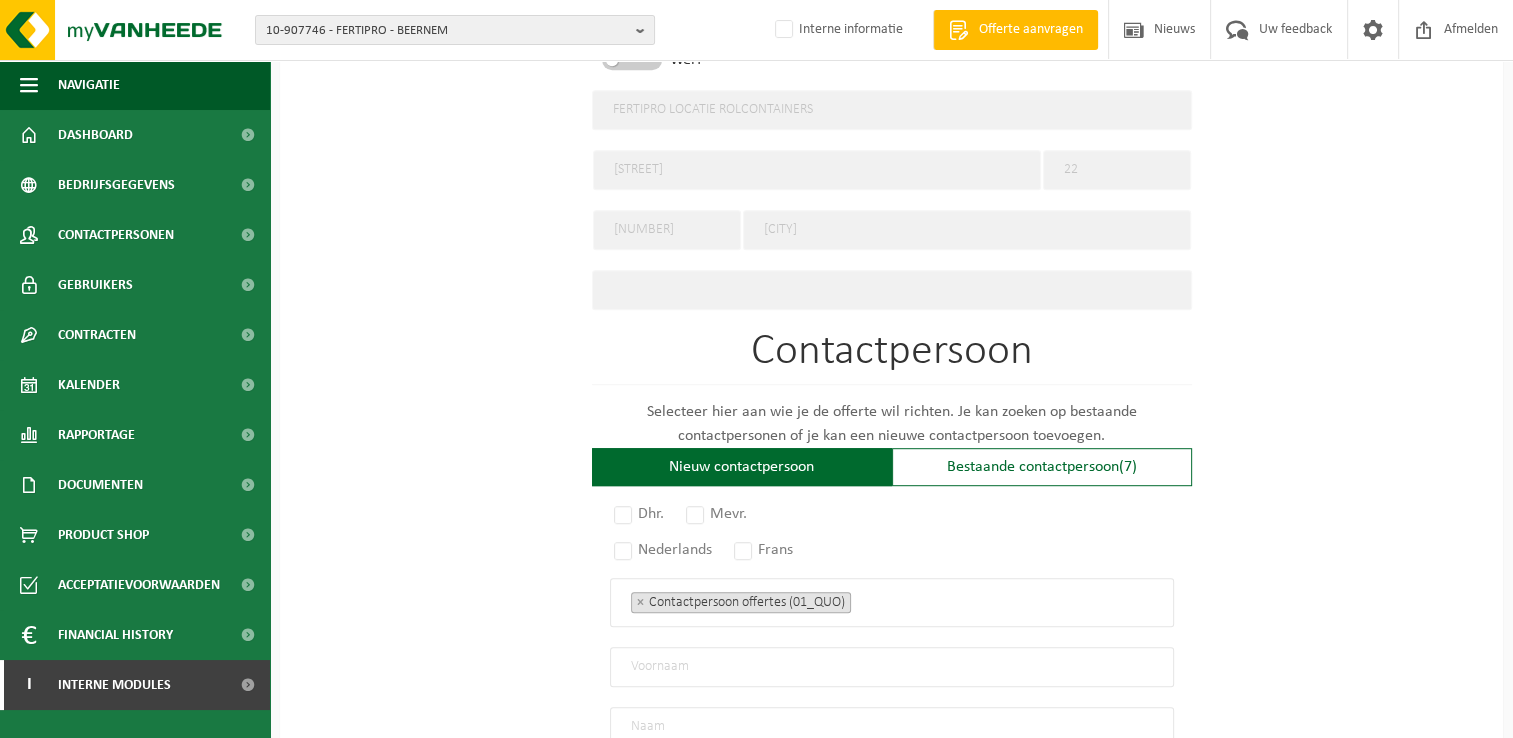 scroll, scrollTop: 1100, scrollLeft: 0, axis: vertical 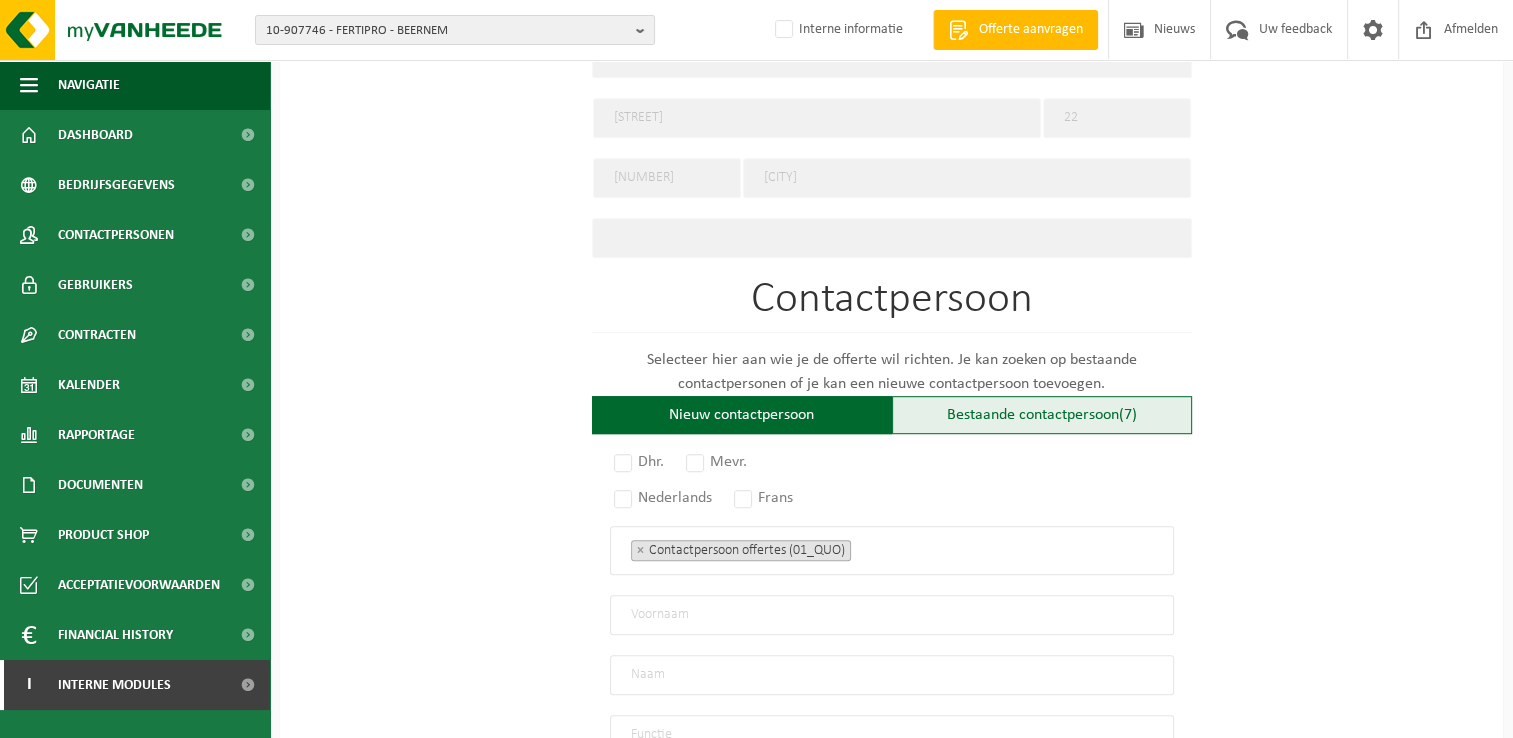 click on "Bestaande contactpersoon  (7)" at bounding box center [1042, 415] 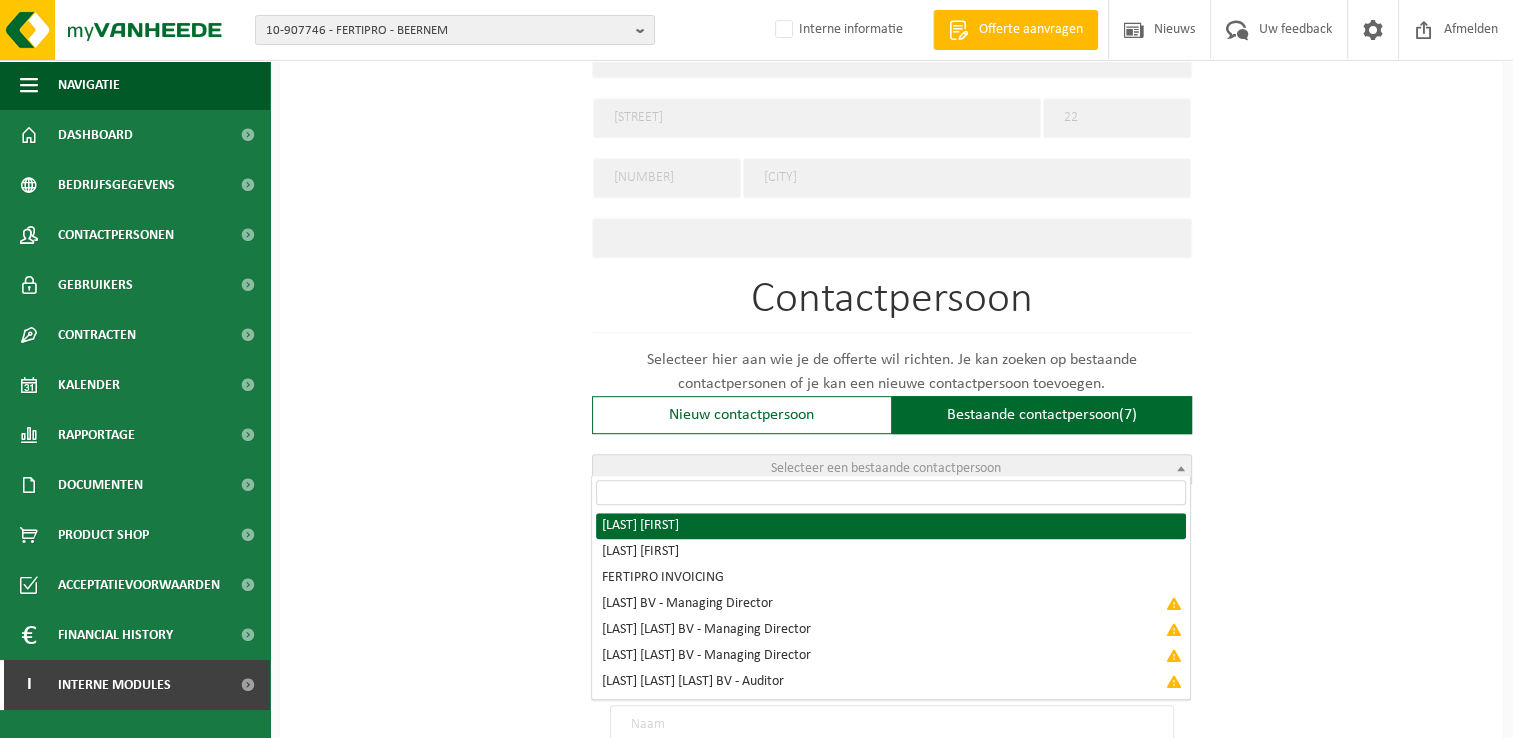 click at bounding box center (1181, 468) 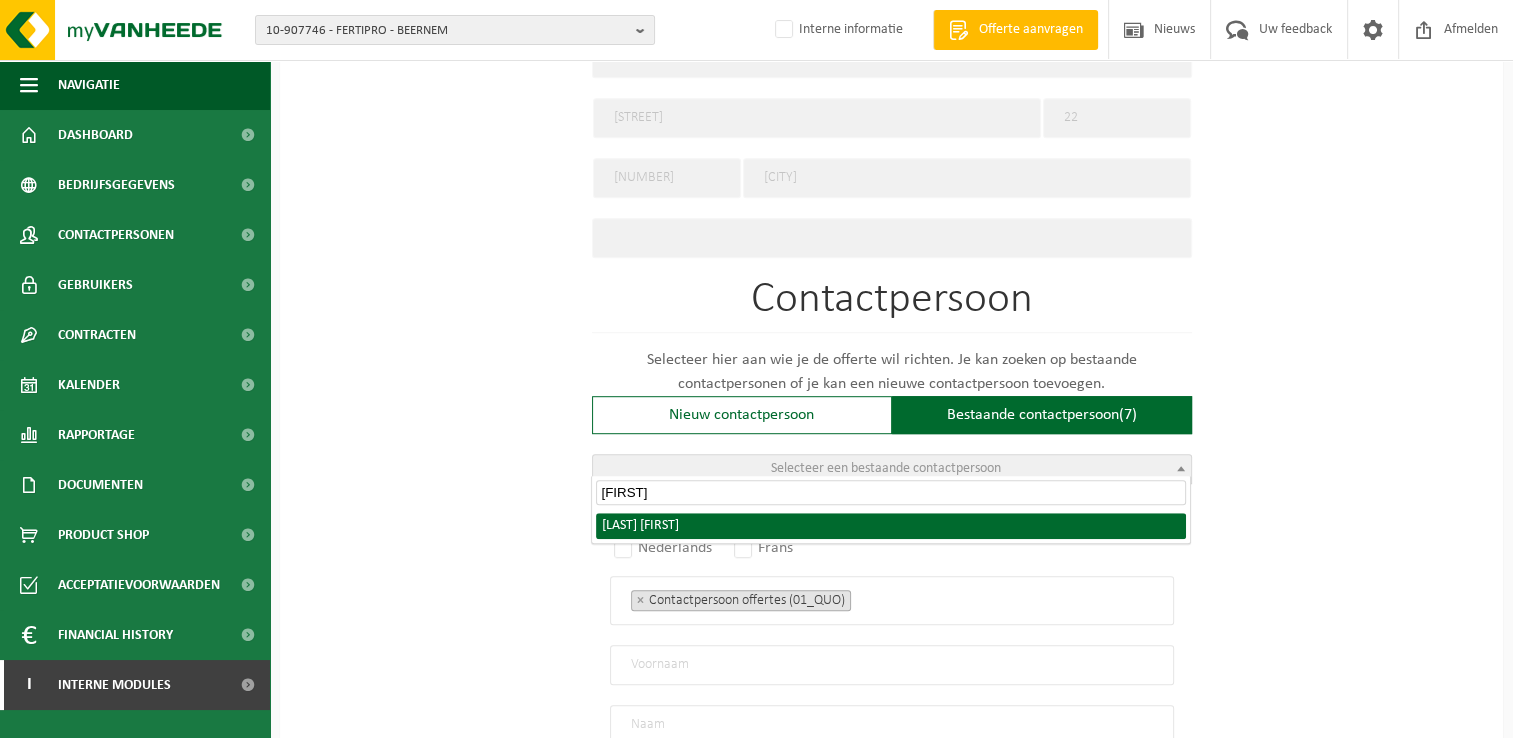 type on "bart" 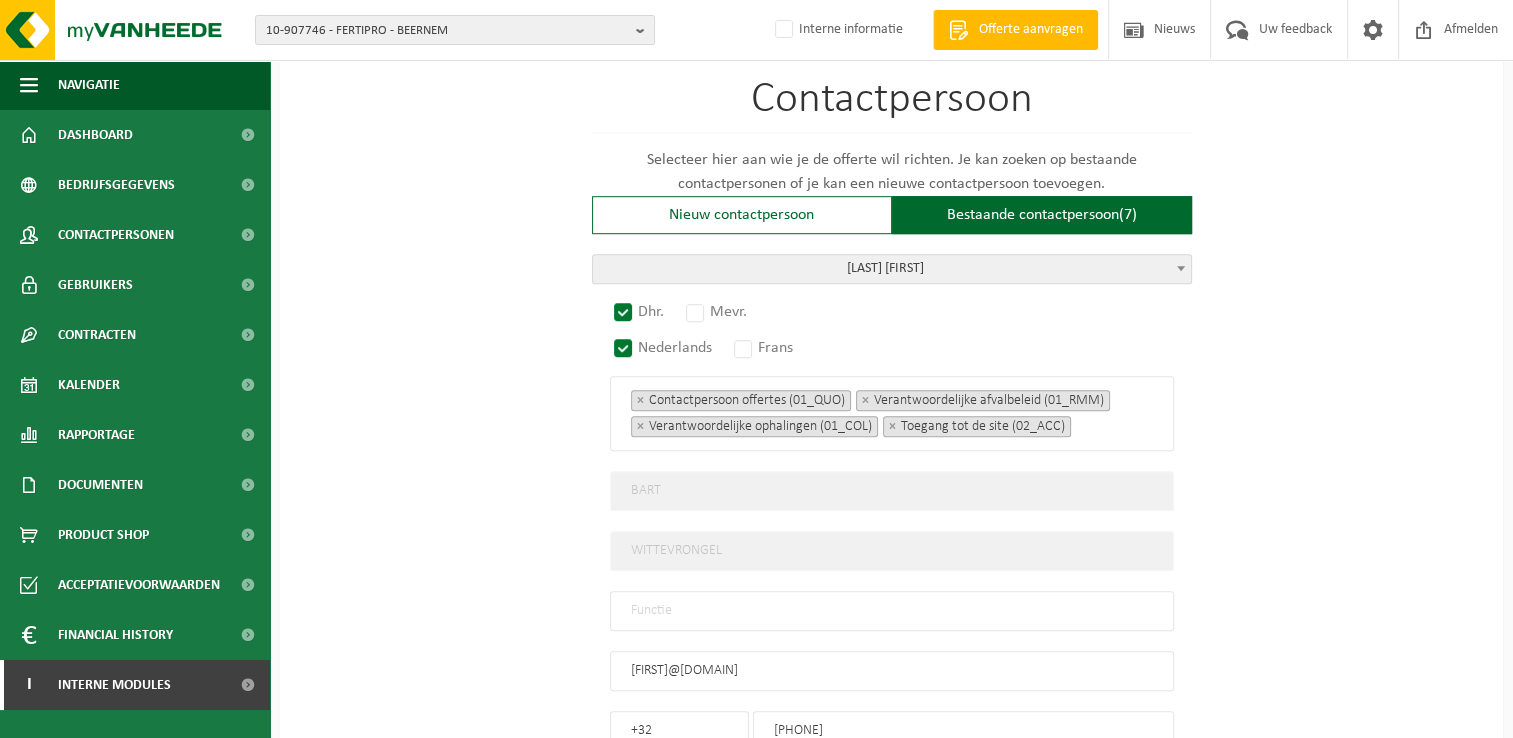 scroll, scrollTop: 1481, scrollLeft: 0, axis: vertical 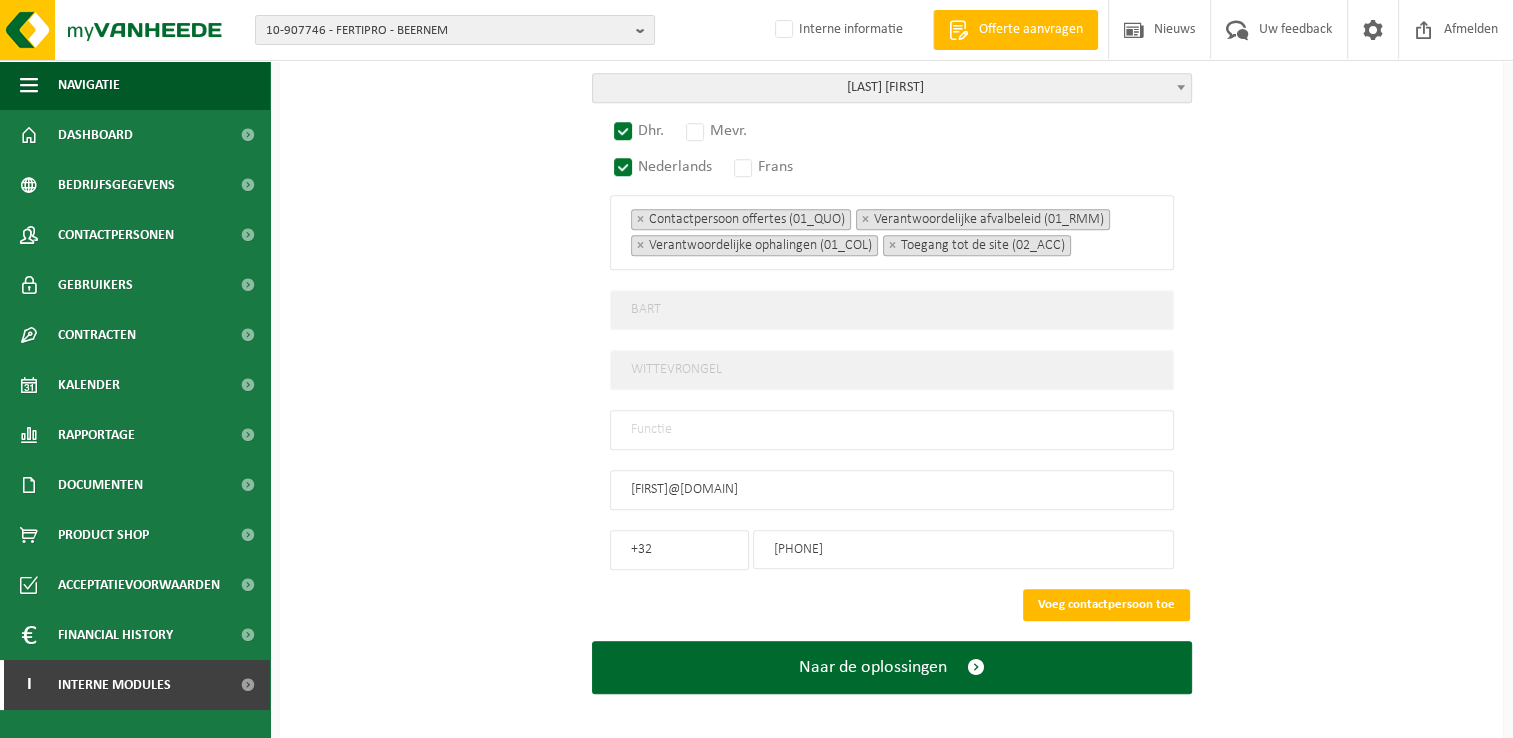 click at bounding box center [892, 430] 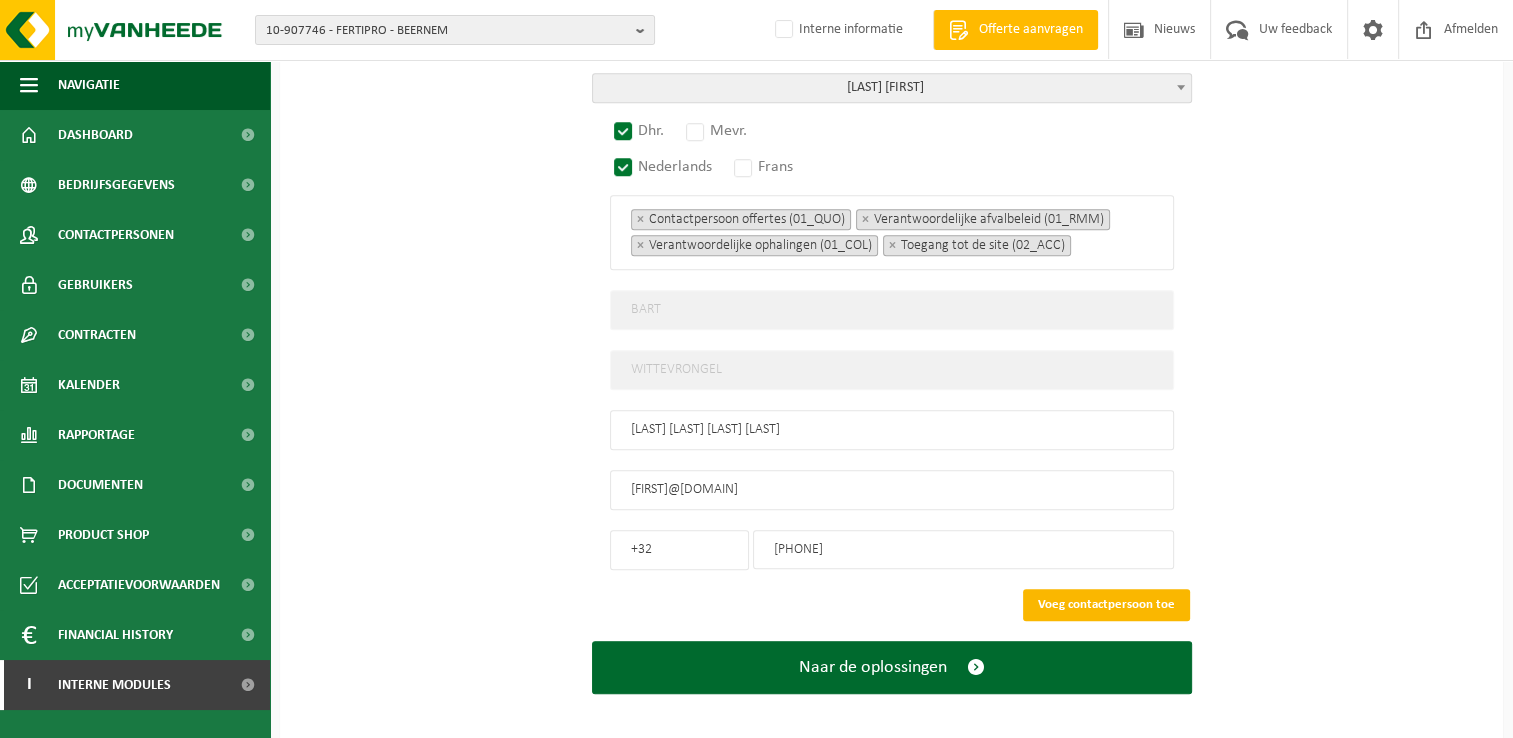 type on "Purchase & Warehouse Manager" 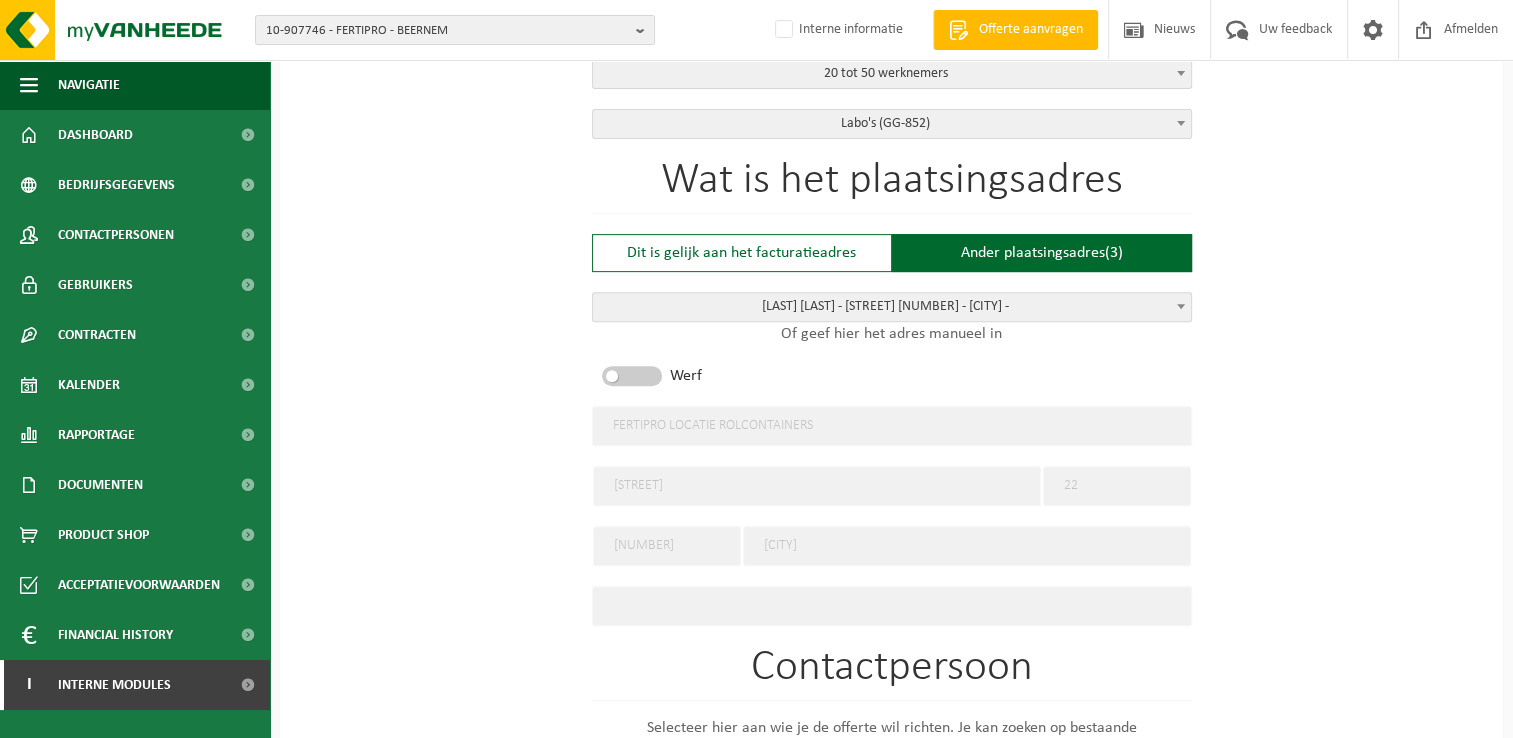 scroll, scrollTop: 1112, scrollLeft: 0, axis: vertical 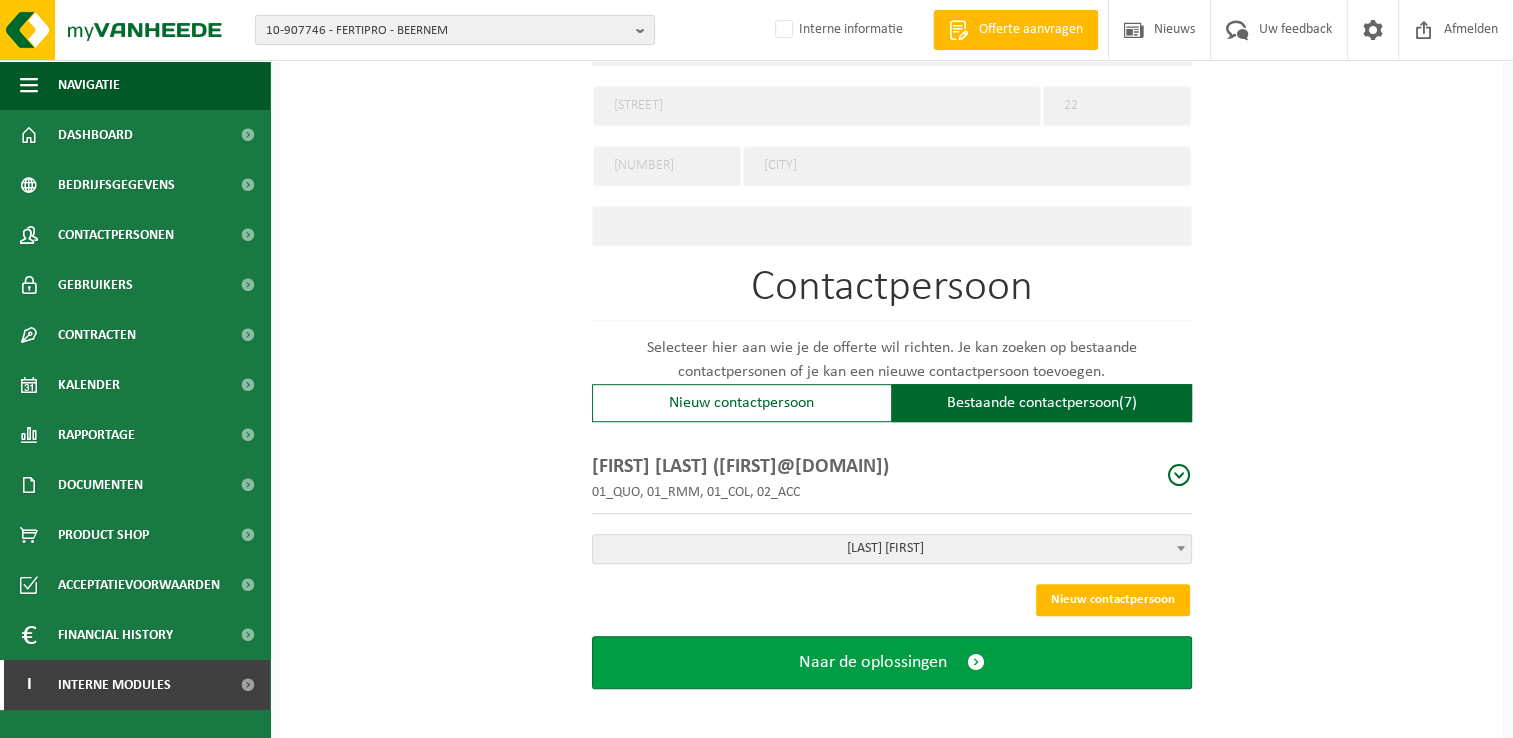 click at bounding box center (976, 662) 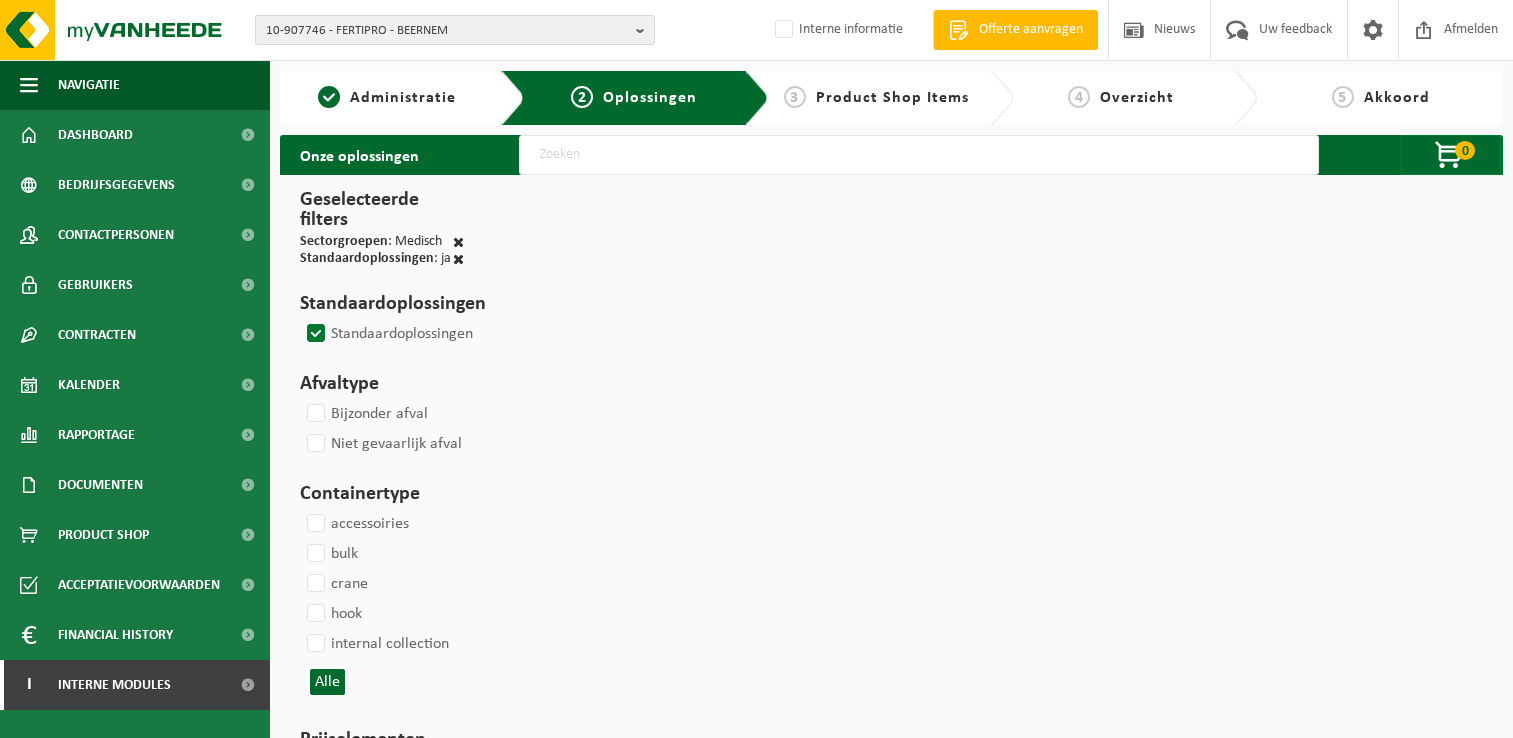 scroll, scrollTop: 0, scrollLeft: 0, axis: both 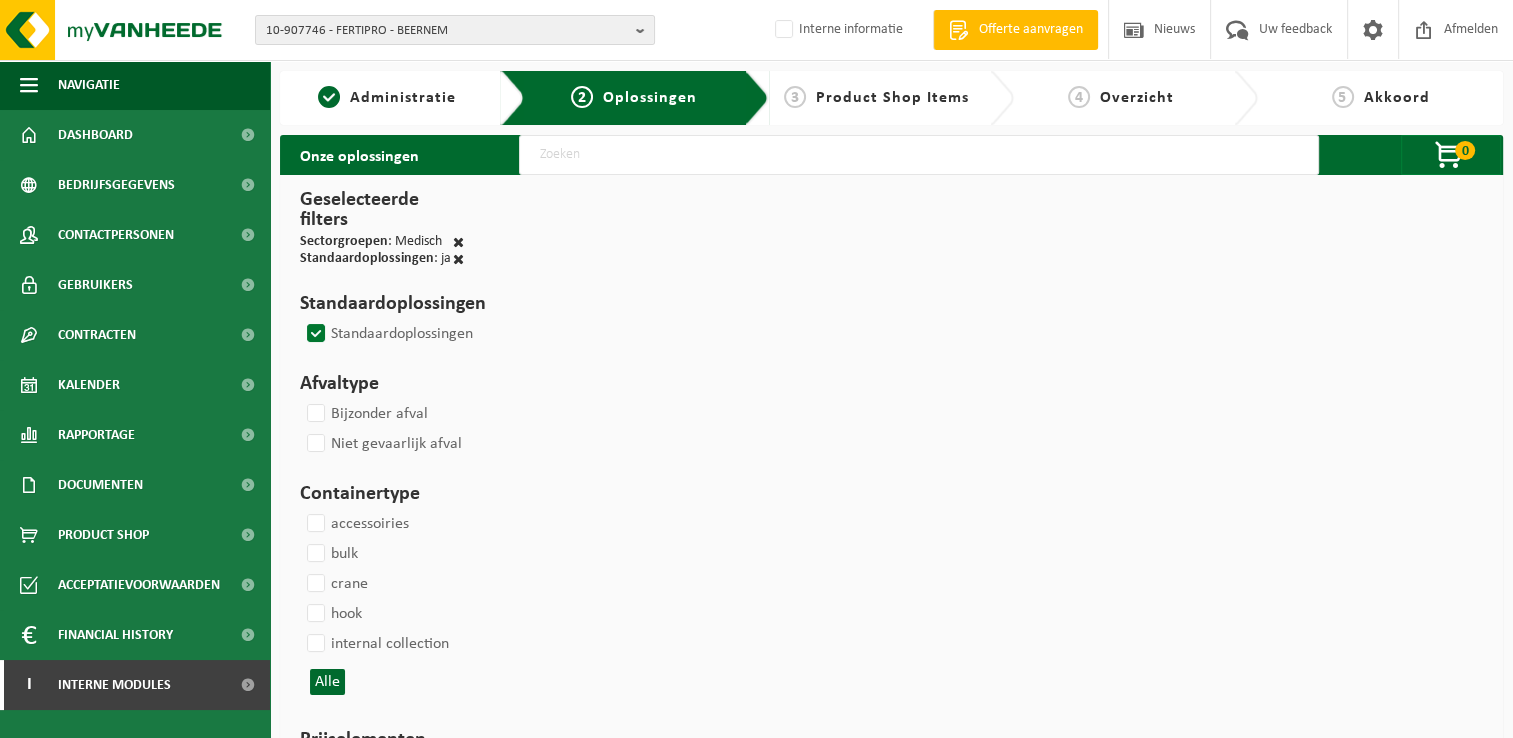 click at bounding box center [919, 155] 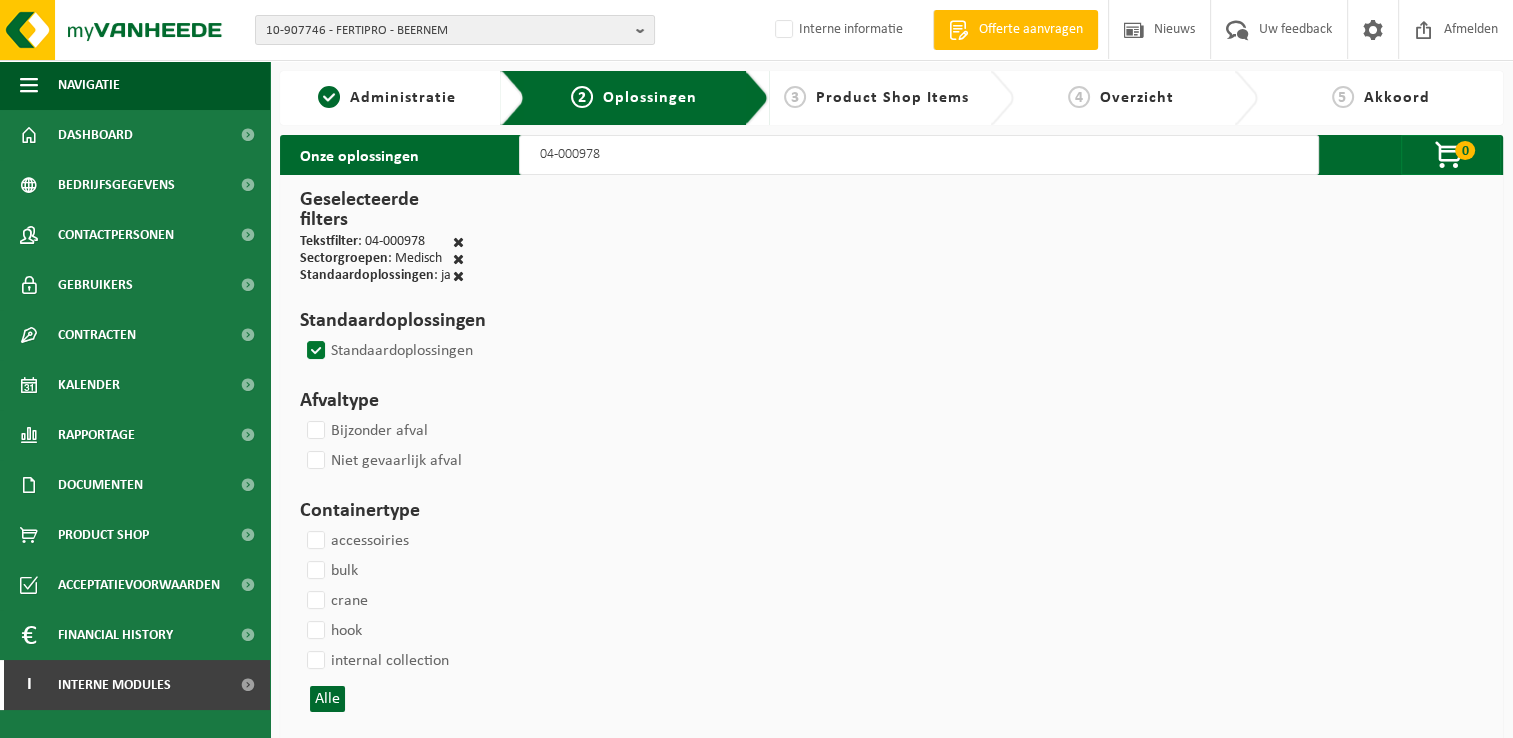 type on "04-000978" 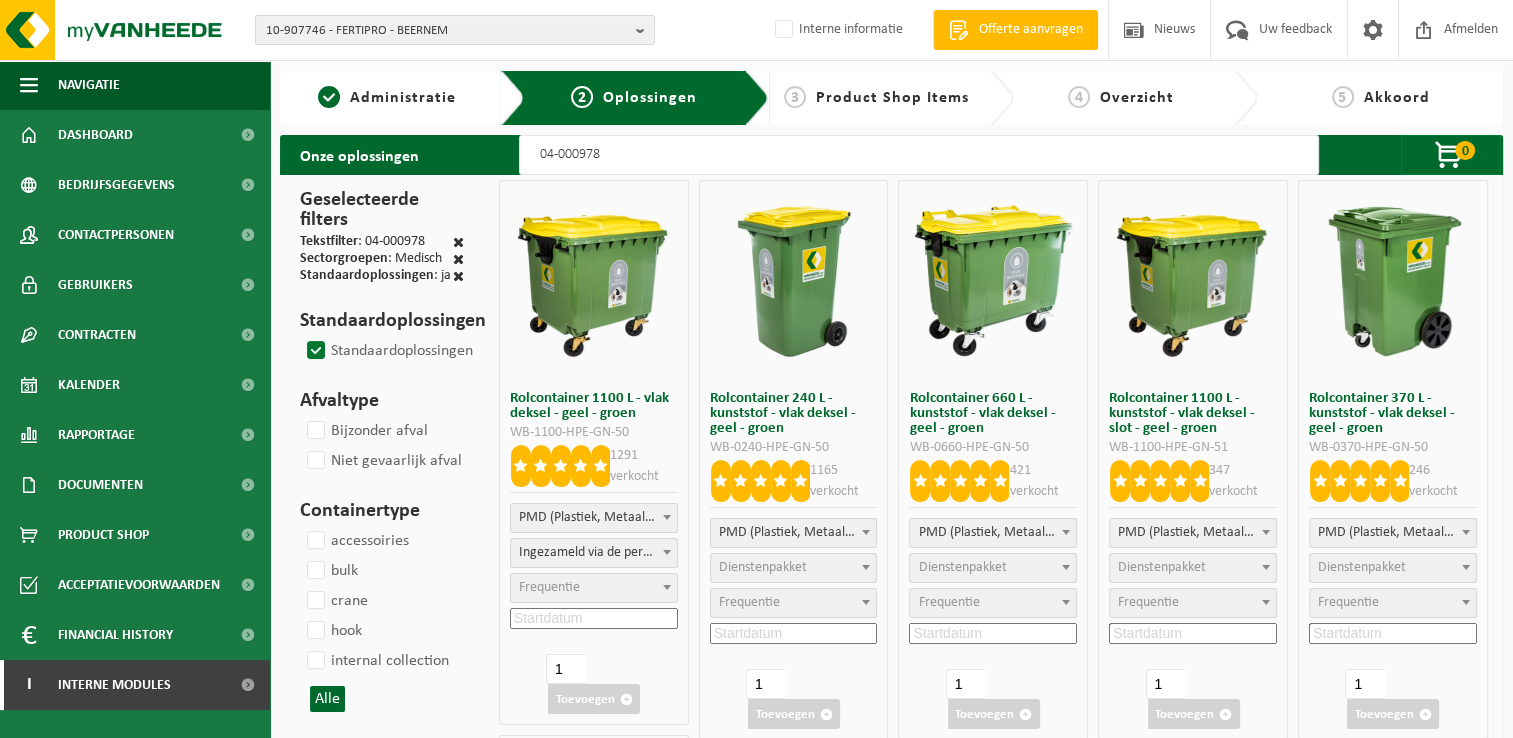 select 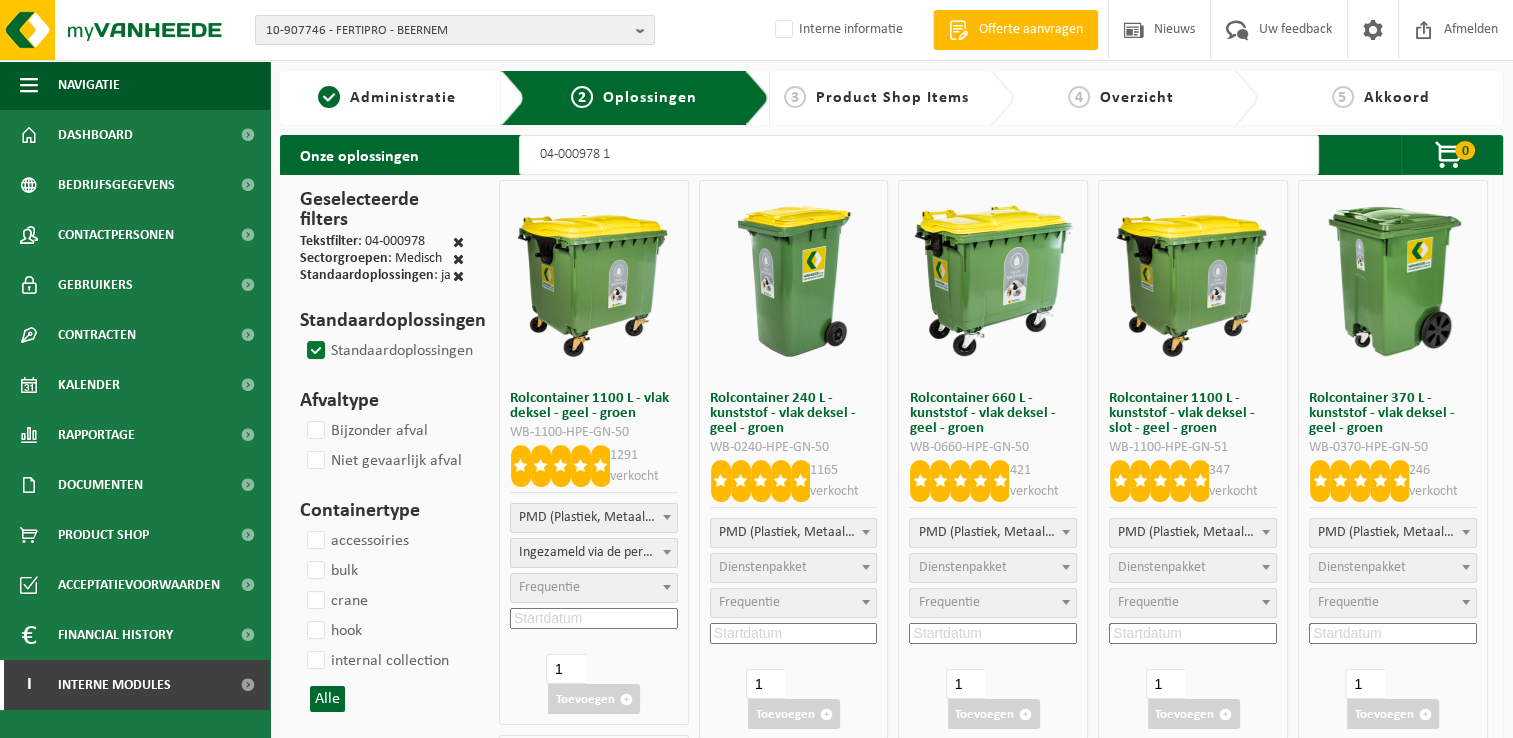 select 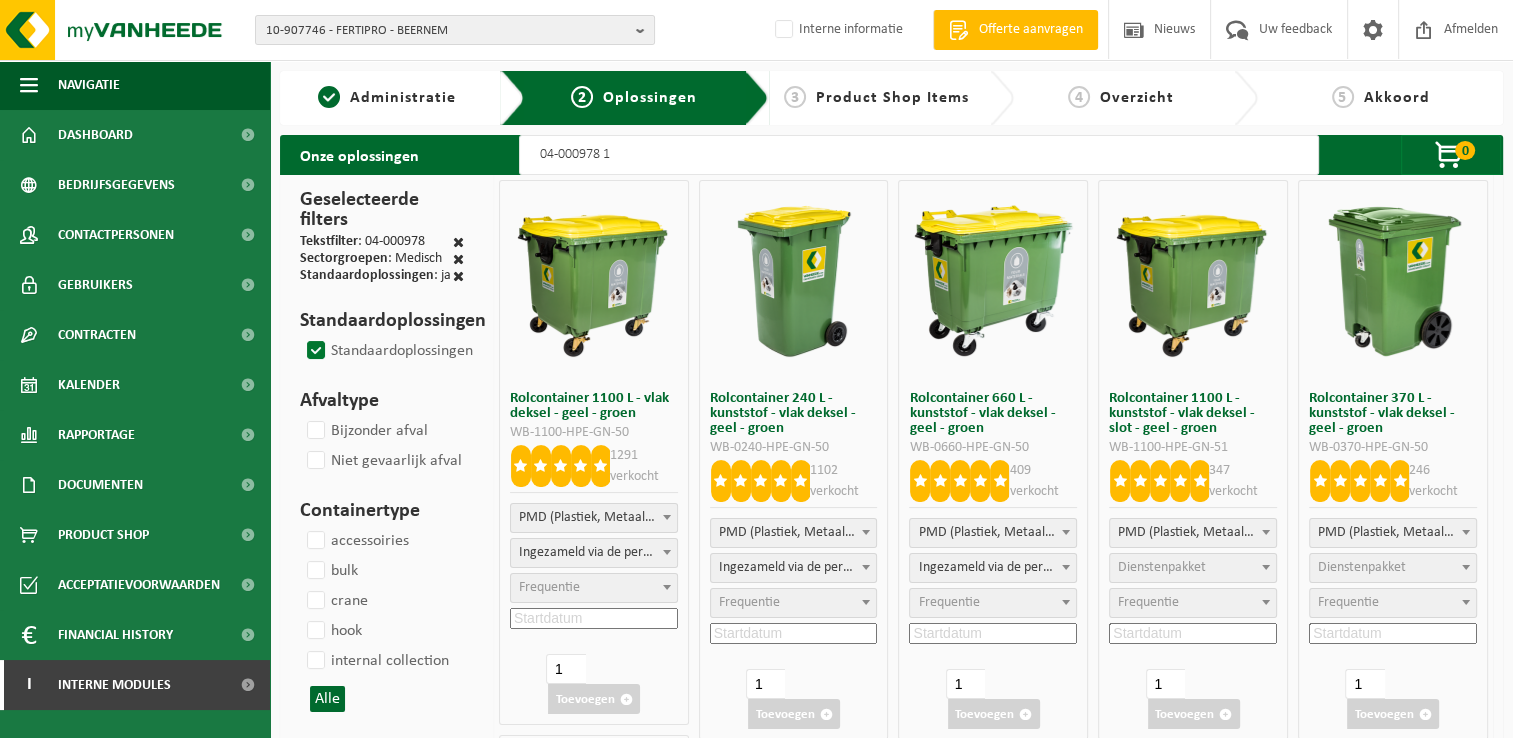 select 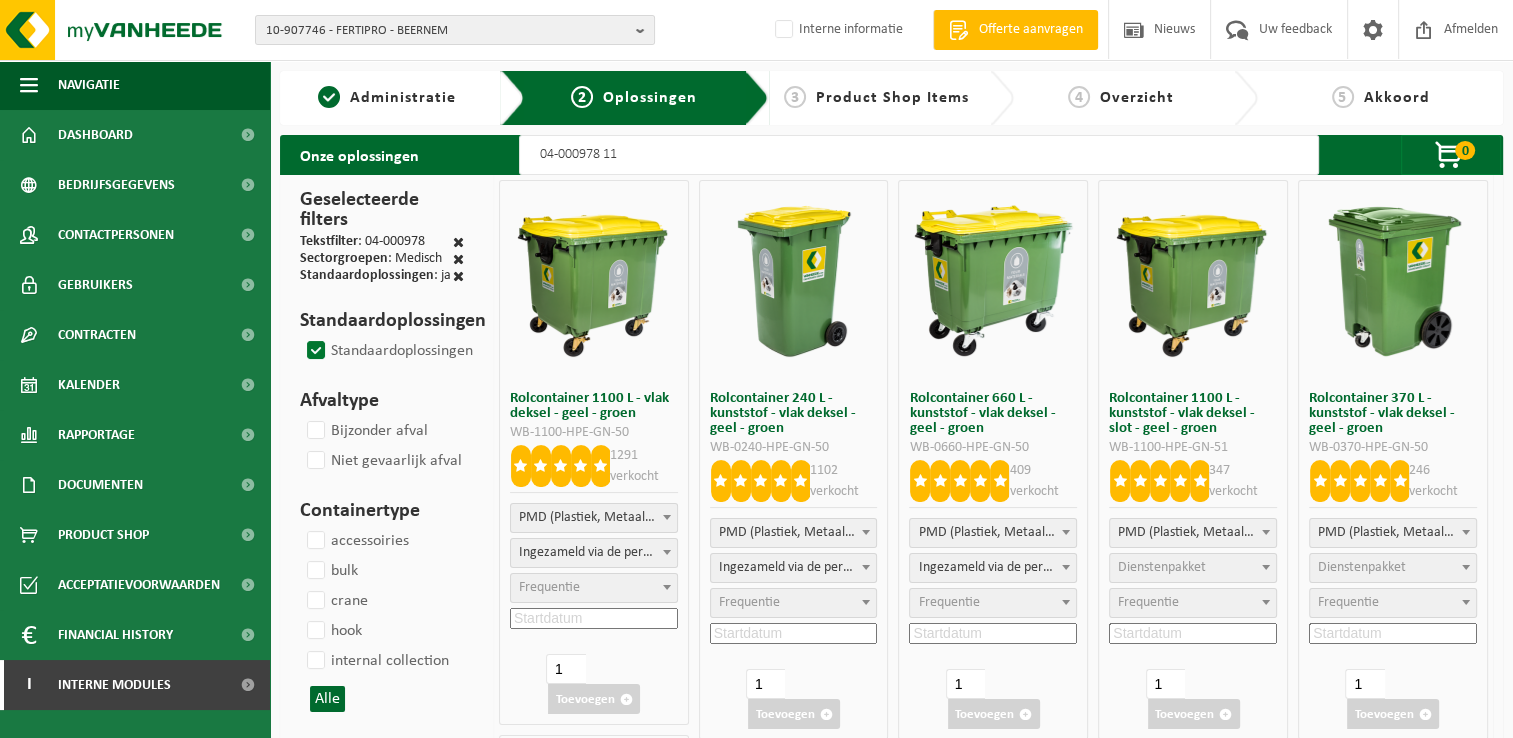 select 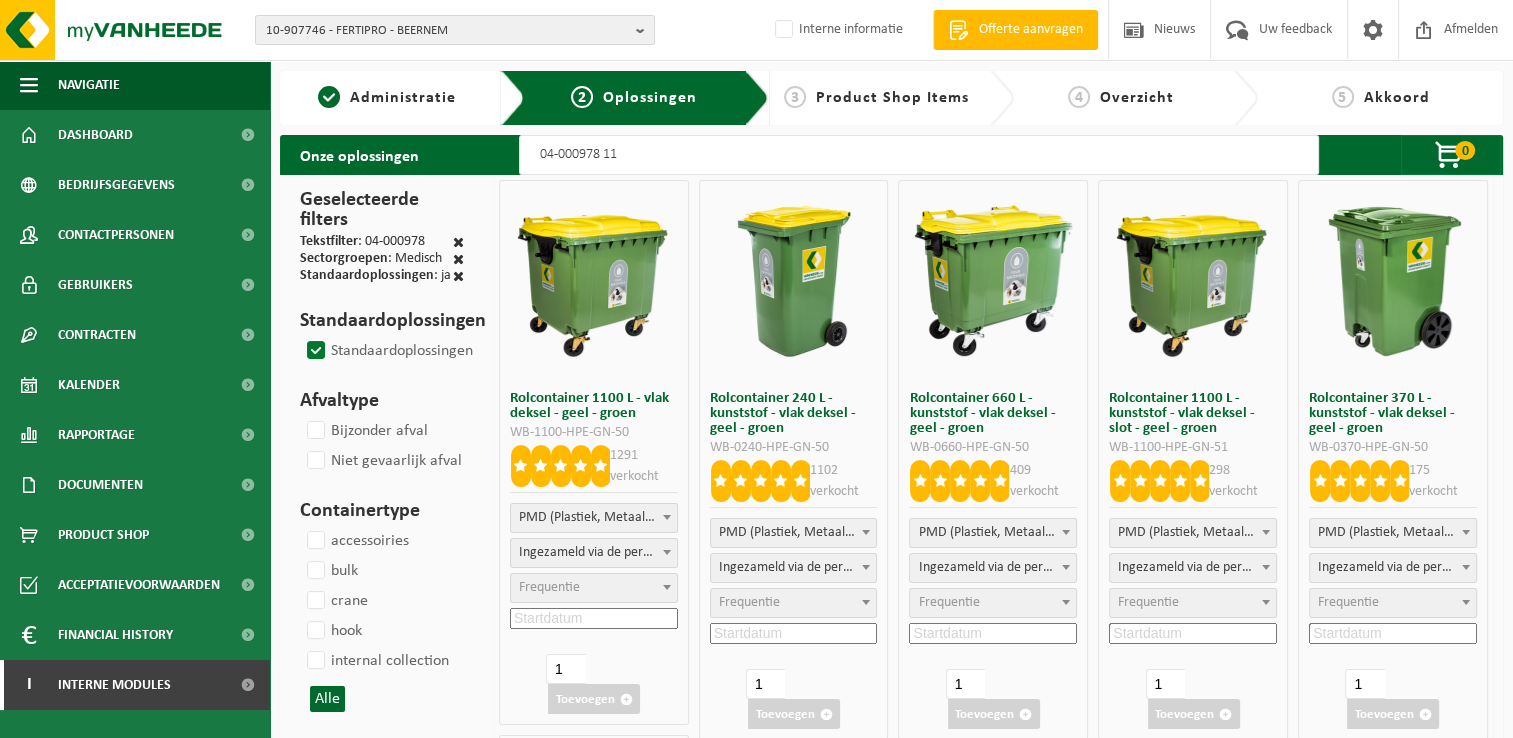 select 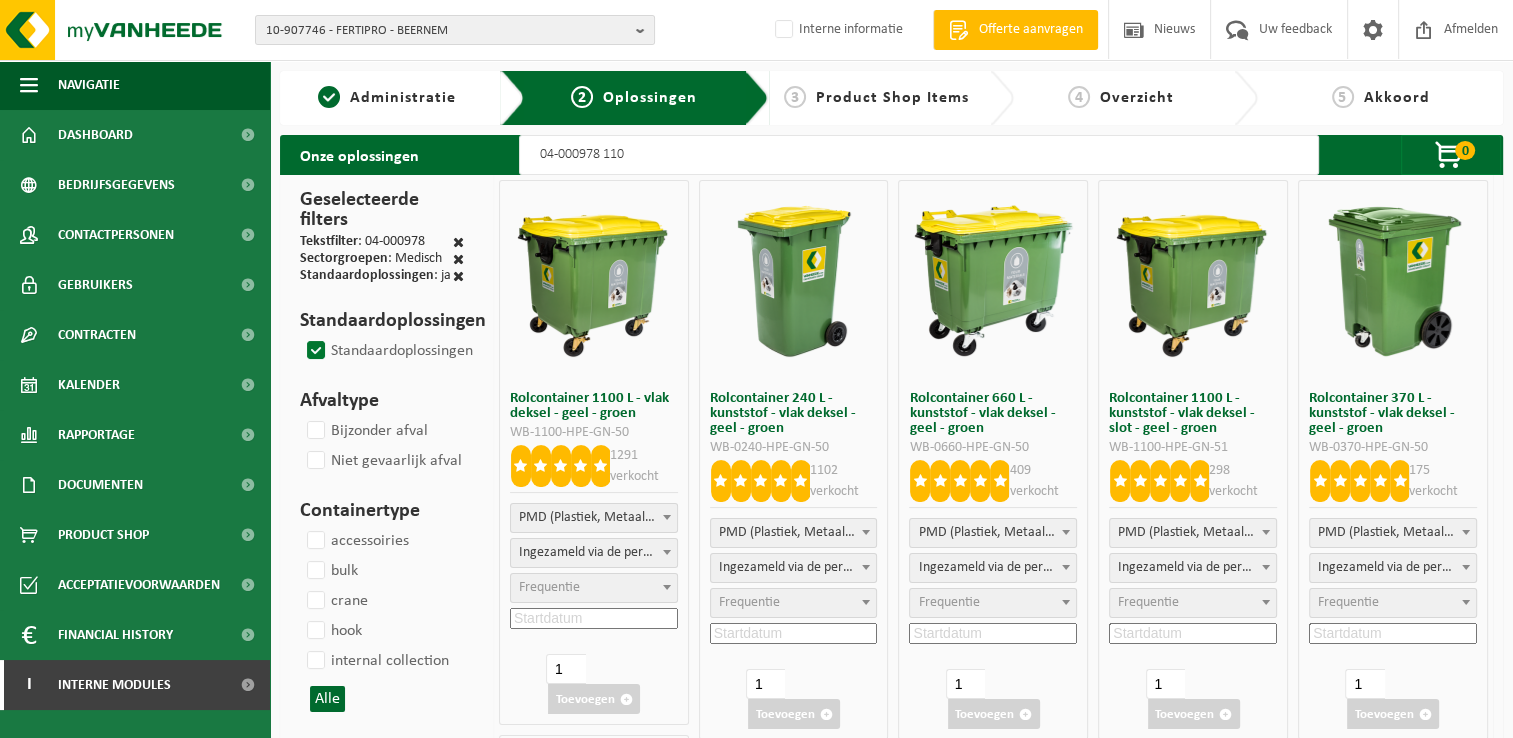 select 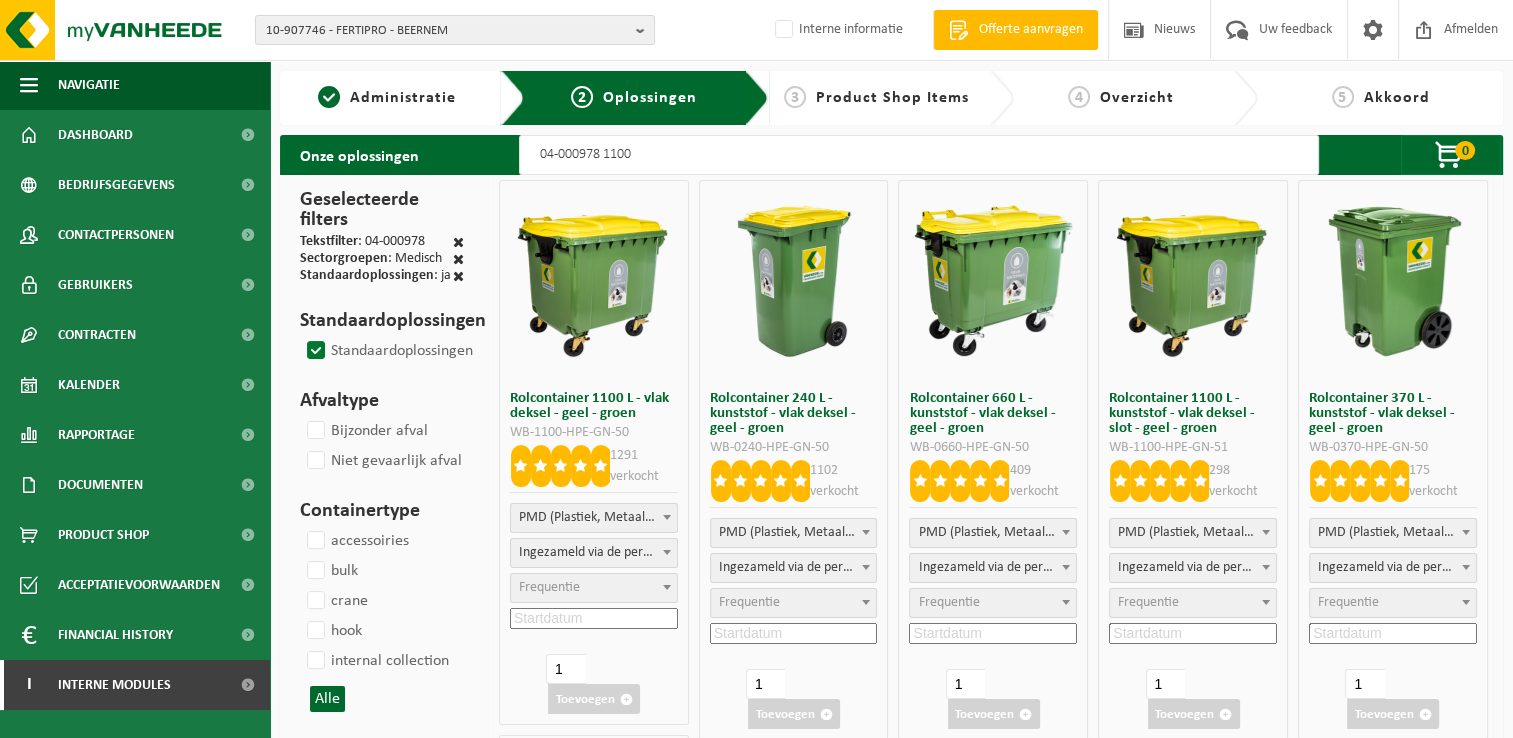 select 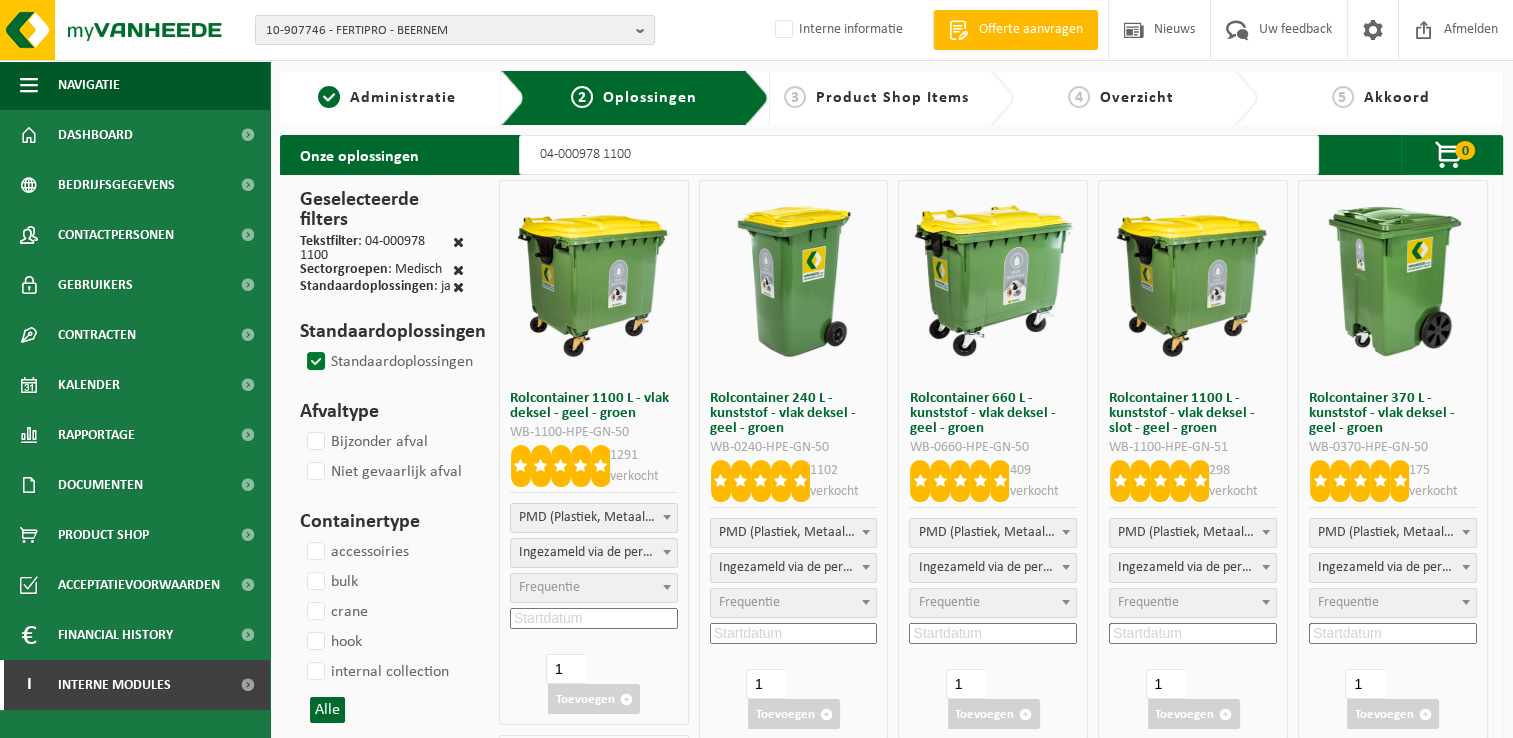 select 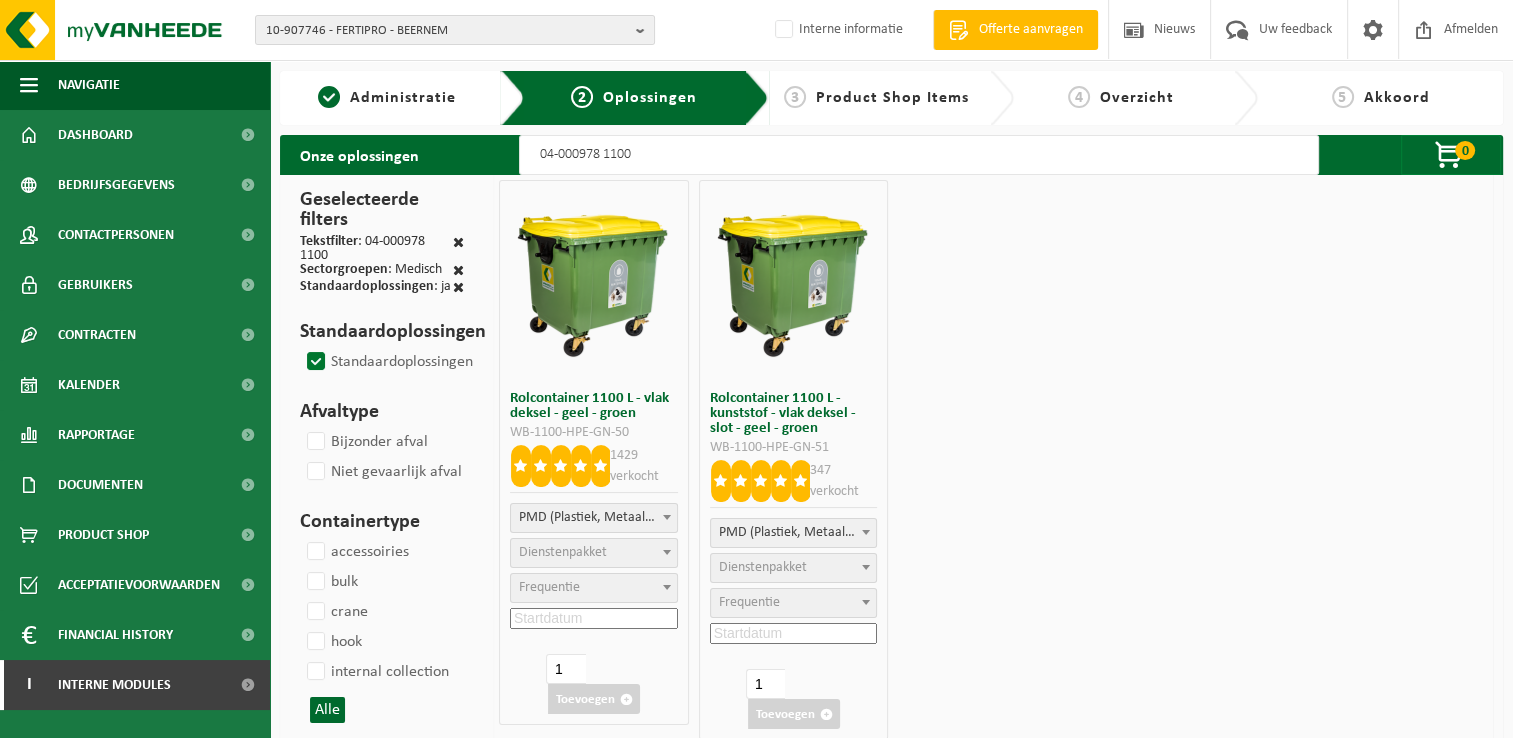 select 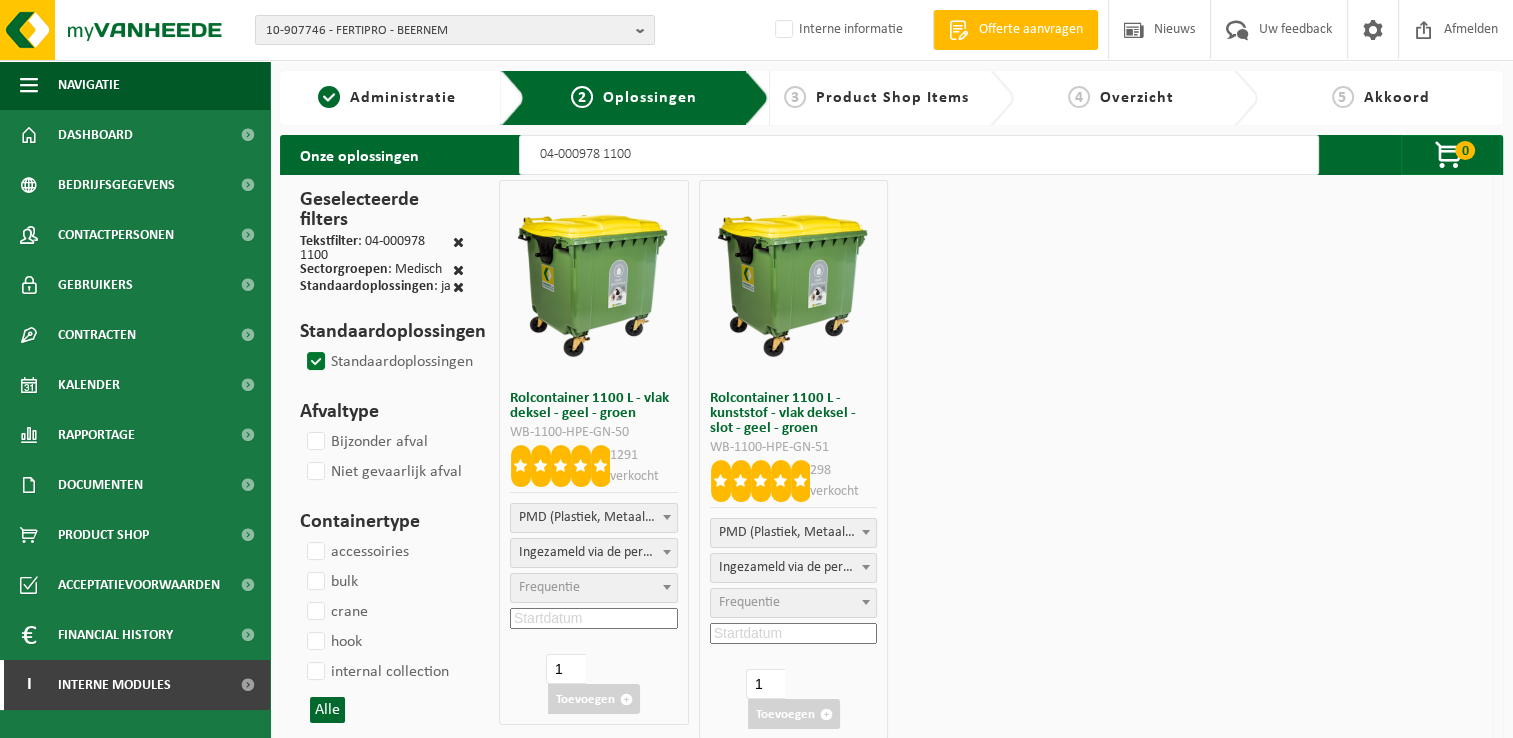 select 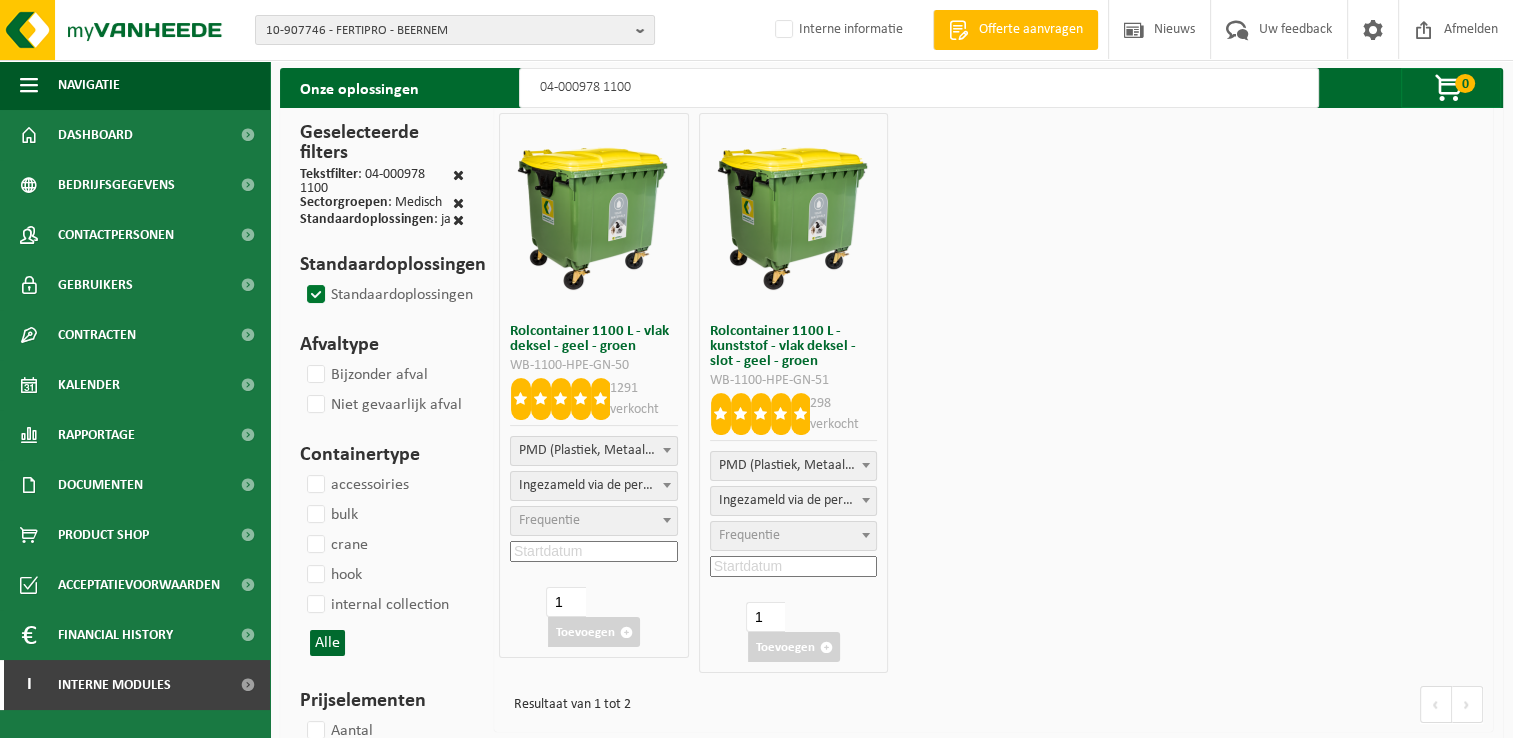 scroll, scrollTop: 100, scrollLeft: 0, axis: vertical 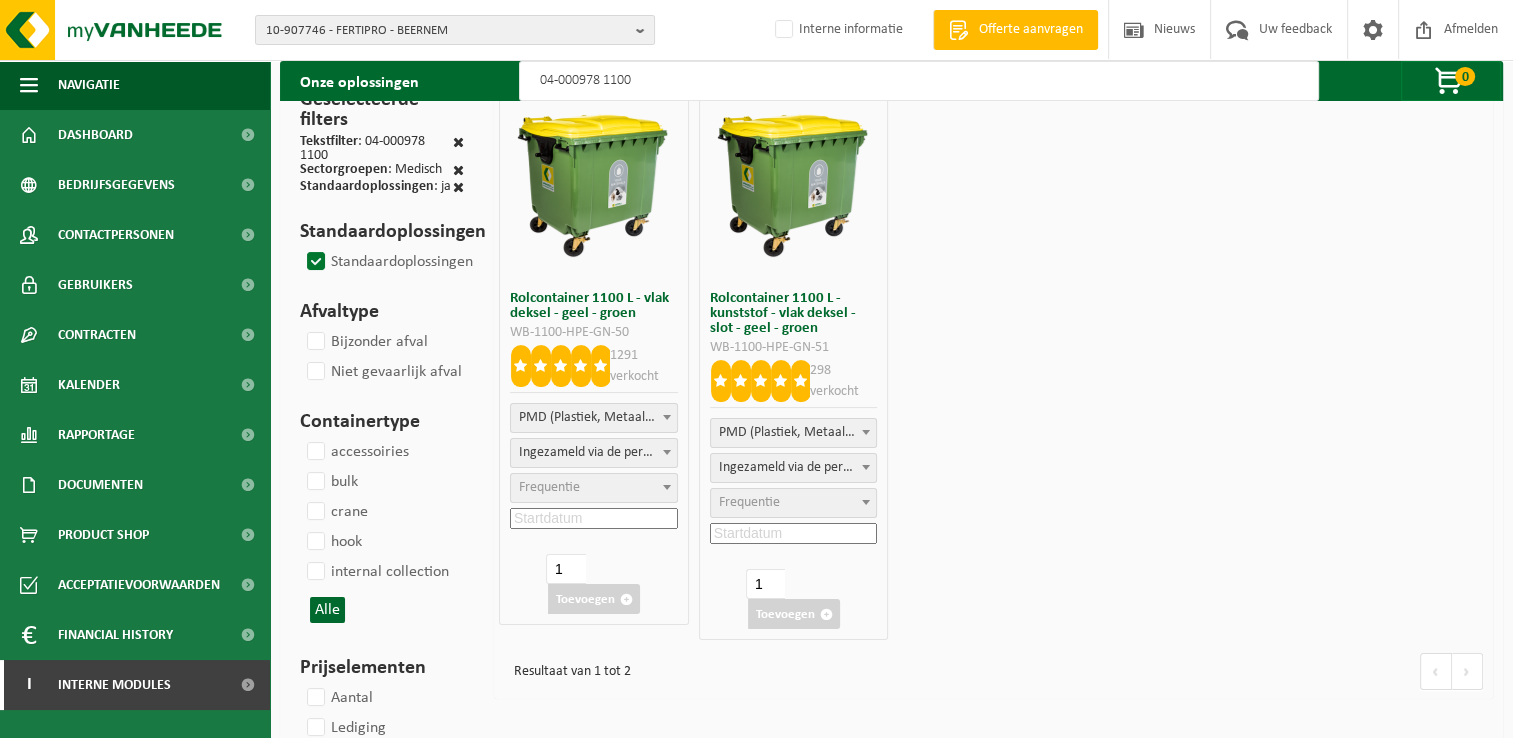 type on "04-000978 1100" 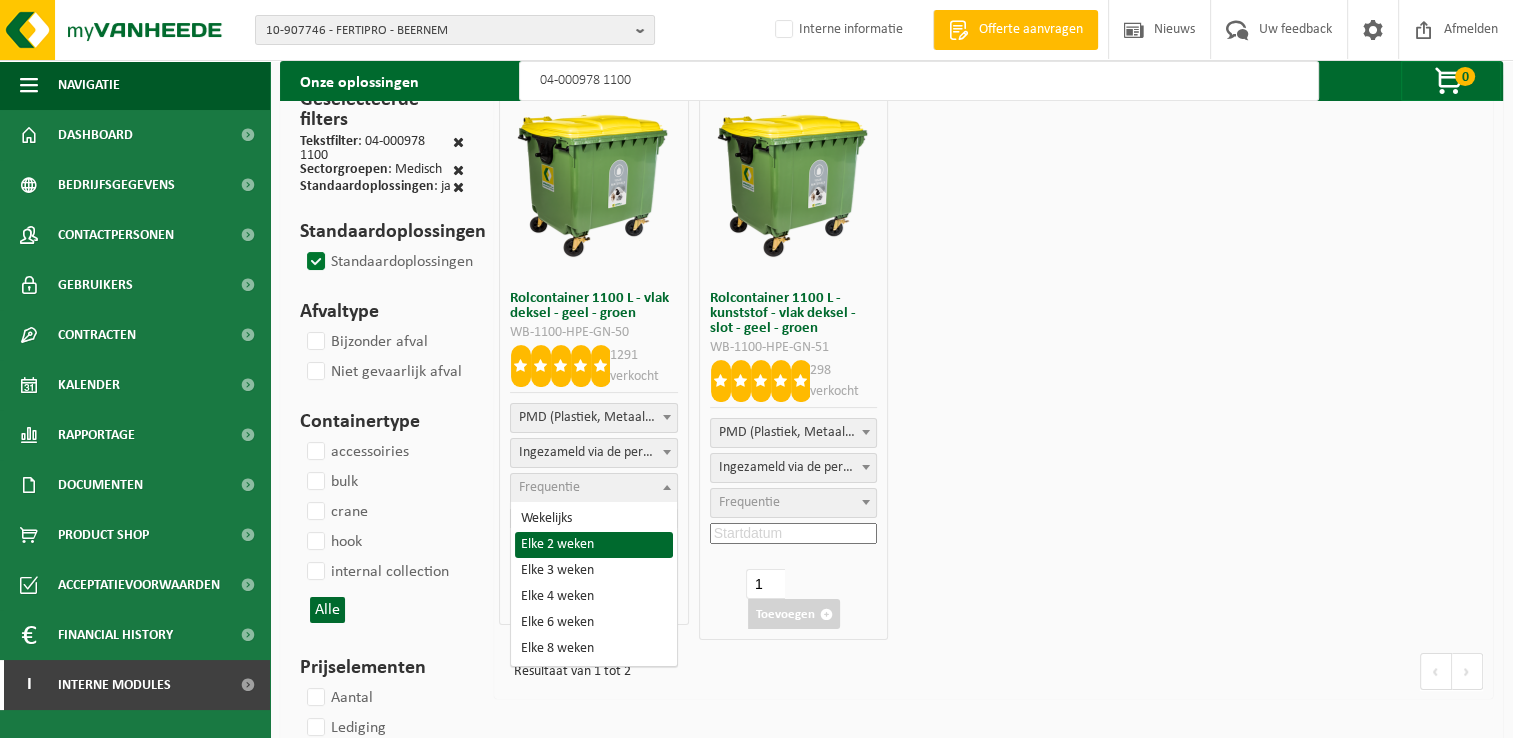 select on "11" 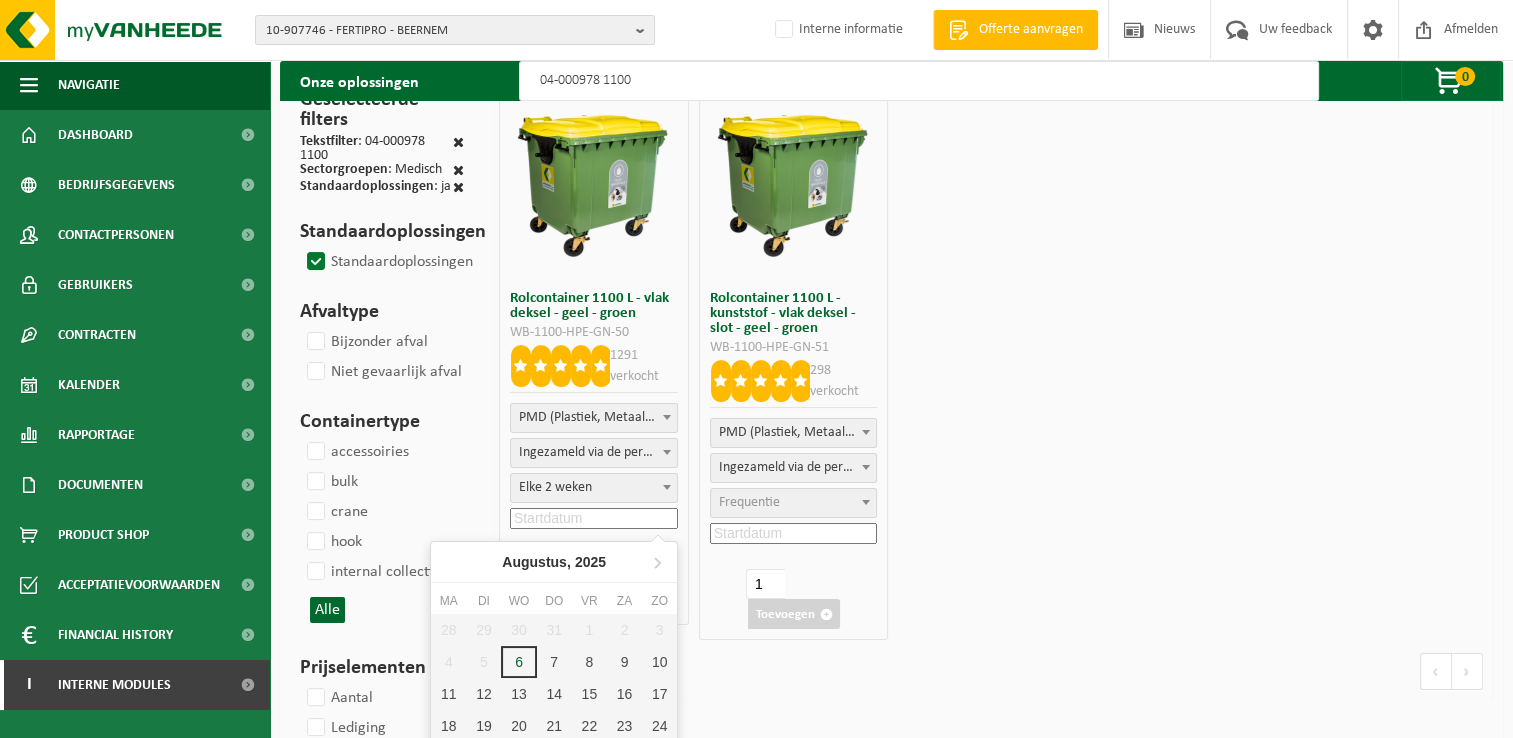 click at bounding box center [594, 518] 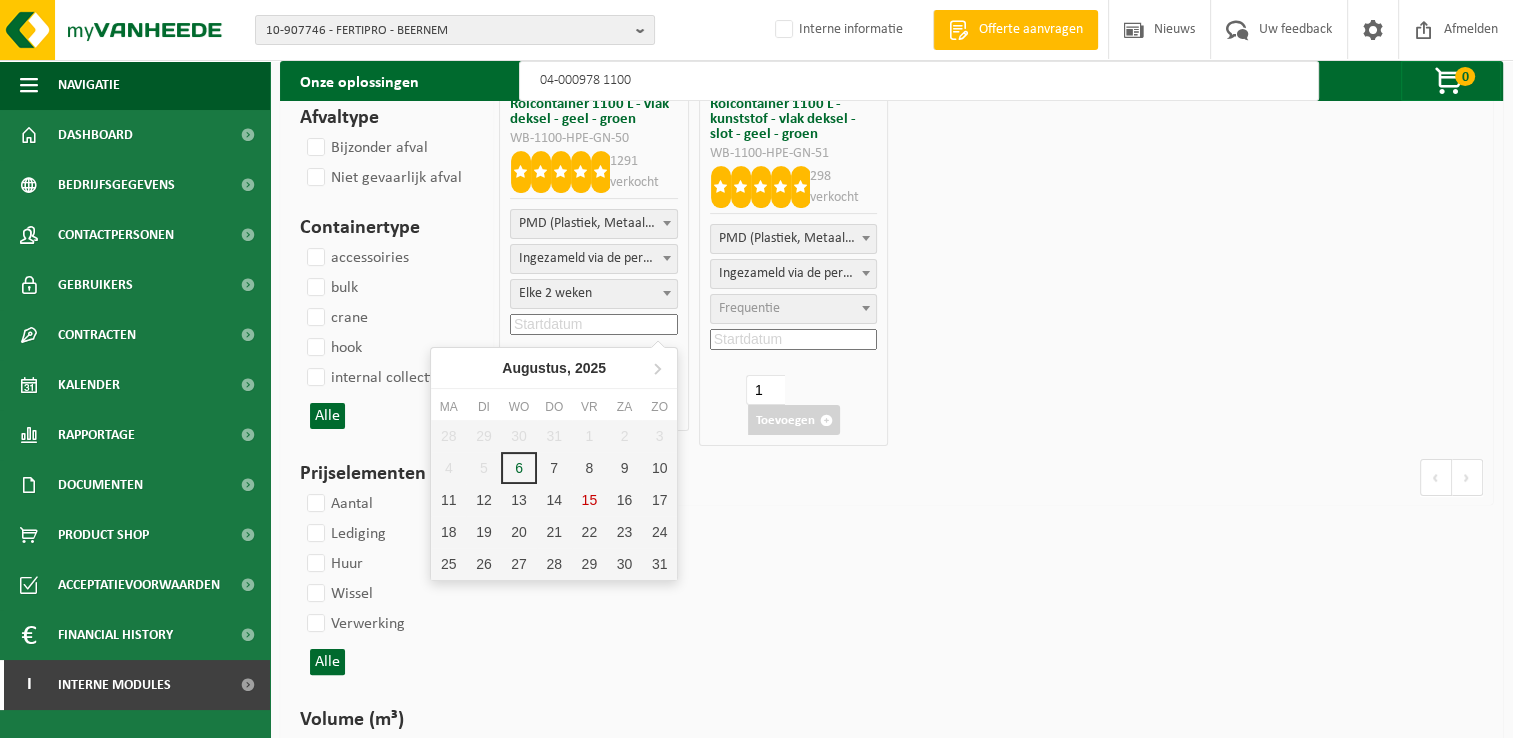 scroll, scrollTop: 300, scrollLeft: 0, axis: vertical 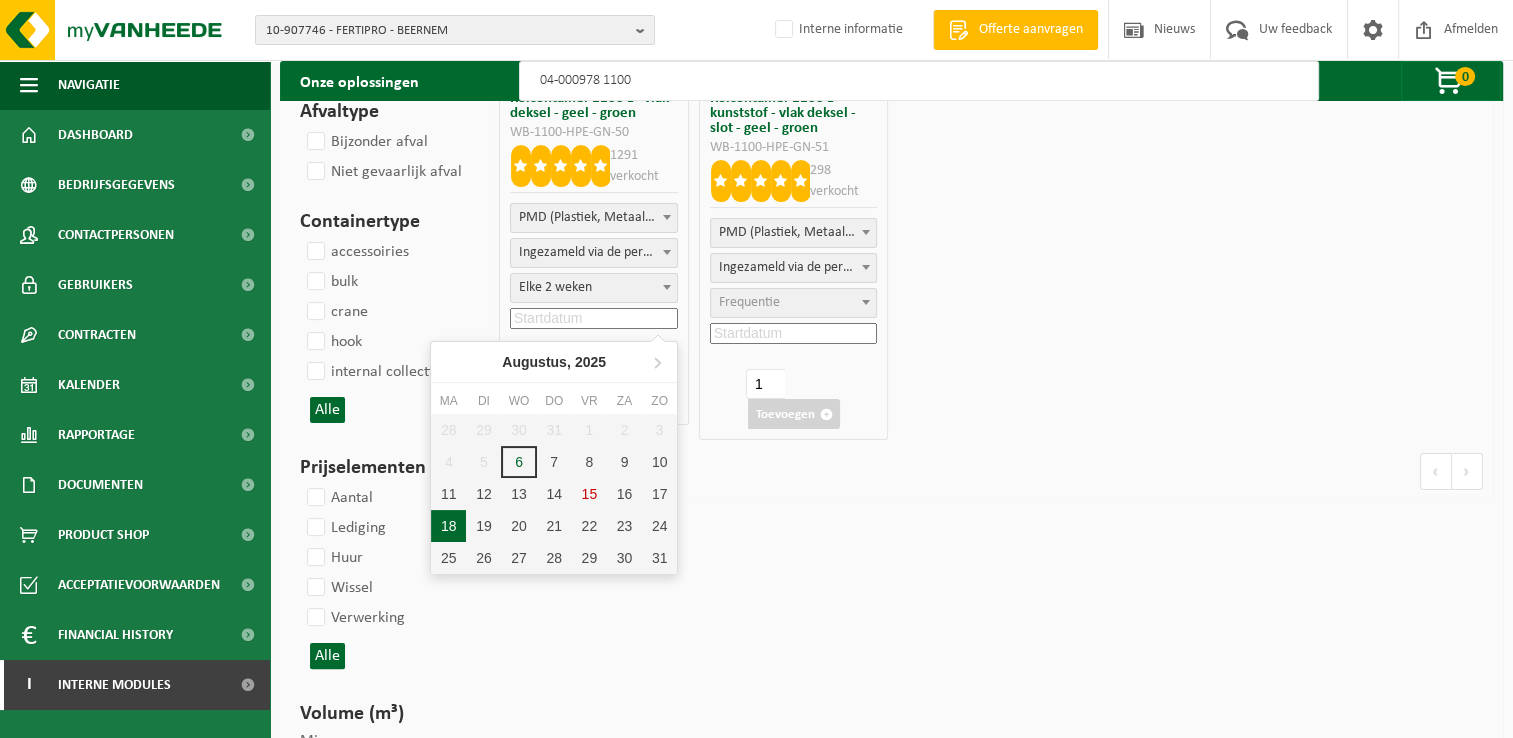 click on "18" at bounding box center [448, 526] 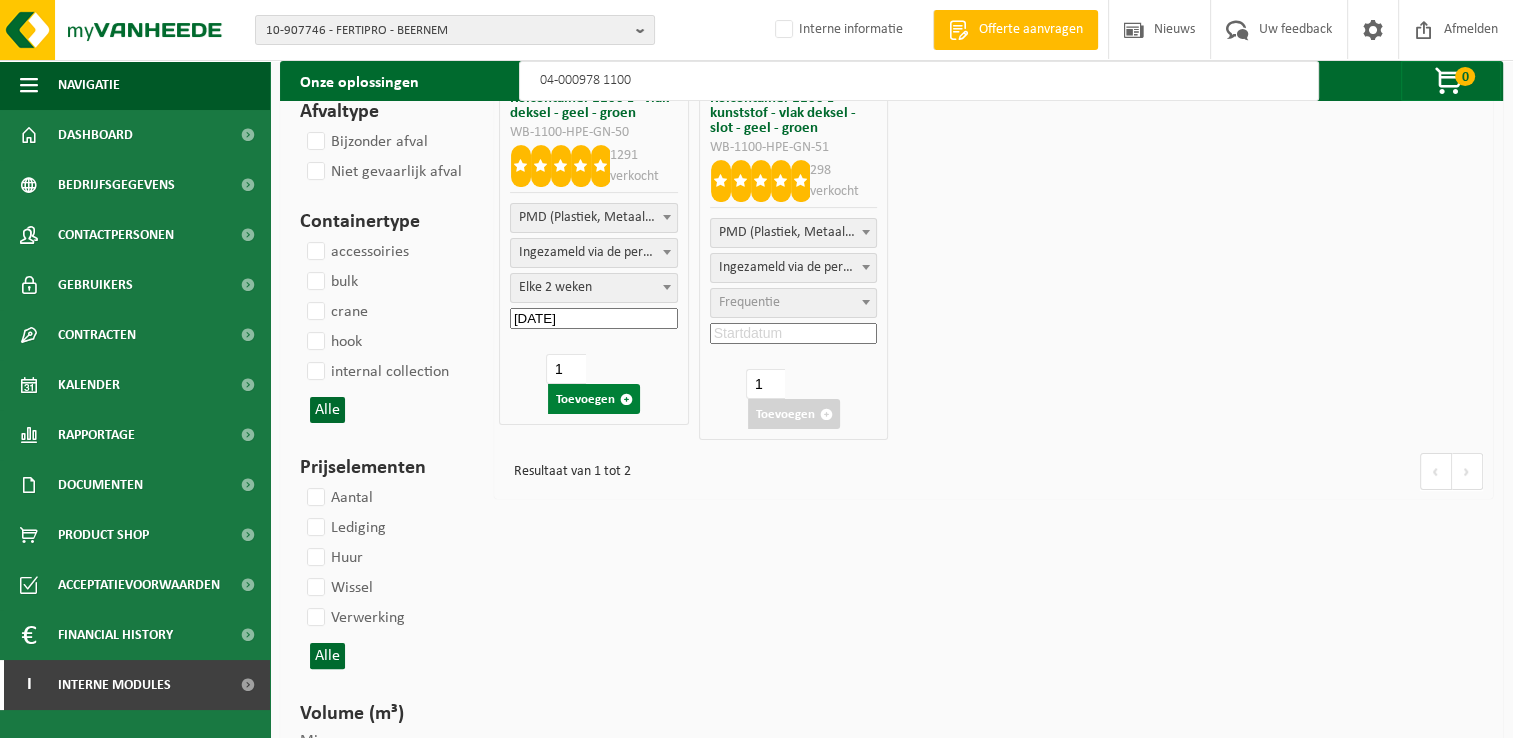 click on "Toevoegen" at bounding box center (594, 399) 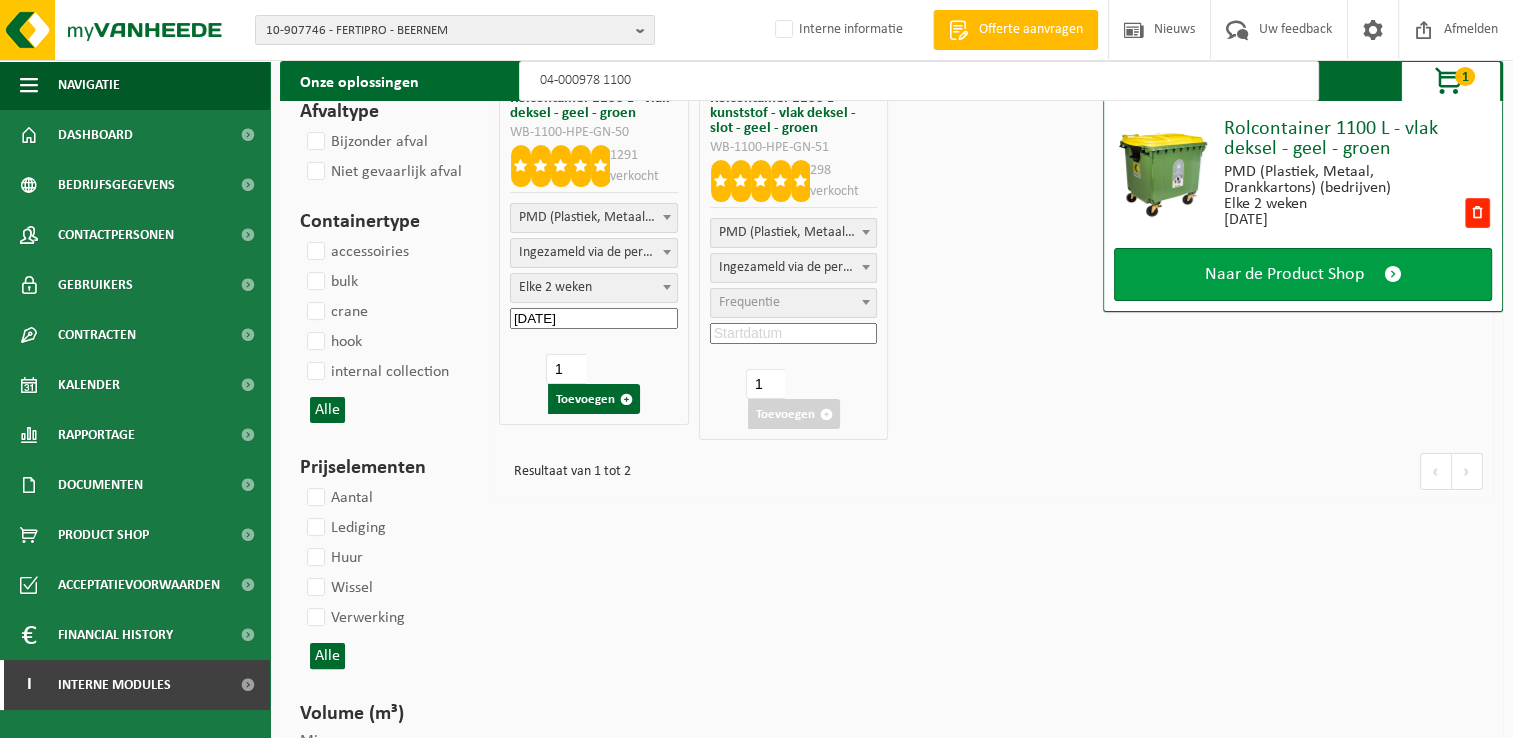 click on "Naar de Product Shop" at bounding box center [1284, 274] 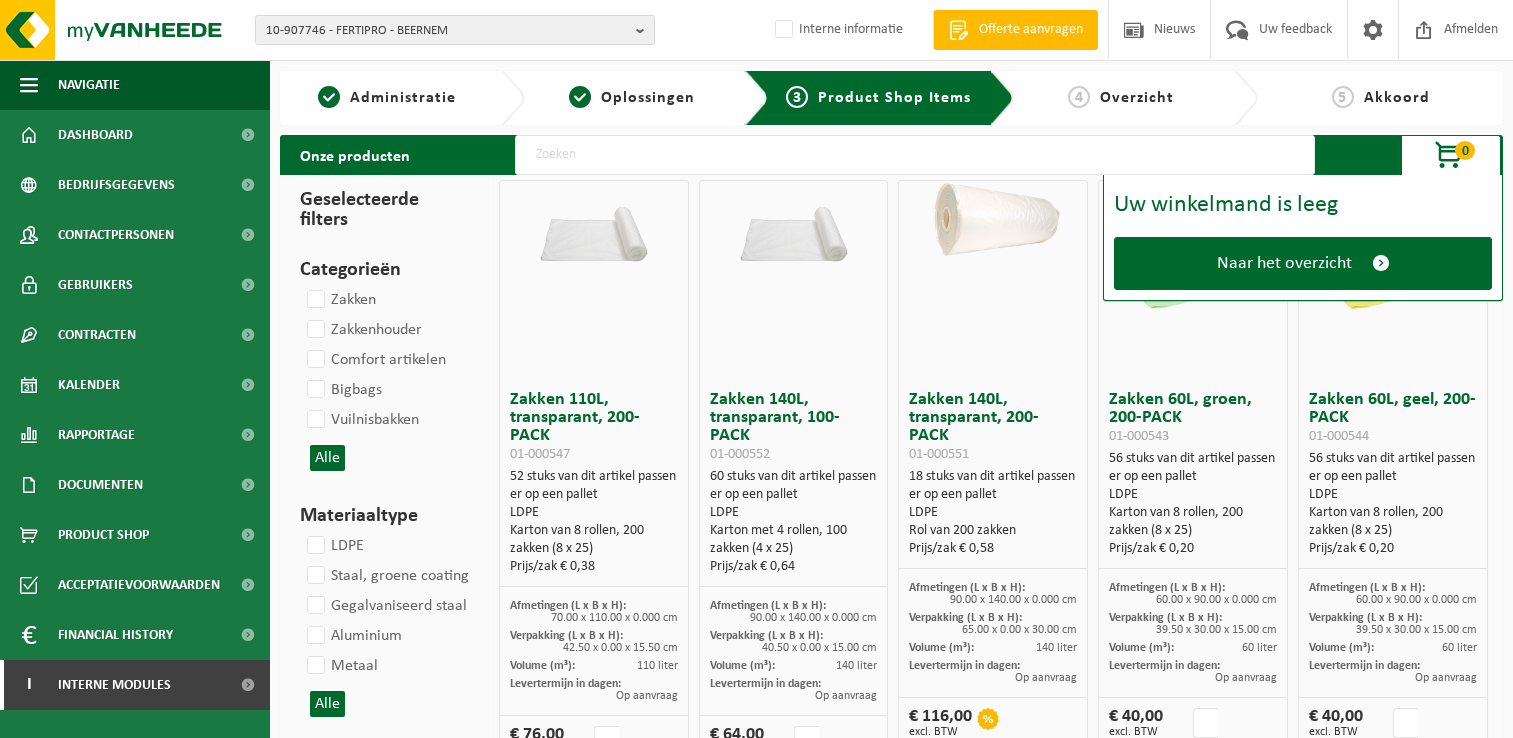 scroll, scrollTop: 0, scrollLeft: 0, axis: both 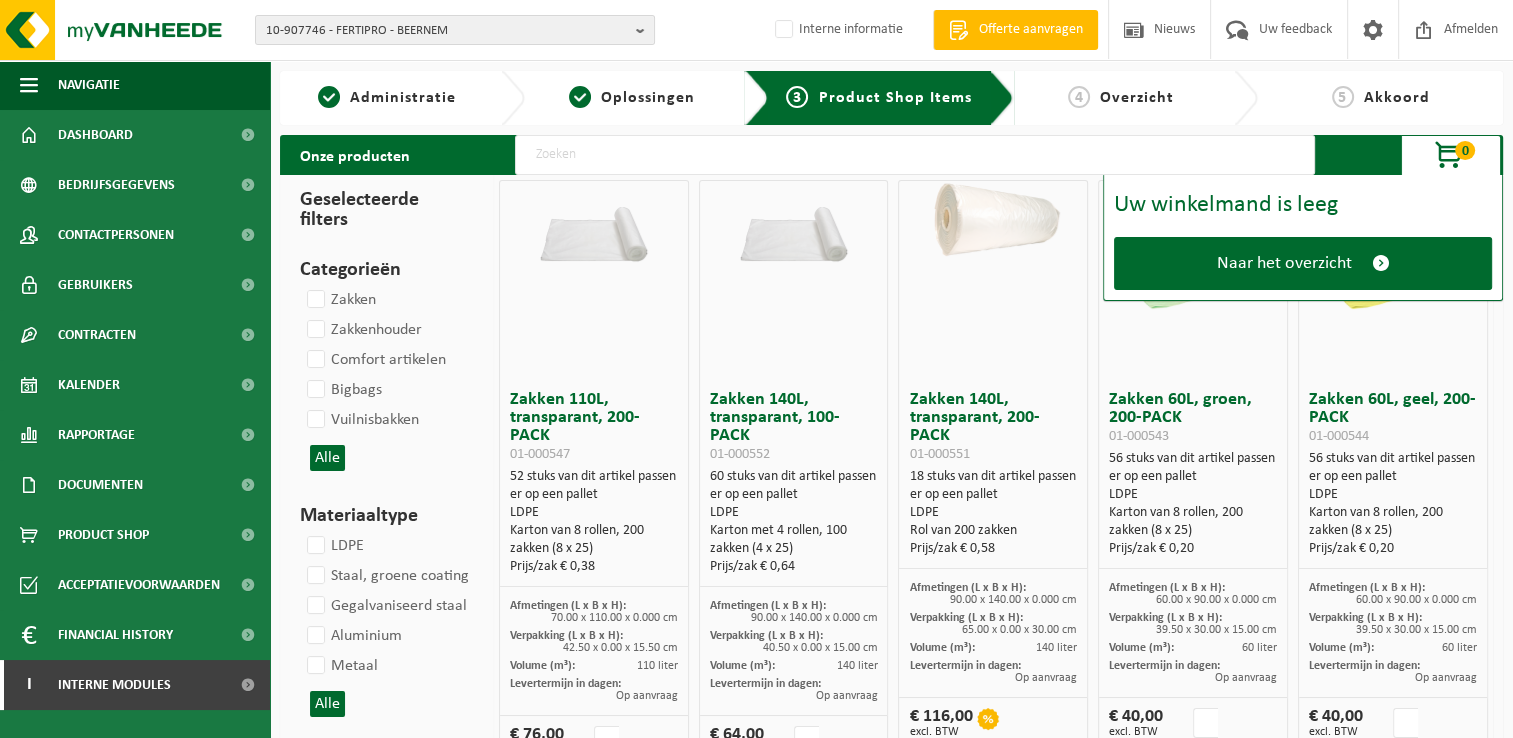 click at bounding box center (915, 155) 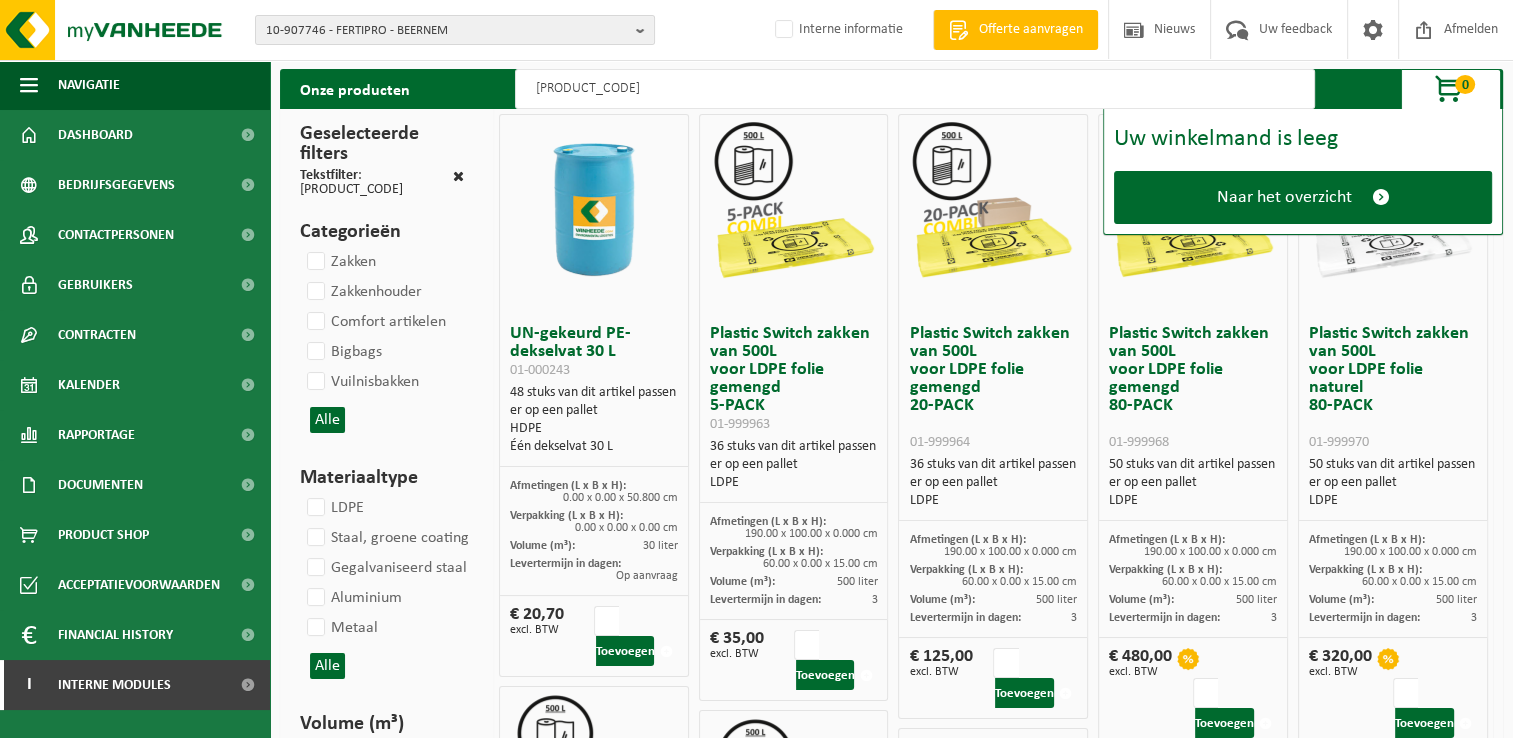 scroll, scrollTop: 100, scrollLeft: 0, axis: vertical 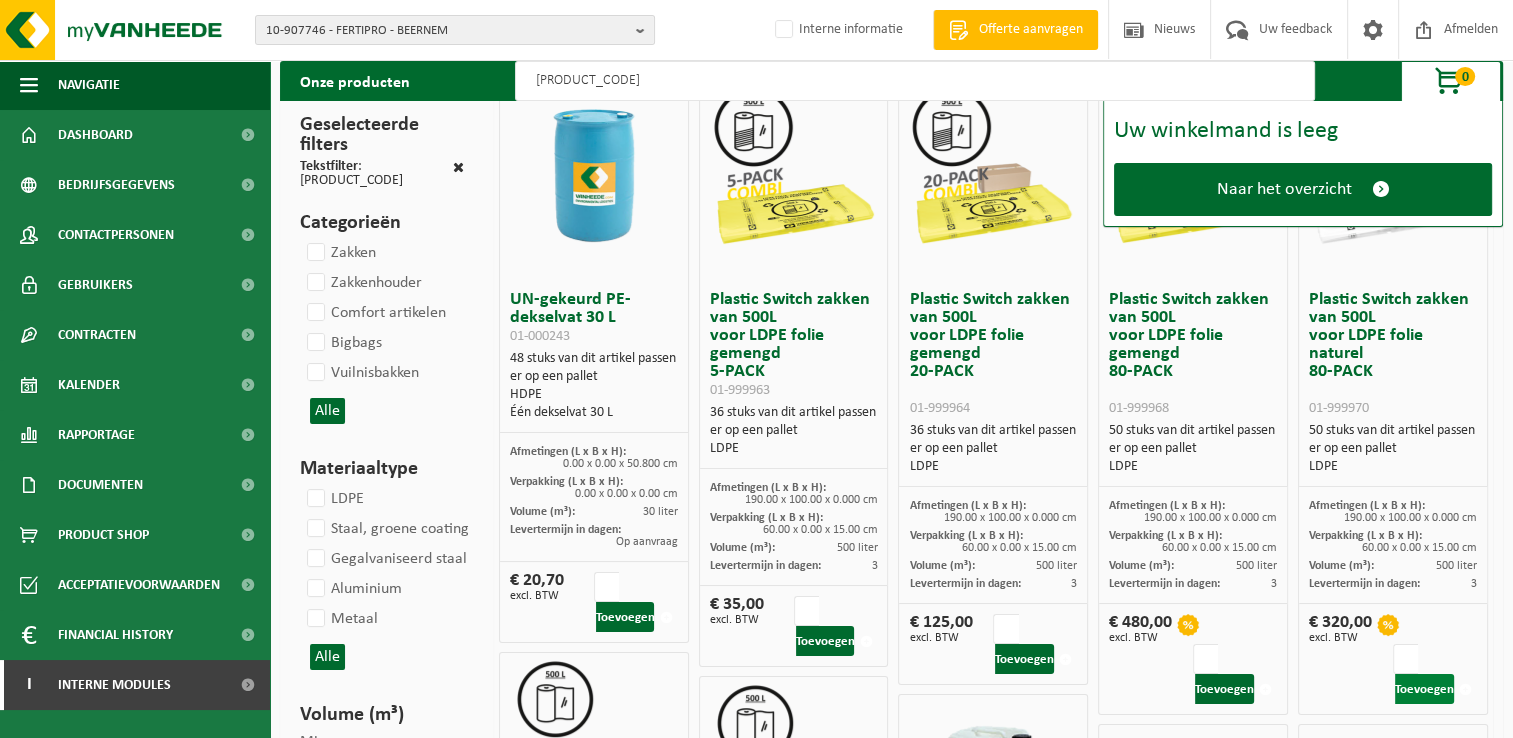 type on "Pe-folie" 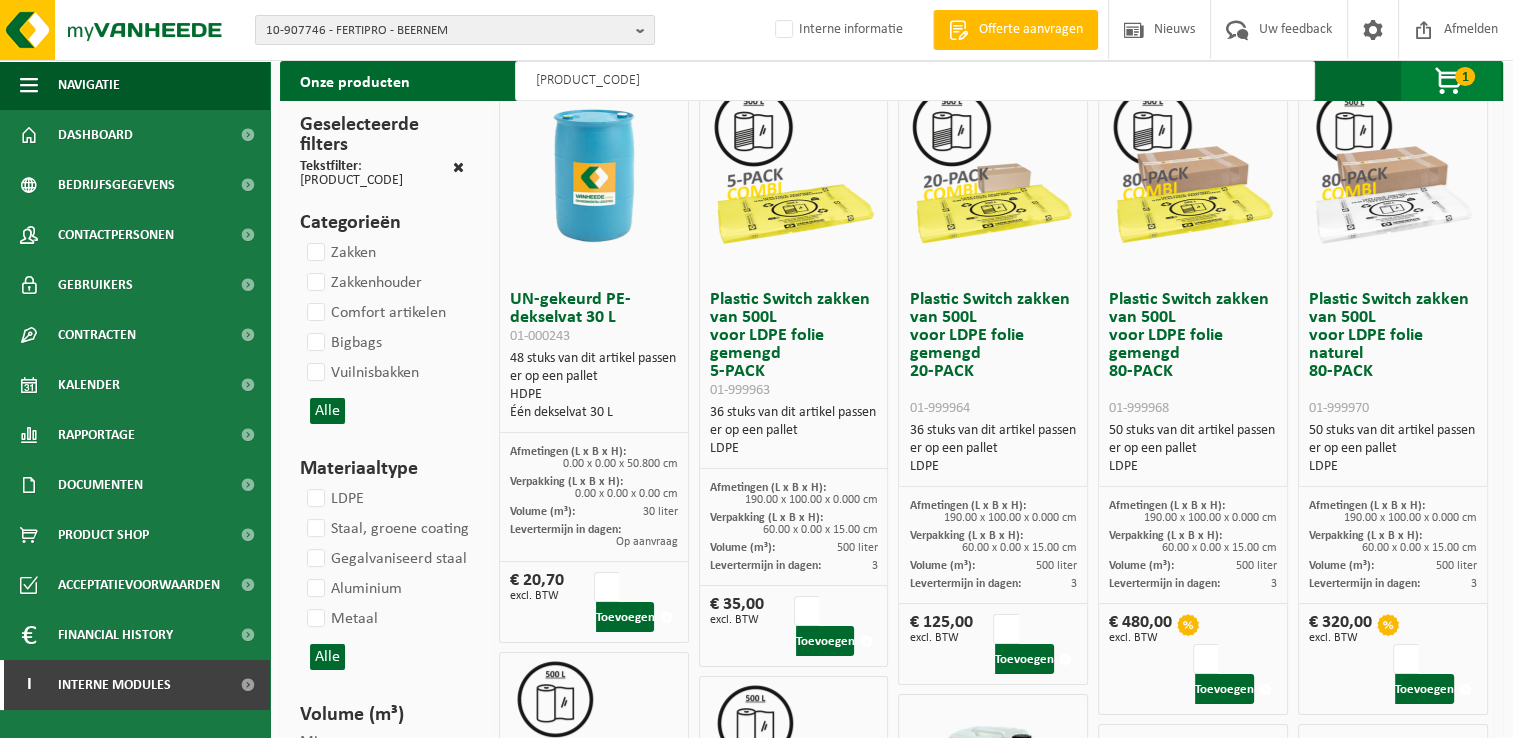 click on "1" at bounding box center [1465, 76] 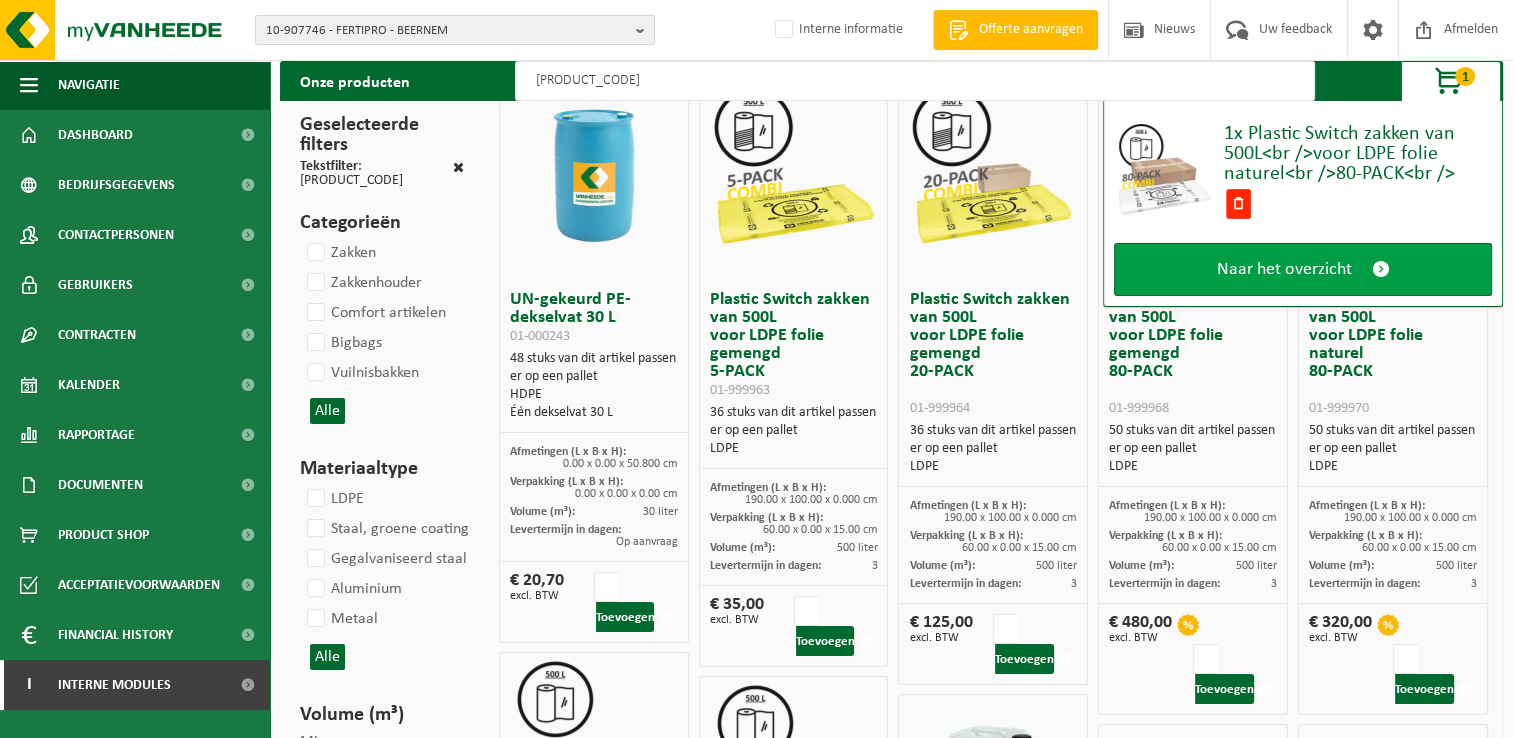 click at bounding box center (1381, 269) 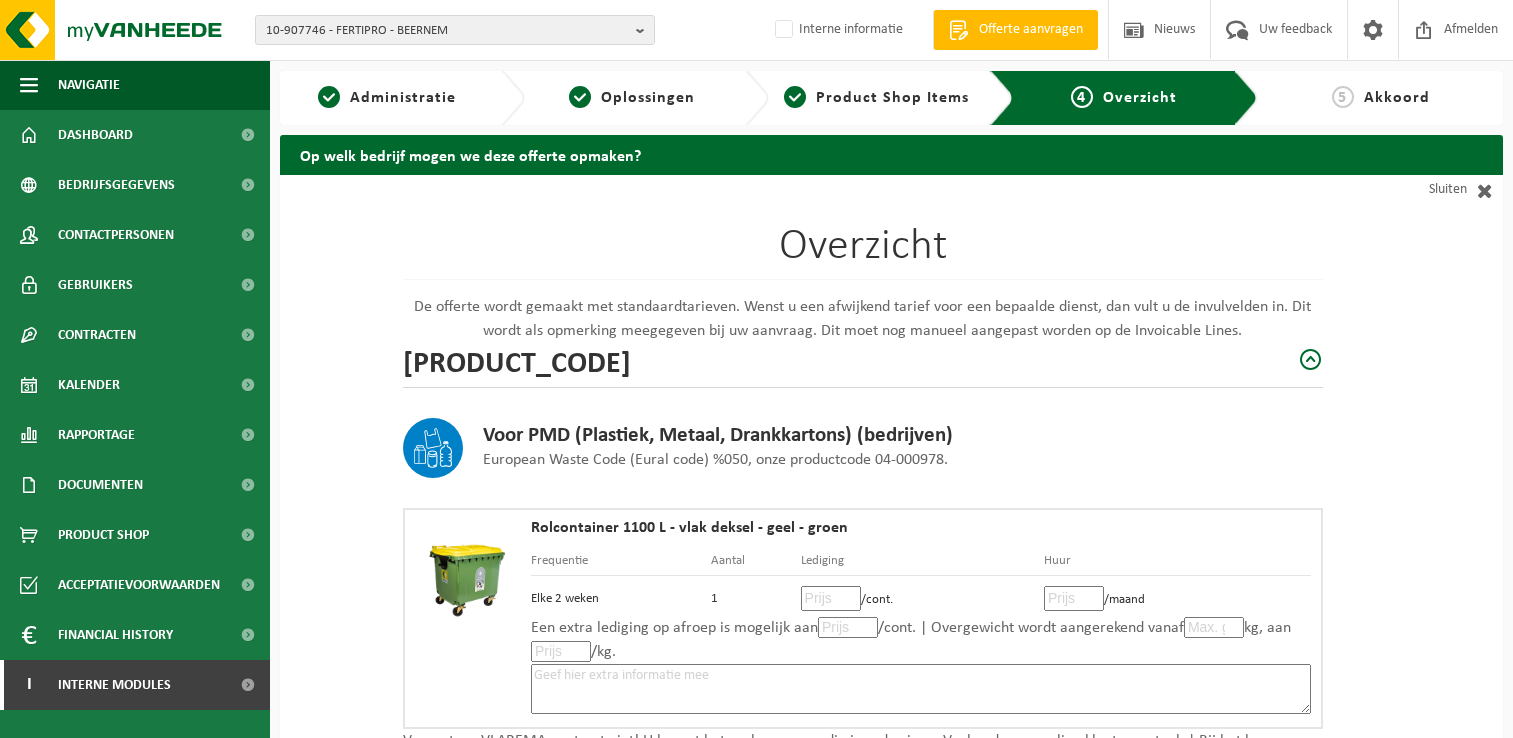 scroll, scrollTop: 0, scrollLeft: 0, axis: both 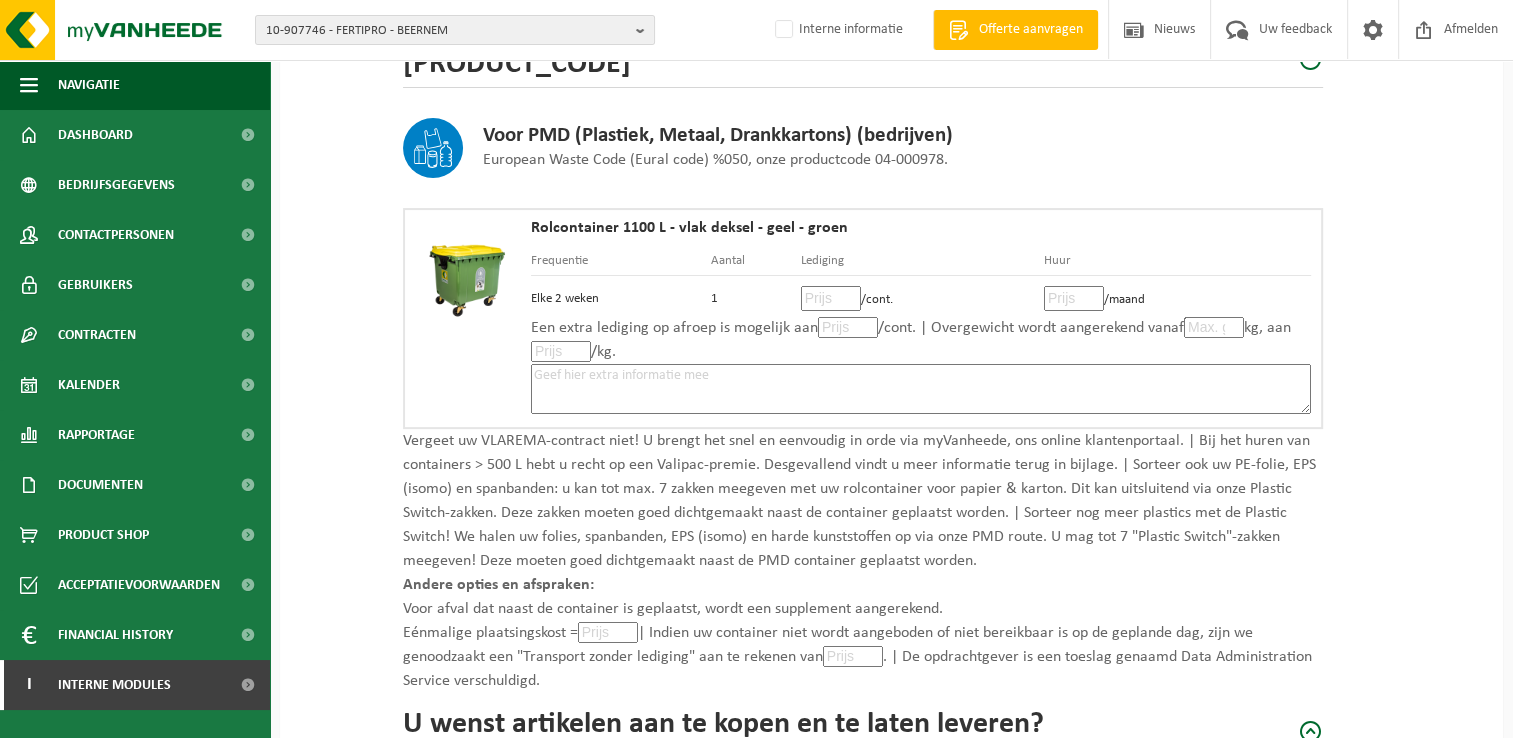 click at bounding box center (831, 298) 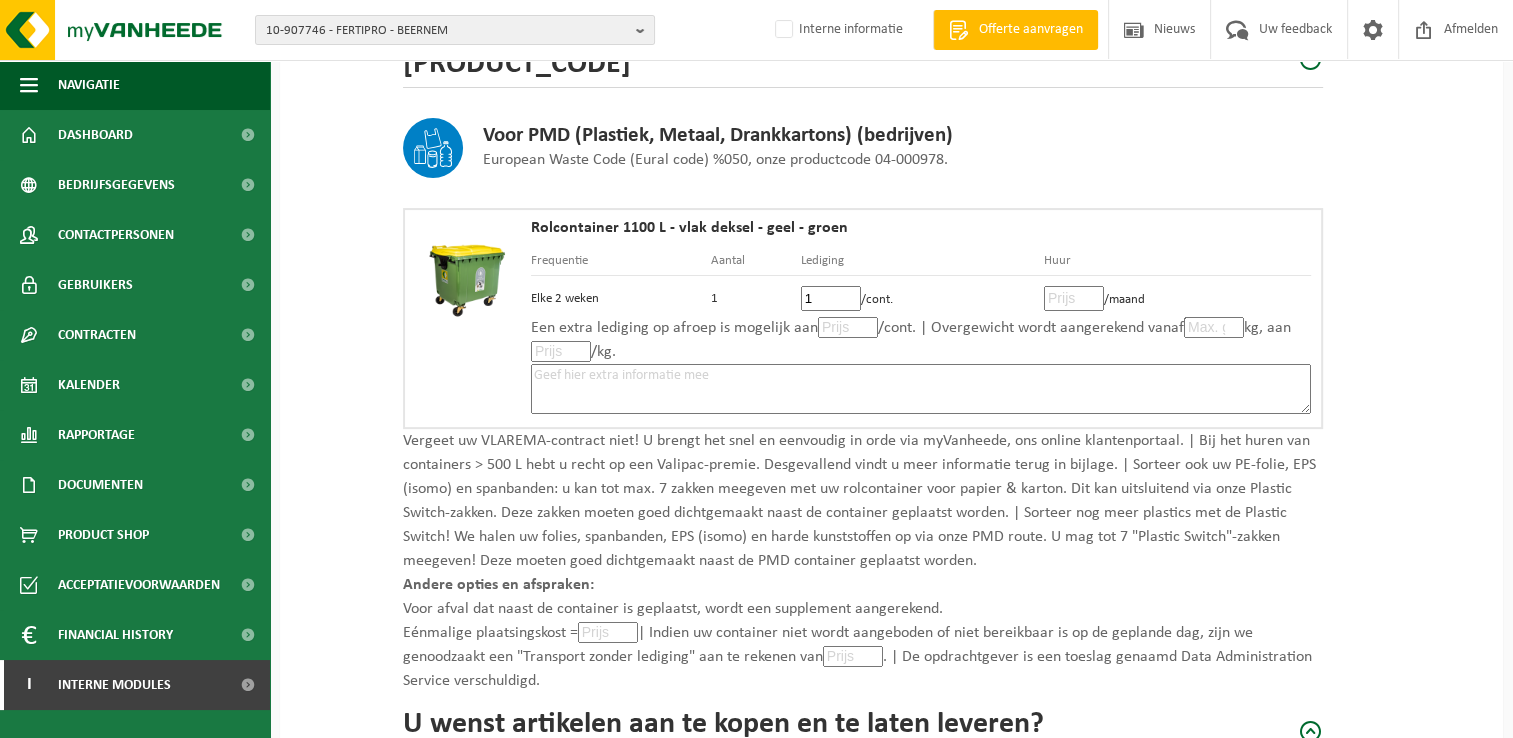 type on "14" 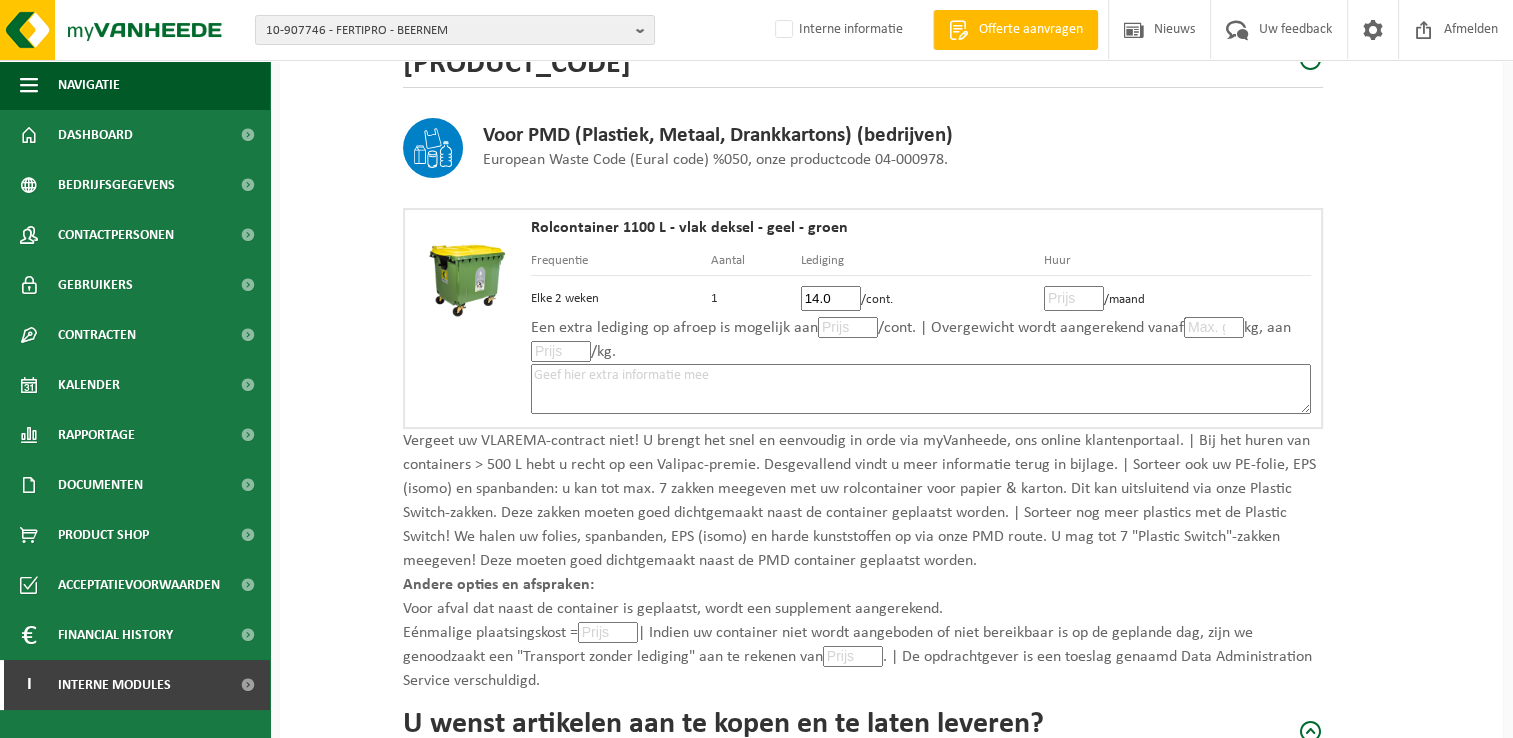 click on "14.0" at bounding box center [831, 298] 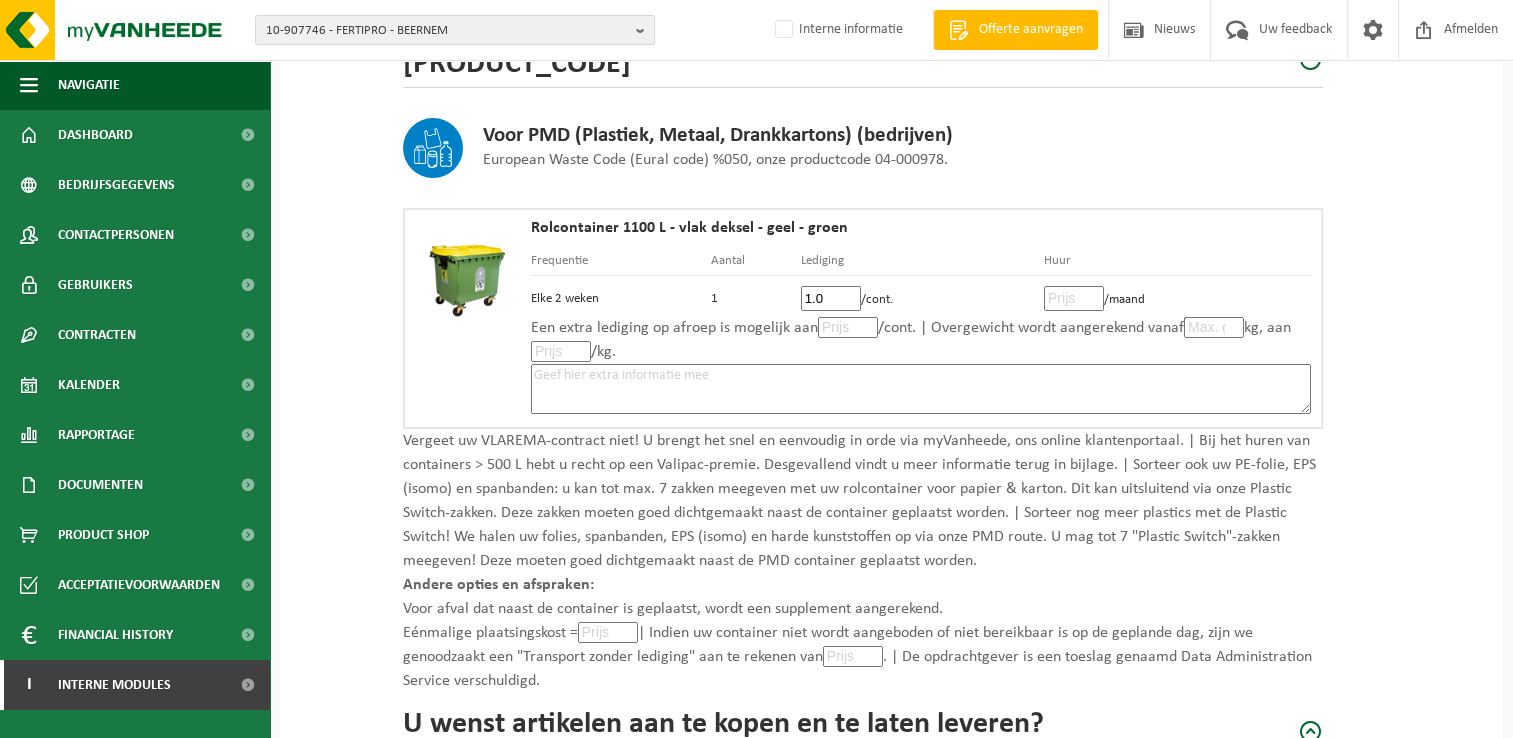 type on ".0" 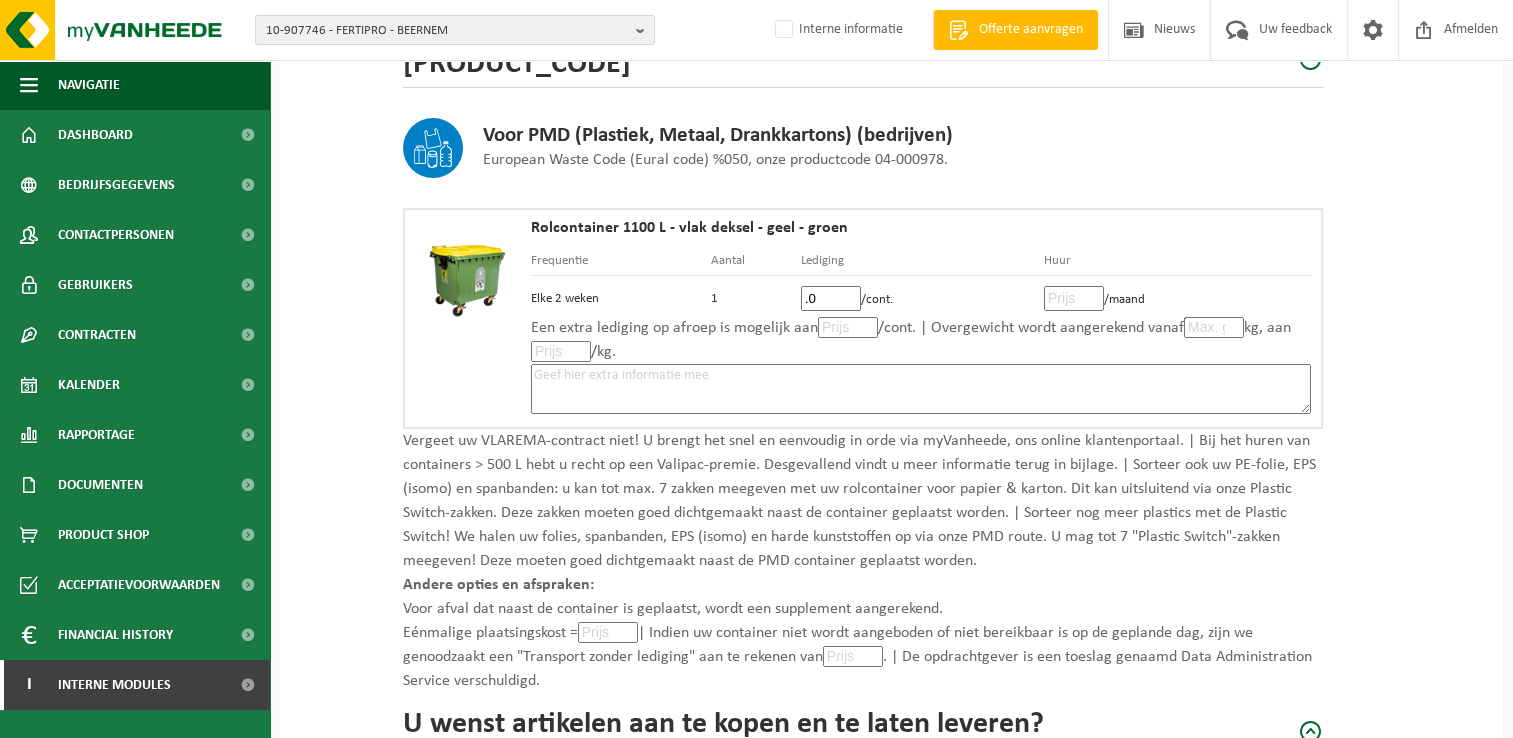 click on ".0" at bounding box center [831, 298] 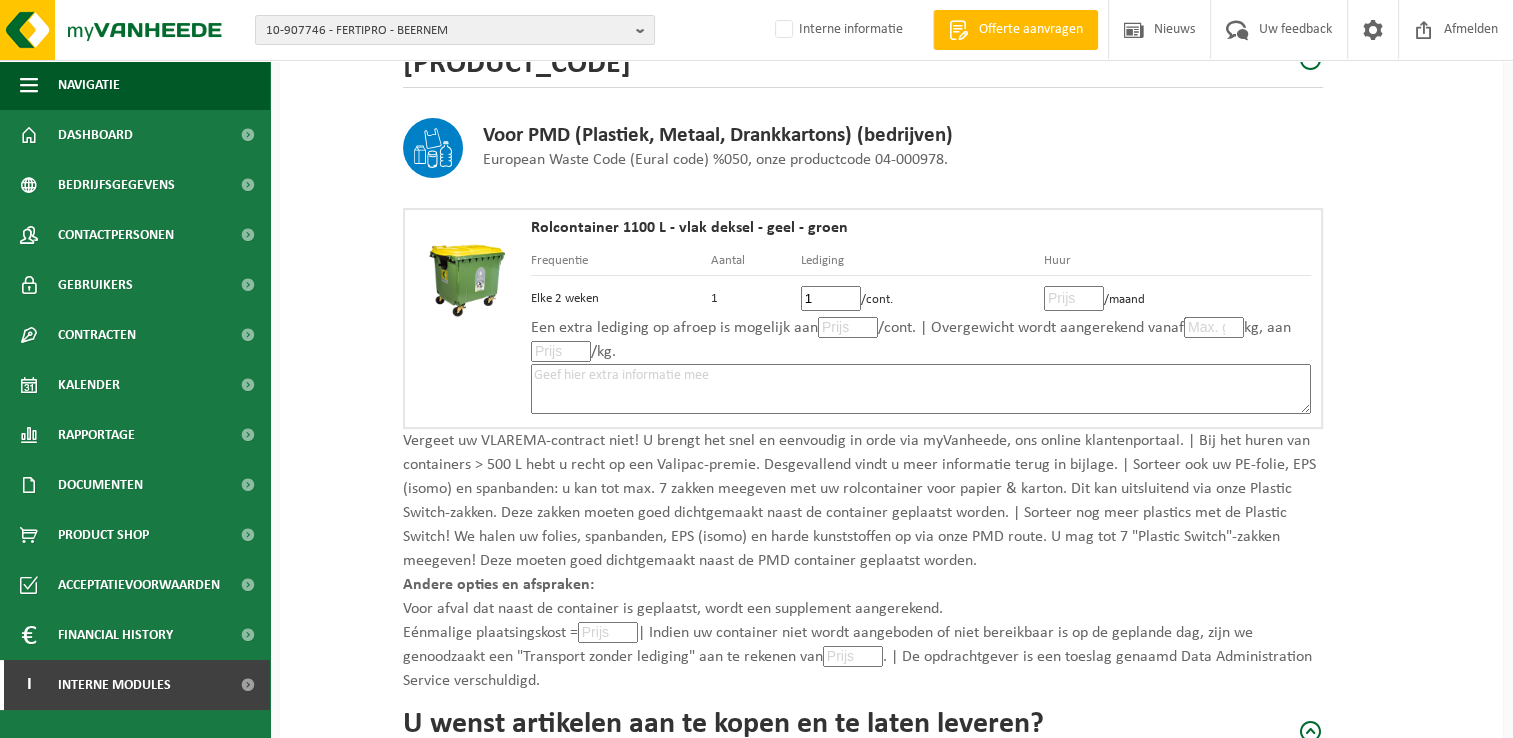 type on "16" 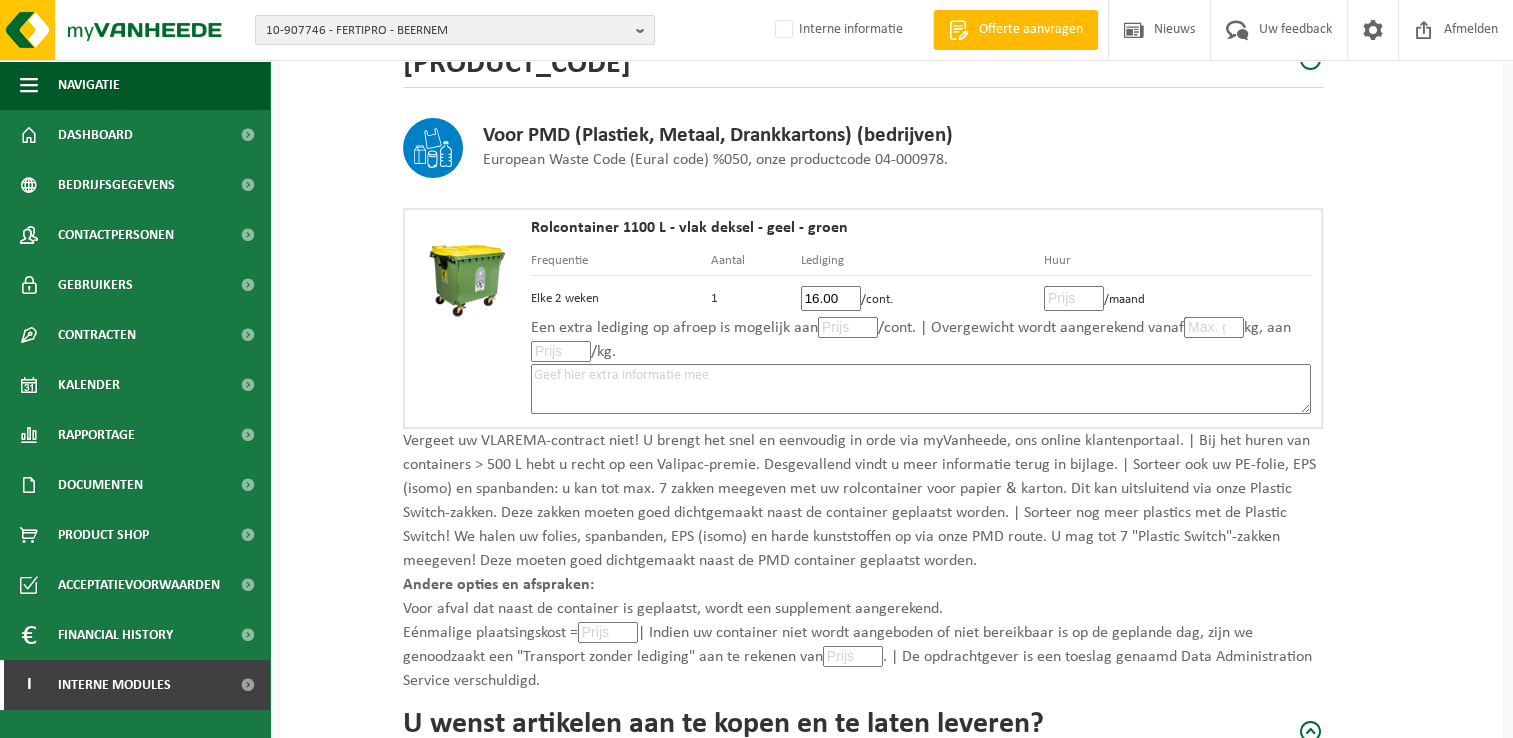type on "16.00" 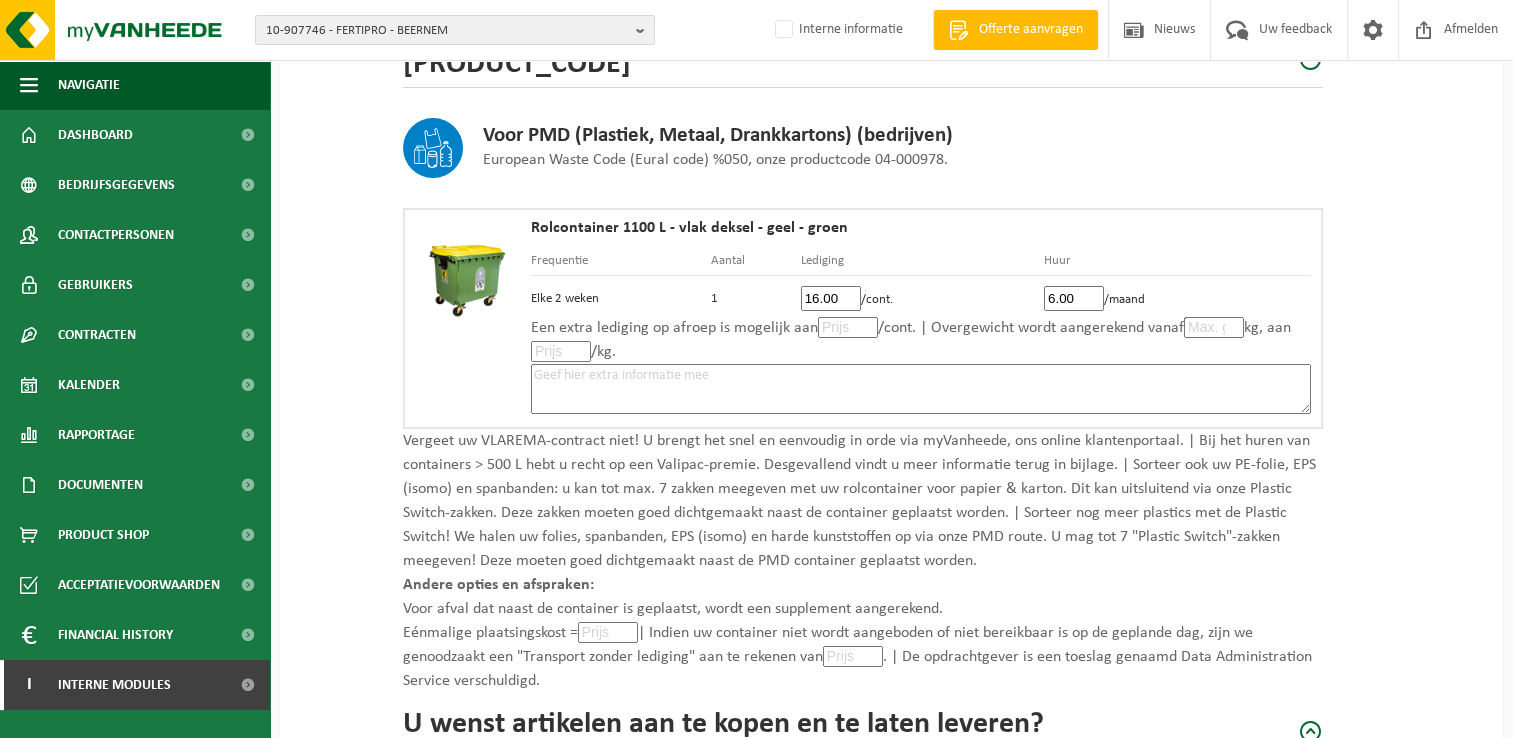 type on "6.00" 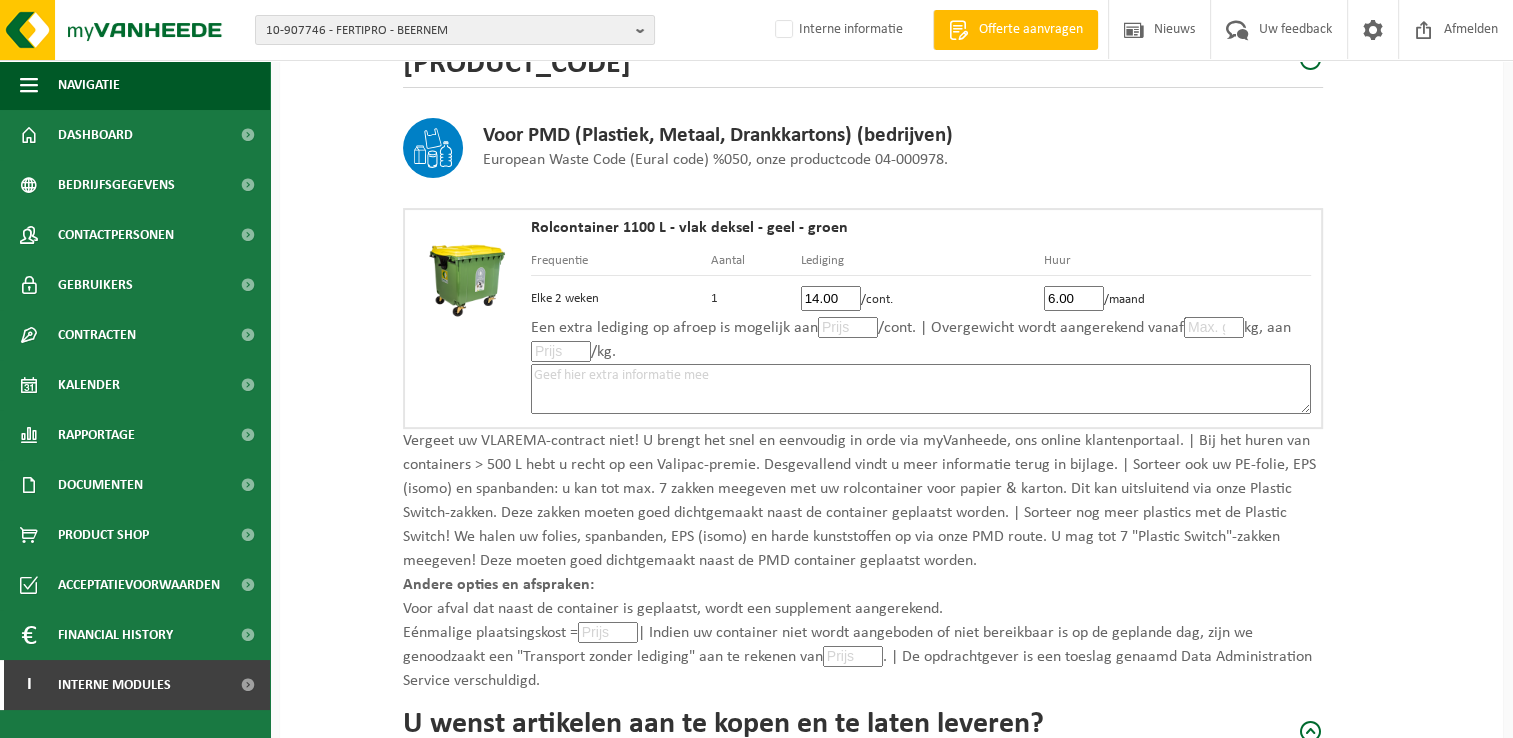 type on "14.00" 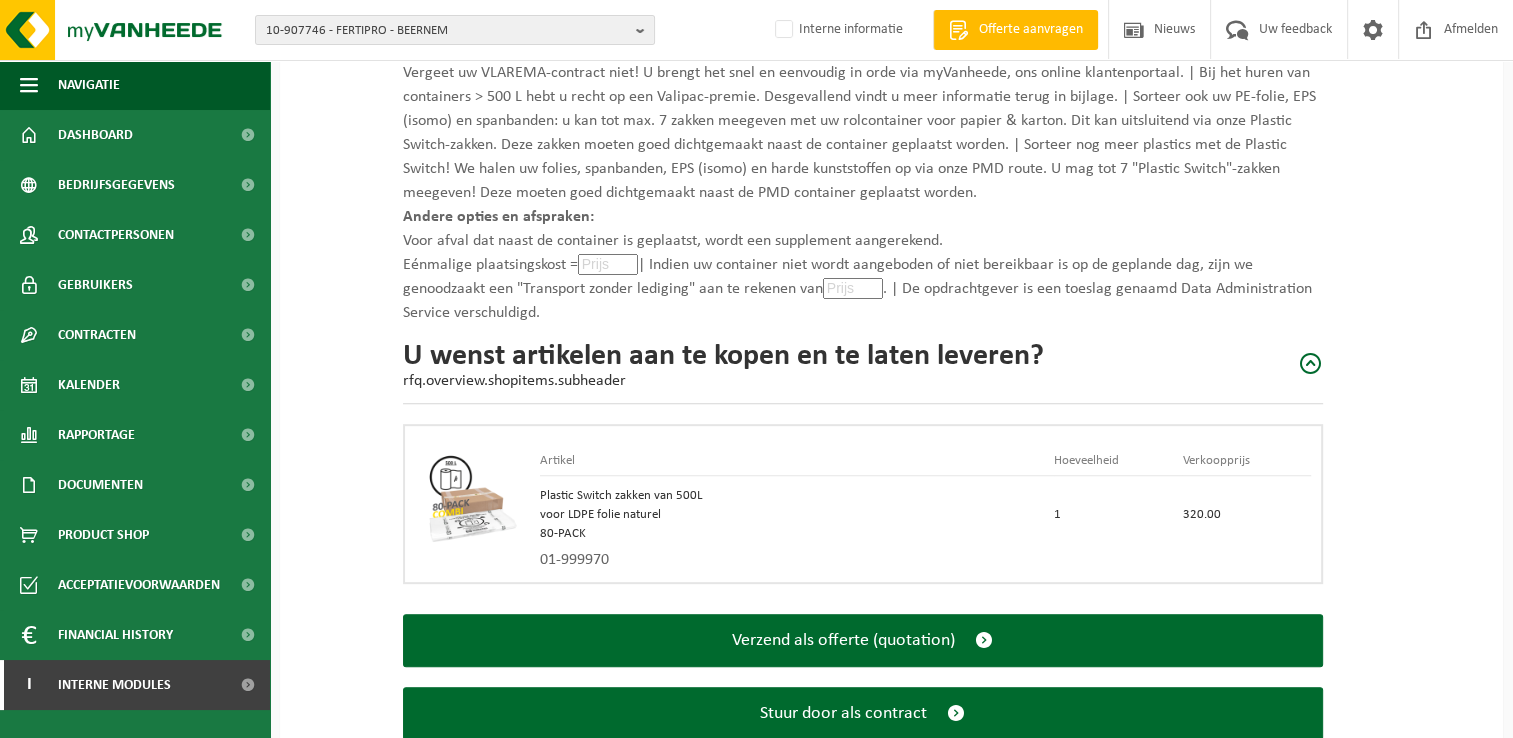scroll, scrollTop: 700, scrollLeft: 0, axis: vertical 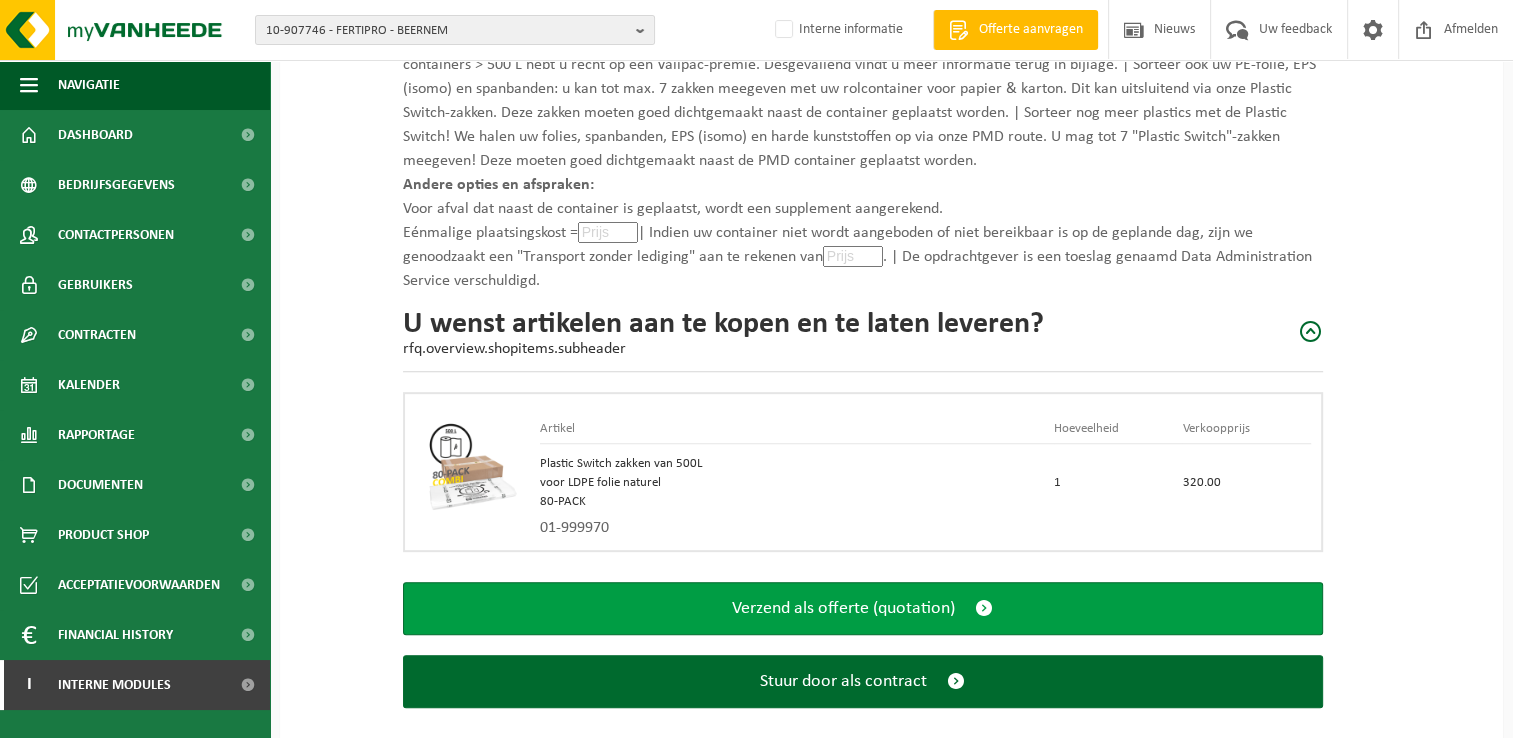 click at bounding box center (984, 608) 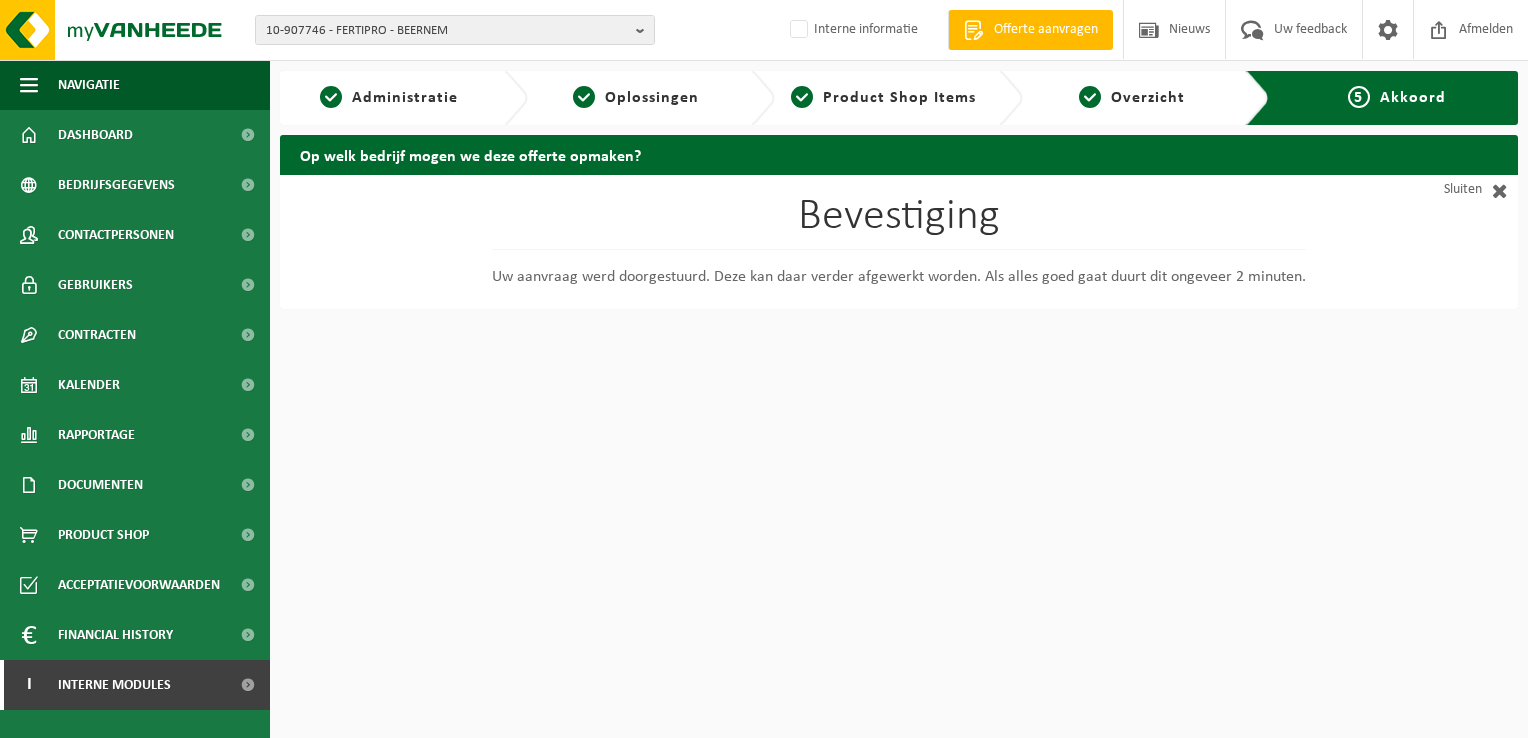 scroll, scrollTop: 0, scrollLeft: 0, axis: both 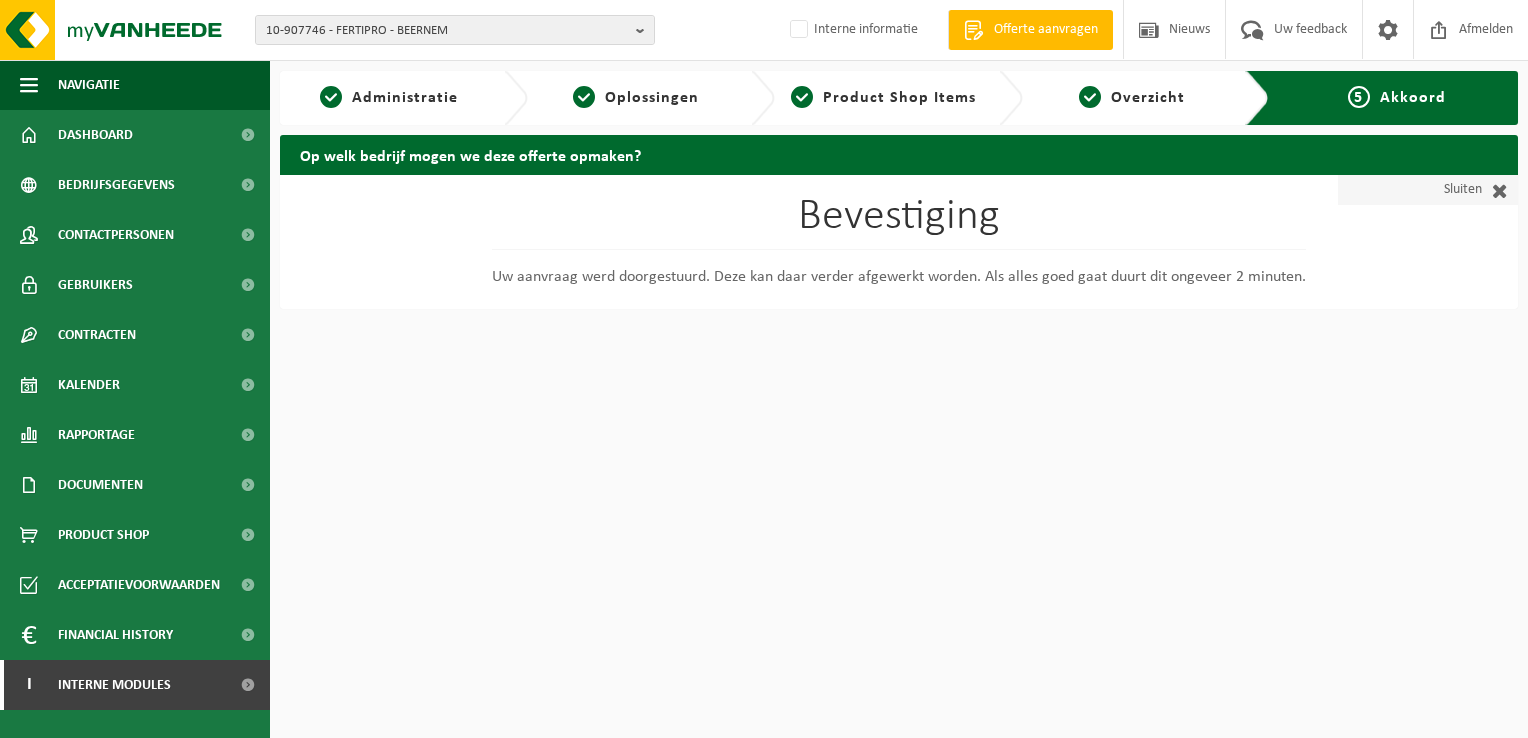 click at bounding box center [1495, 190] 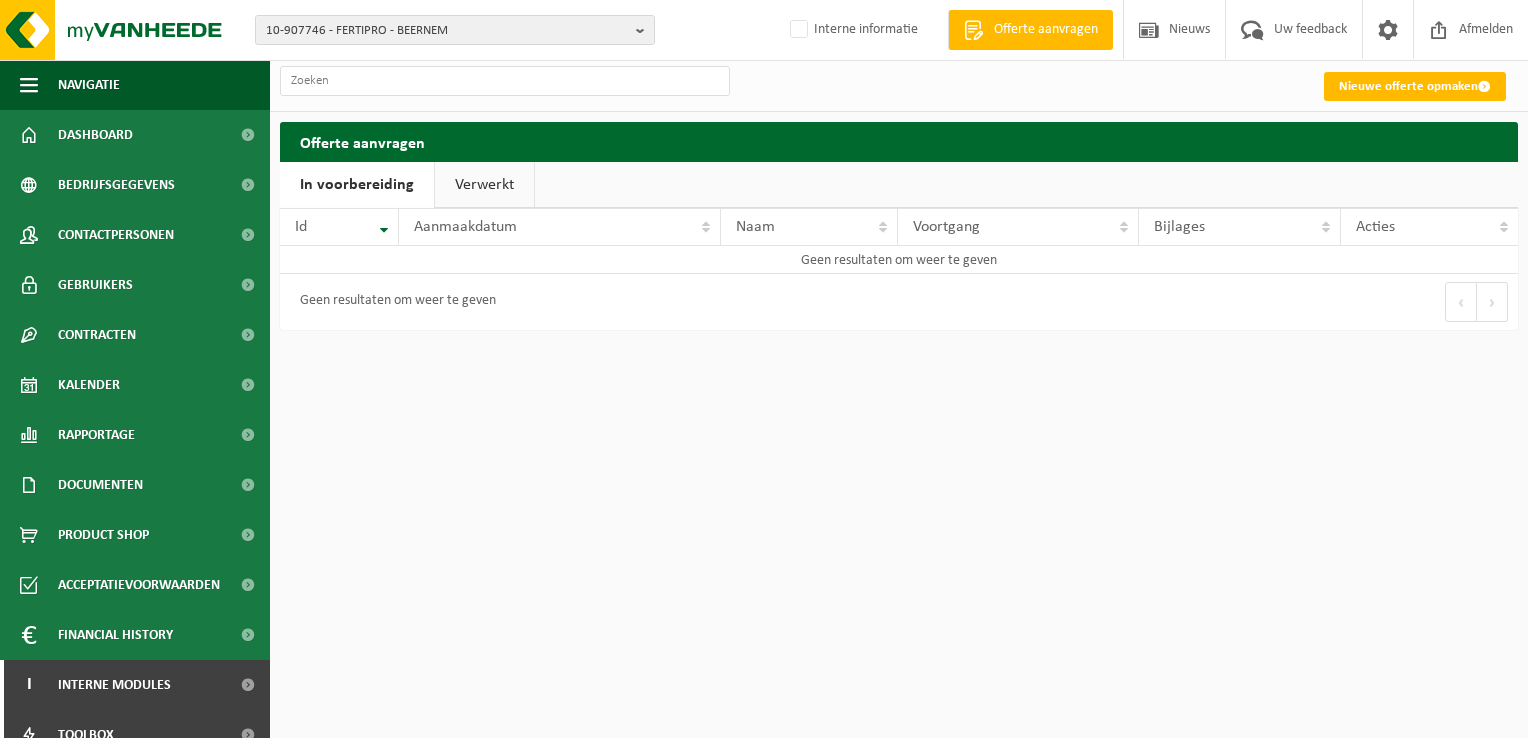 scroll, scrollTop: 0, scrollLeft: 0, axis: both 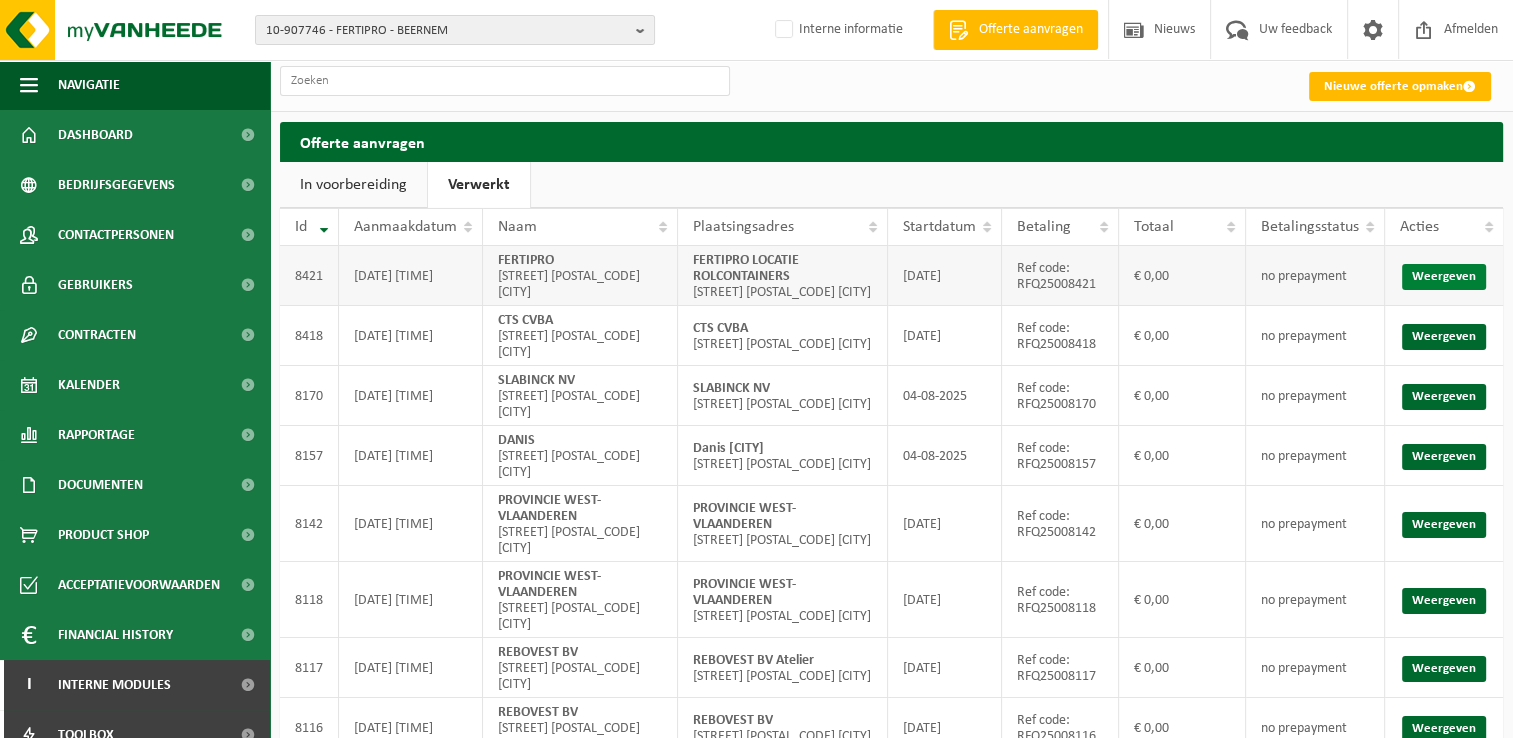 click on "Weergeven" at bounding box center (1444, 277) 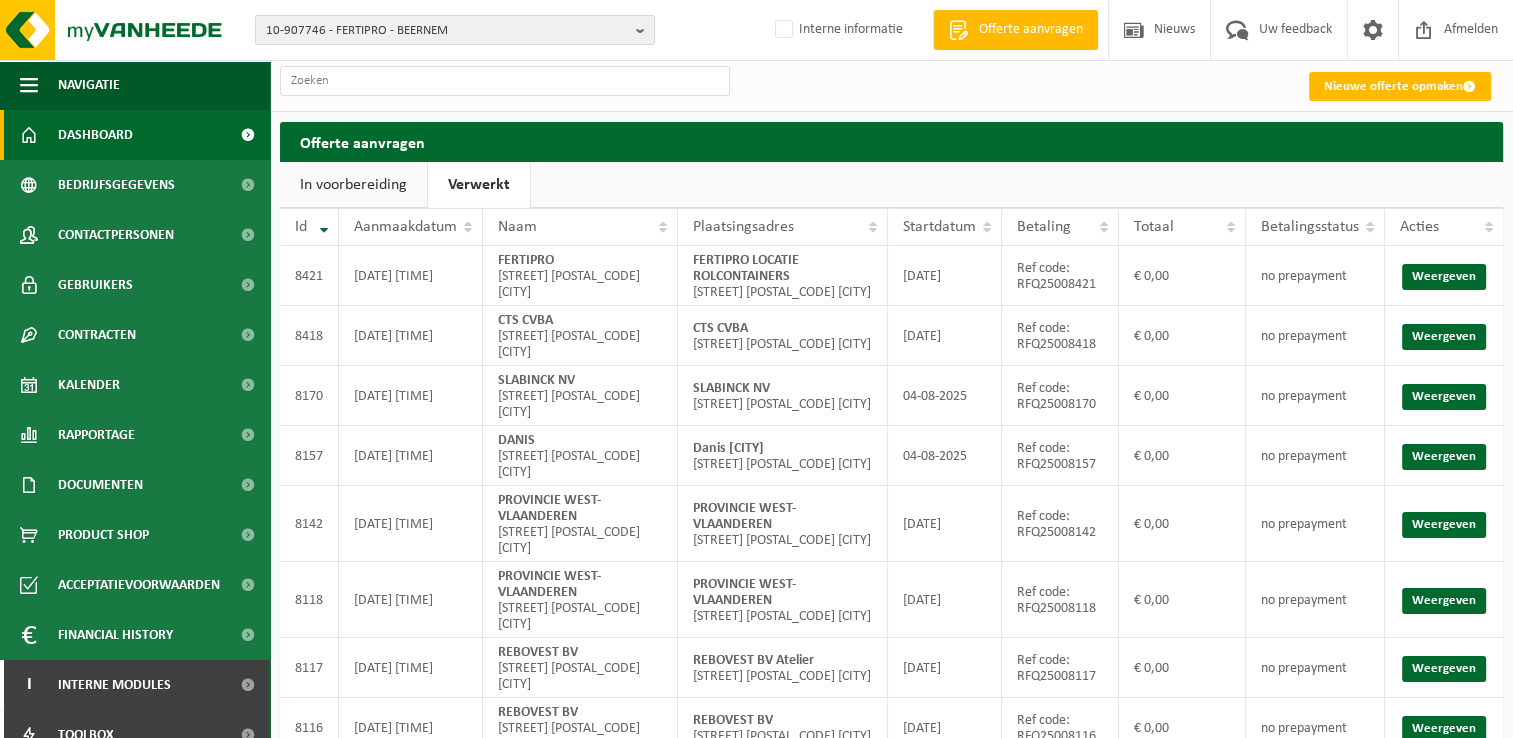 click on "Dashboard" at bounding box center [95, 135] 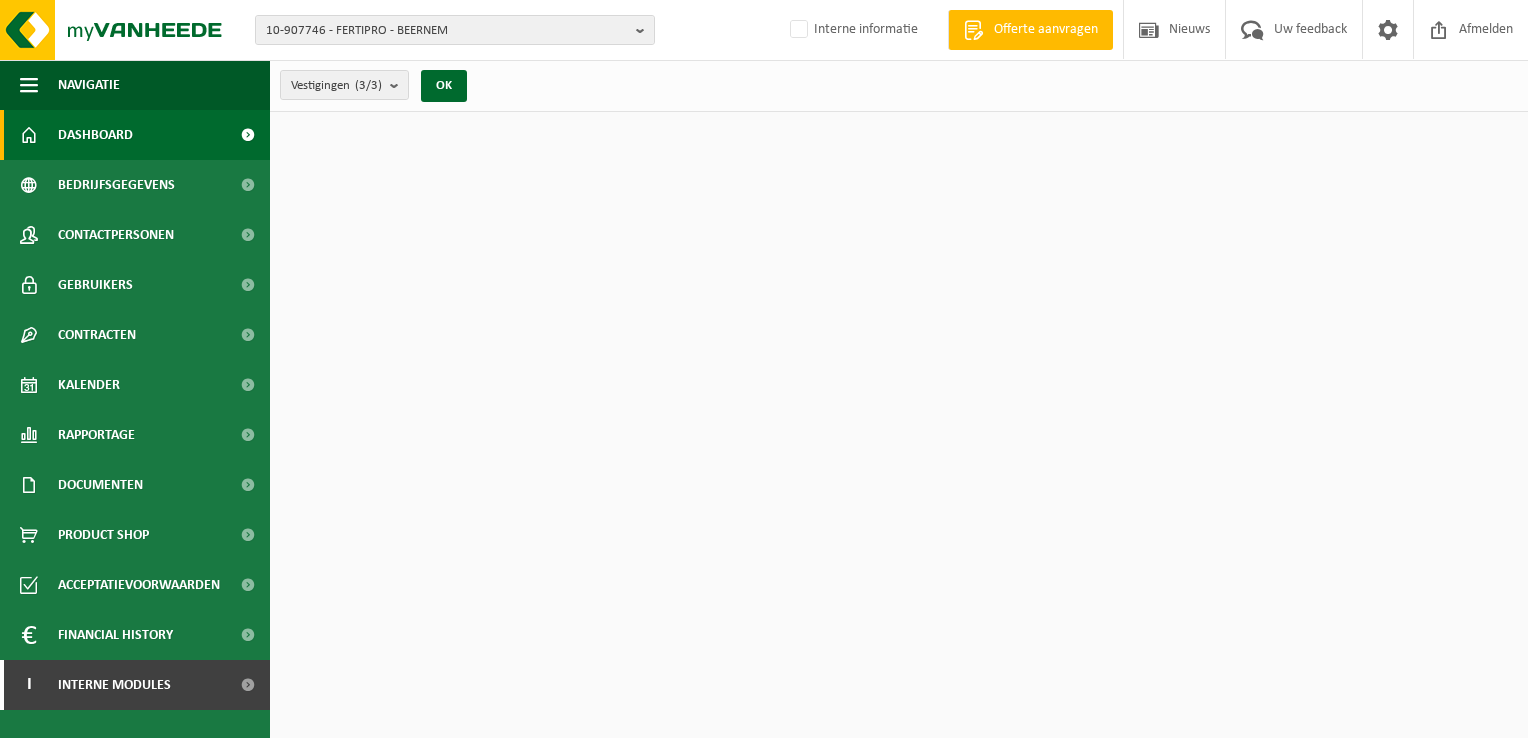 scroll, scrollTop: 0, scrollLeft: 0, axis: both 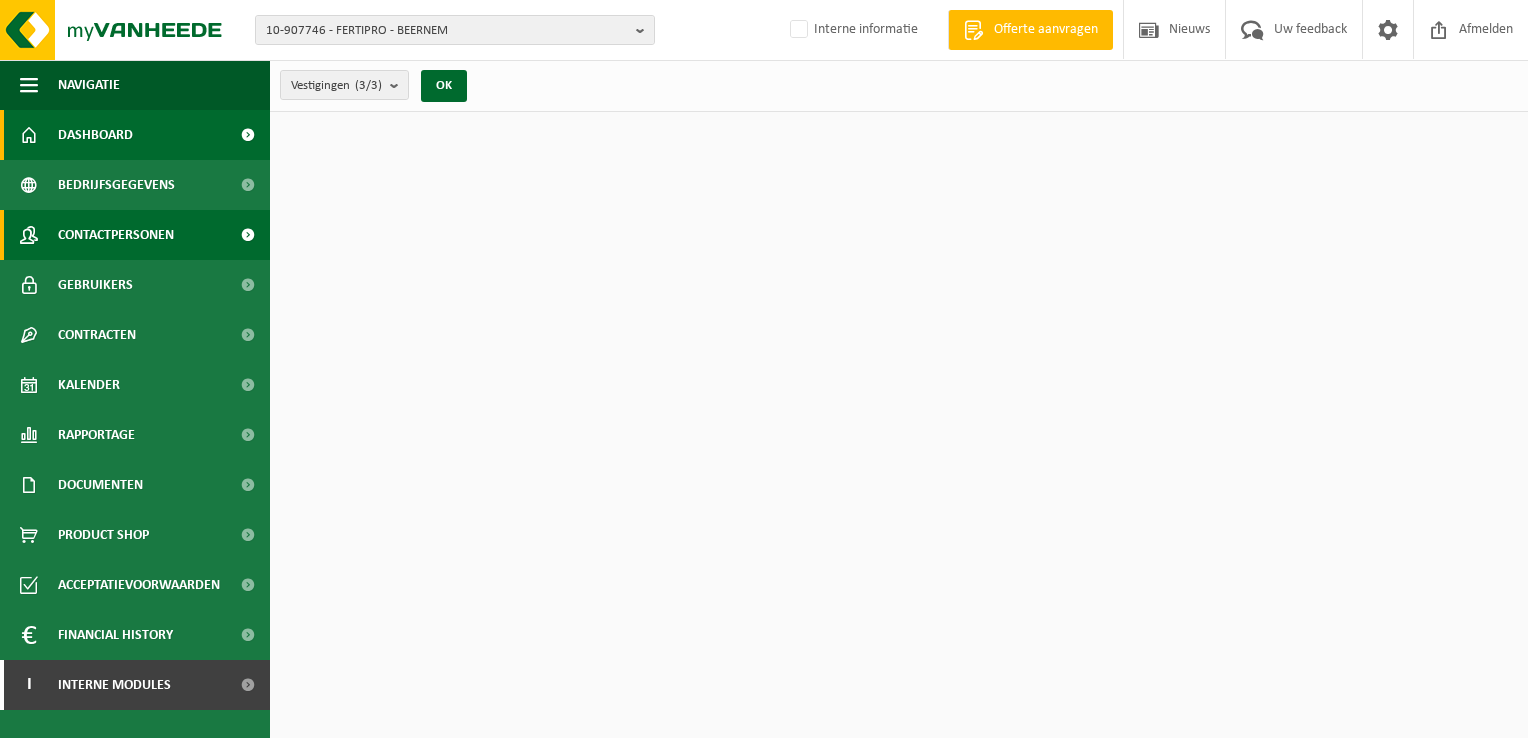 click on "Contactpersonen" at bounding box center (116, 235) 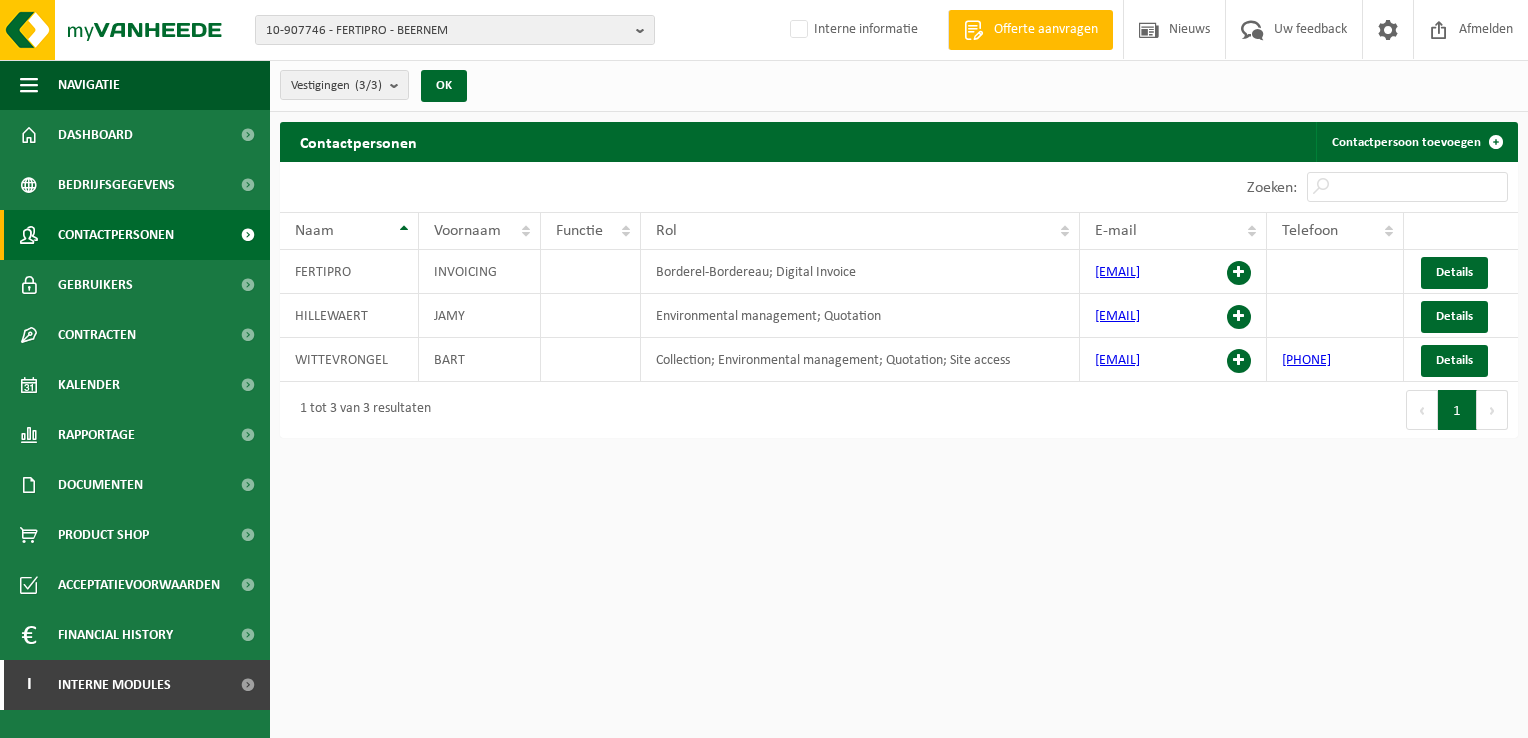 scroll, scrollTop: 0, scrollLeft: 0, axis: both 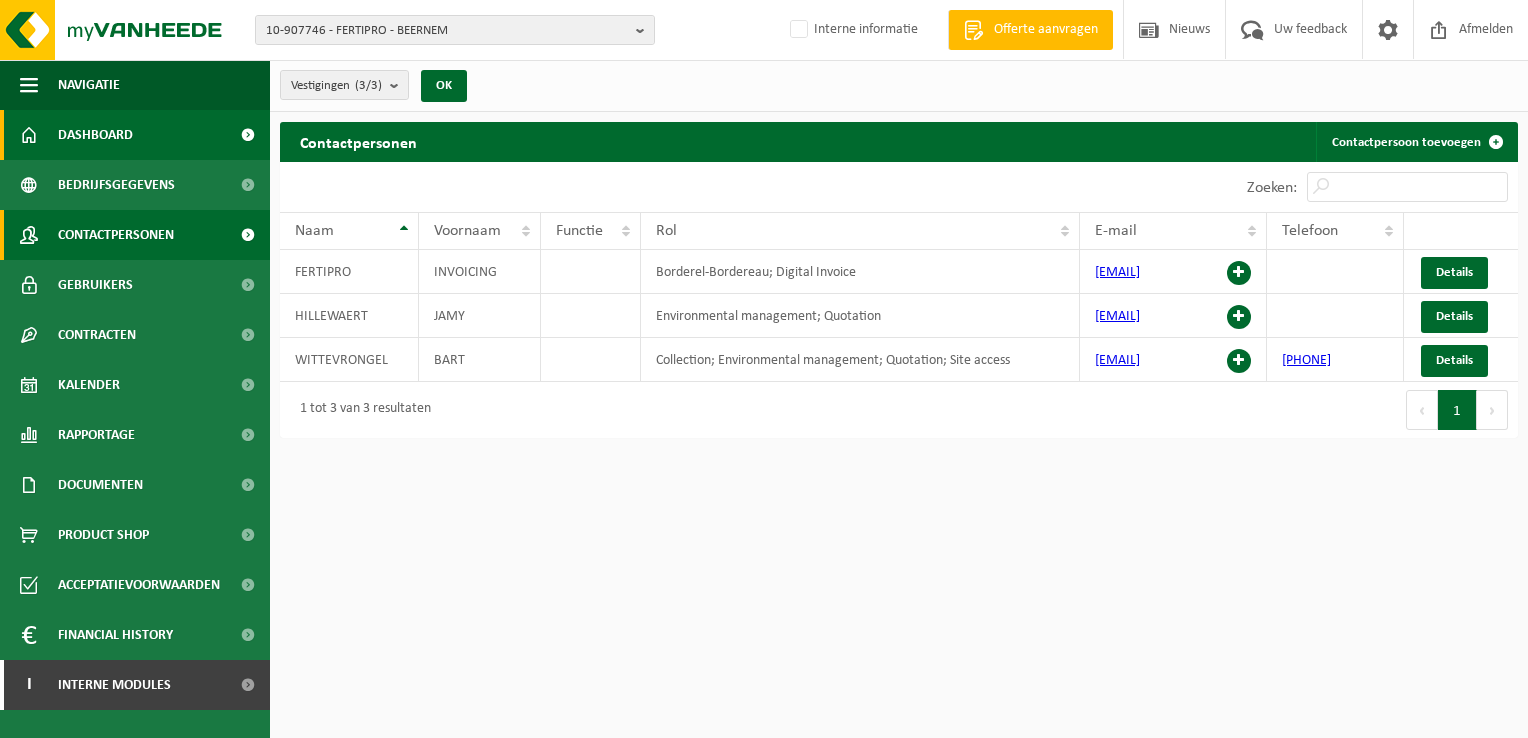 click on "Dashboard" at bounding box center (95, 135) 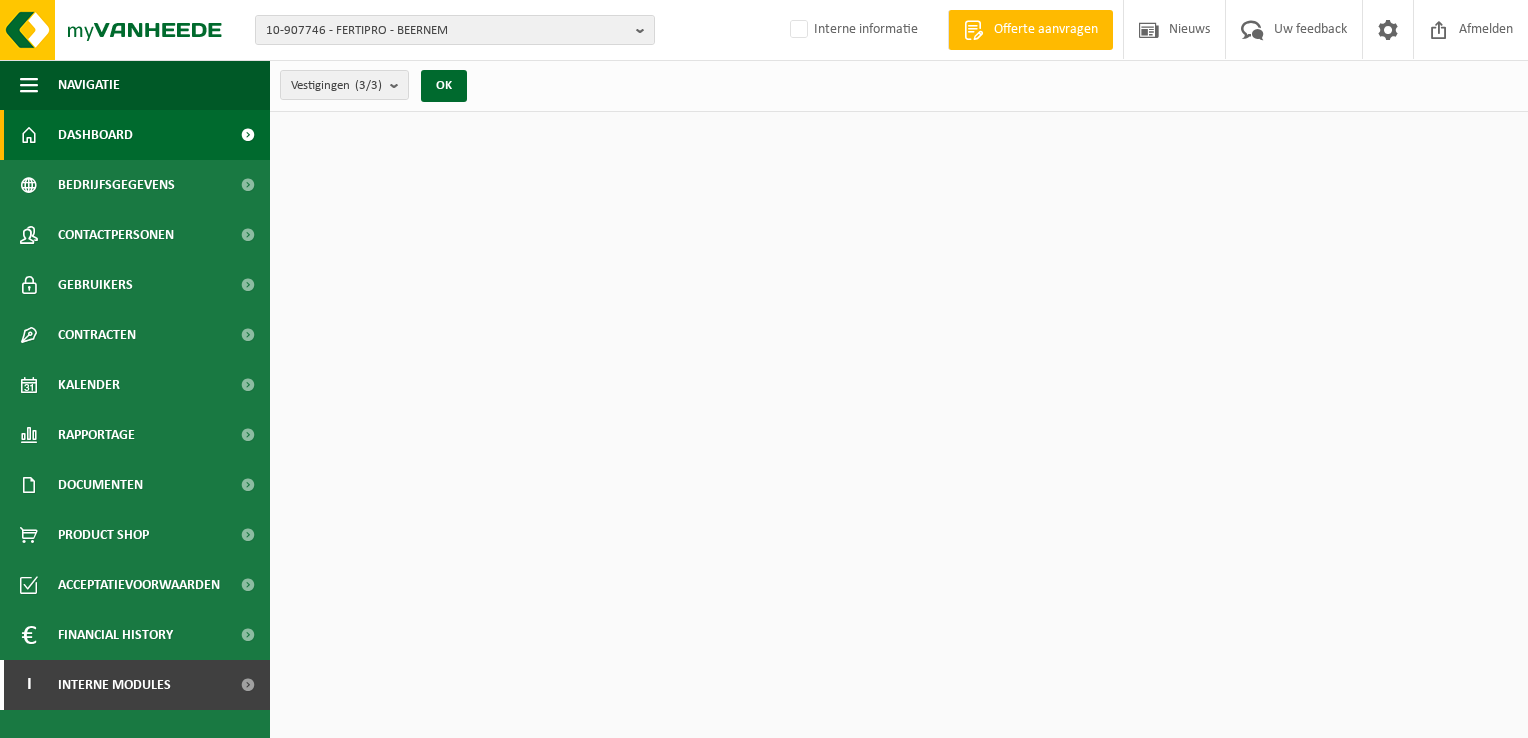 scroll, scrollTop: 0, scrollLeft: 0, axis: both 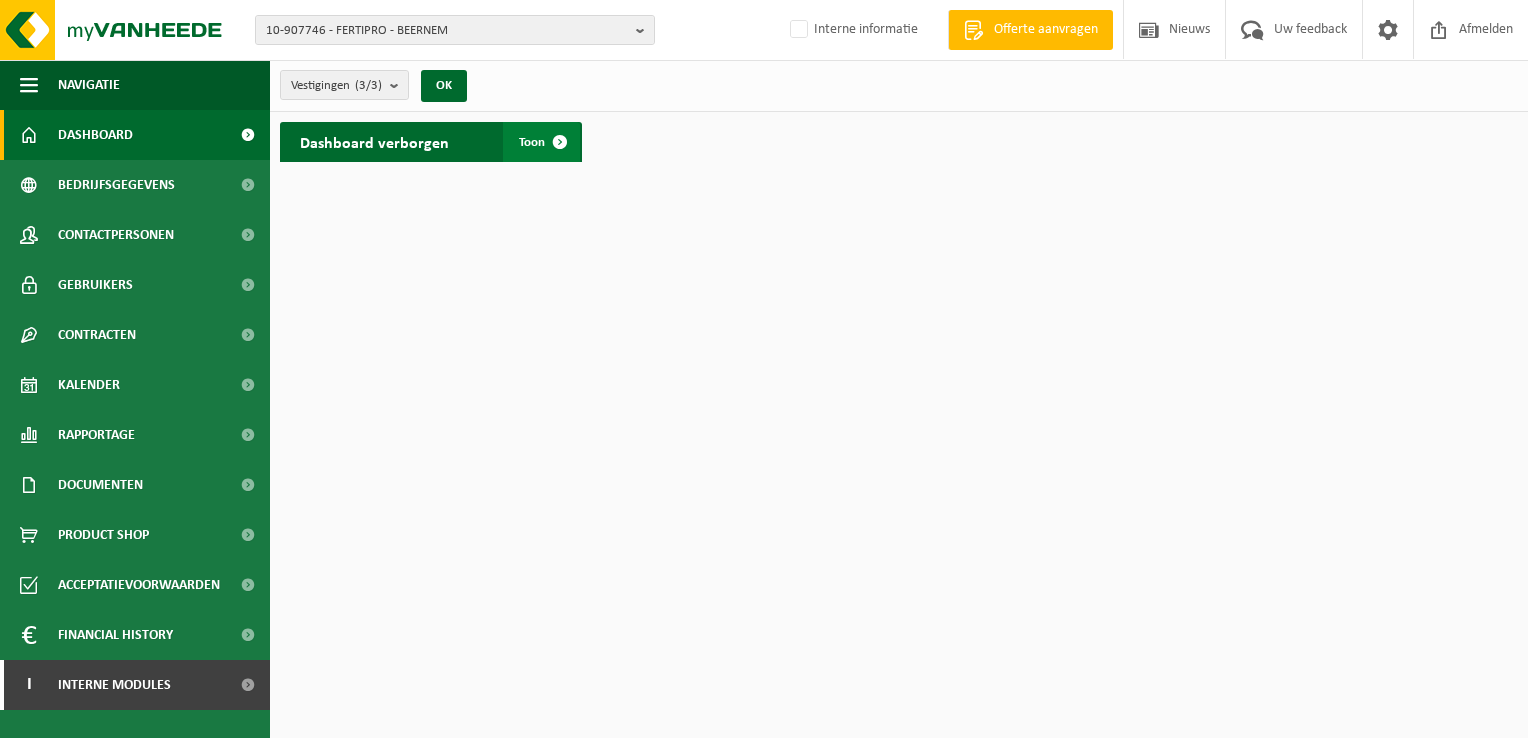 click at bounding box center [560, 142] 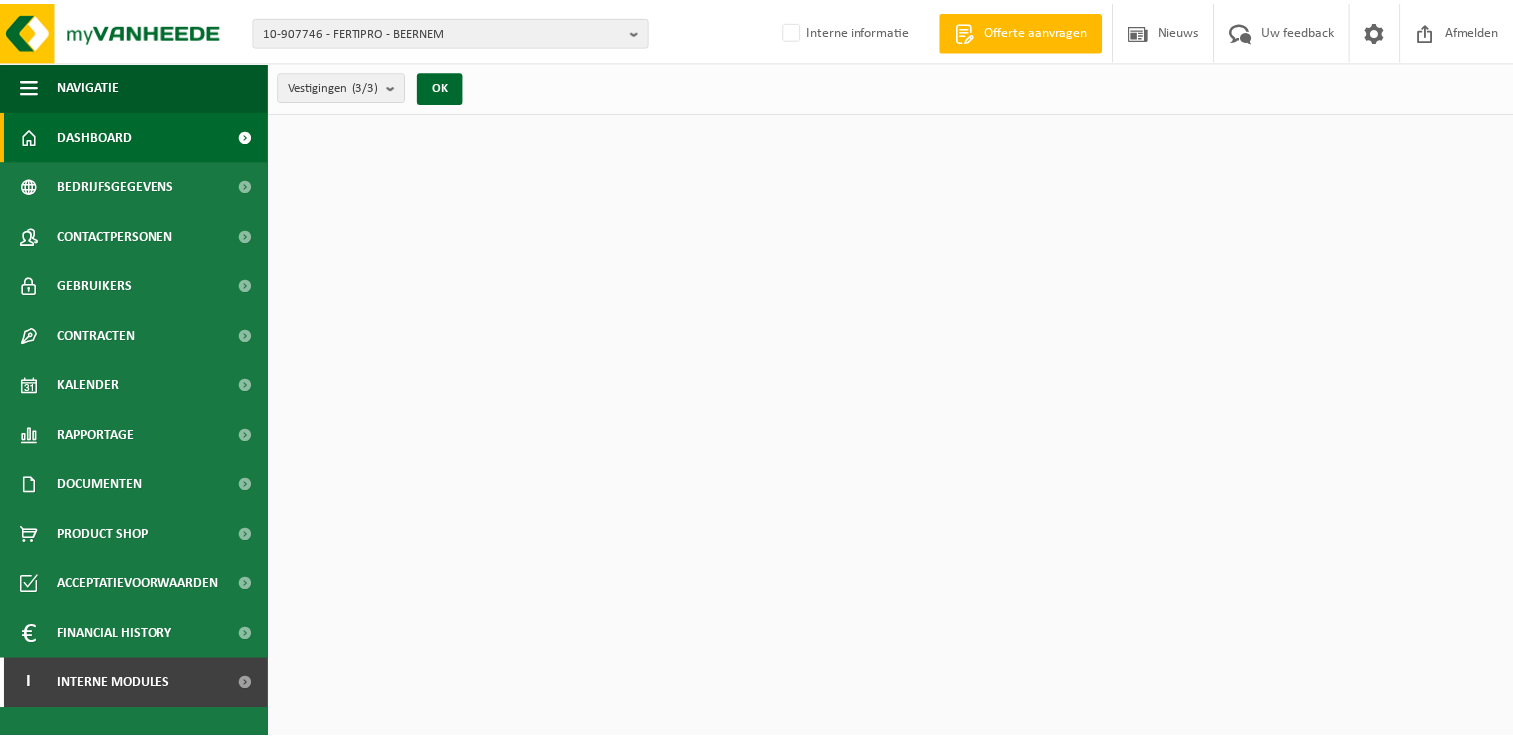 scroll, scrollTop: 0, scrollLeft: 0, axis: both 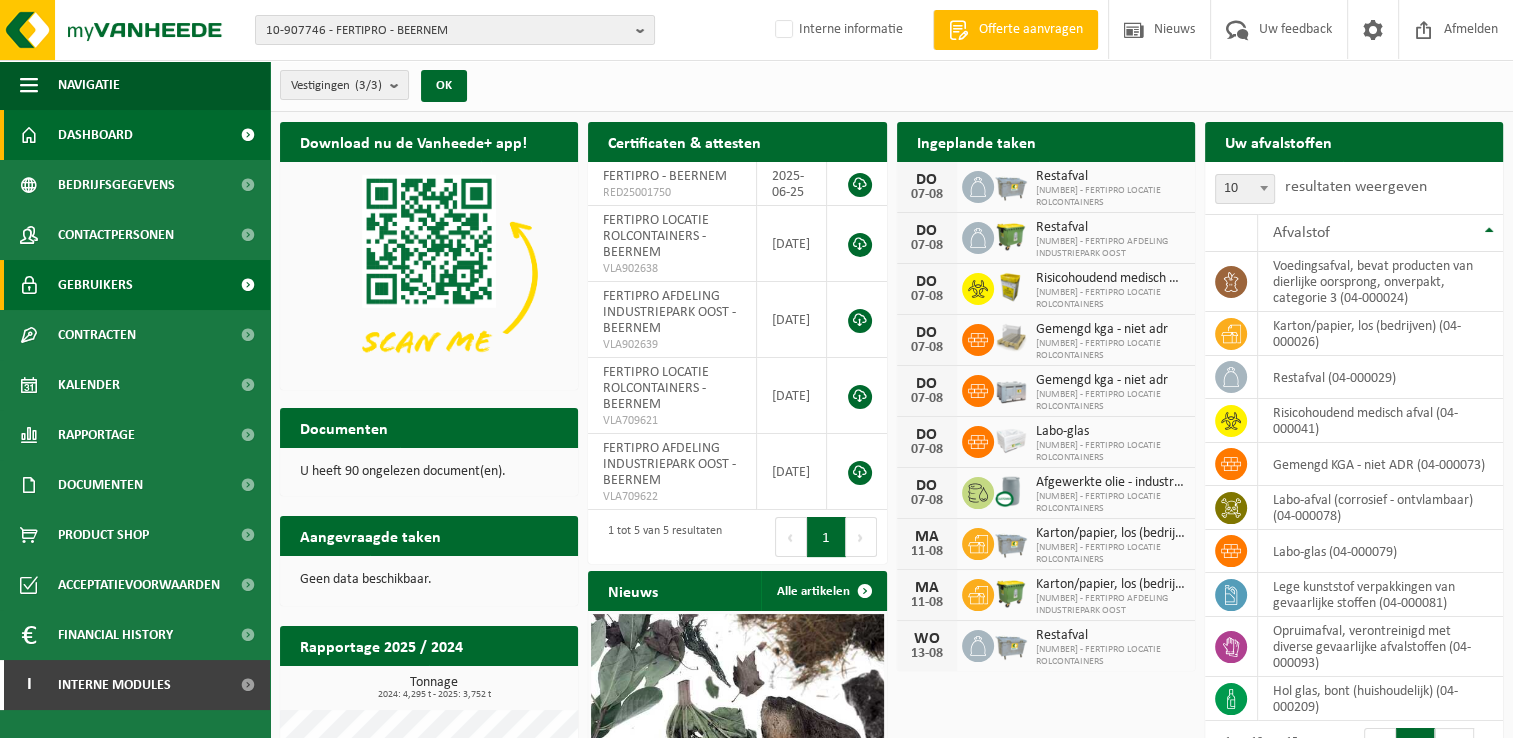 click on "Gebruikers" at bounding box center [95, 285] 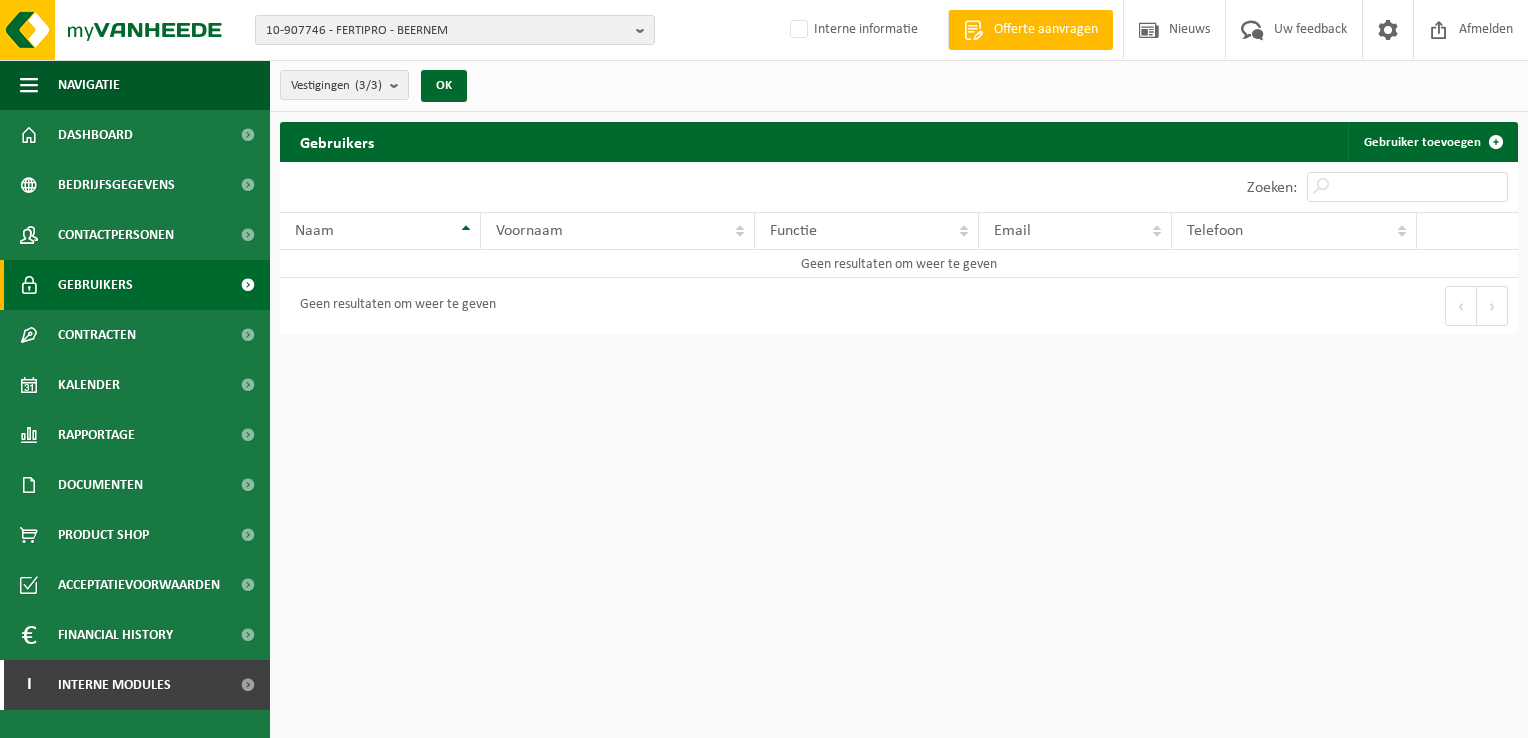 scroll, scrollTop: 0, scrollLeft: 0, axis: both 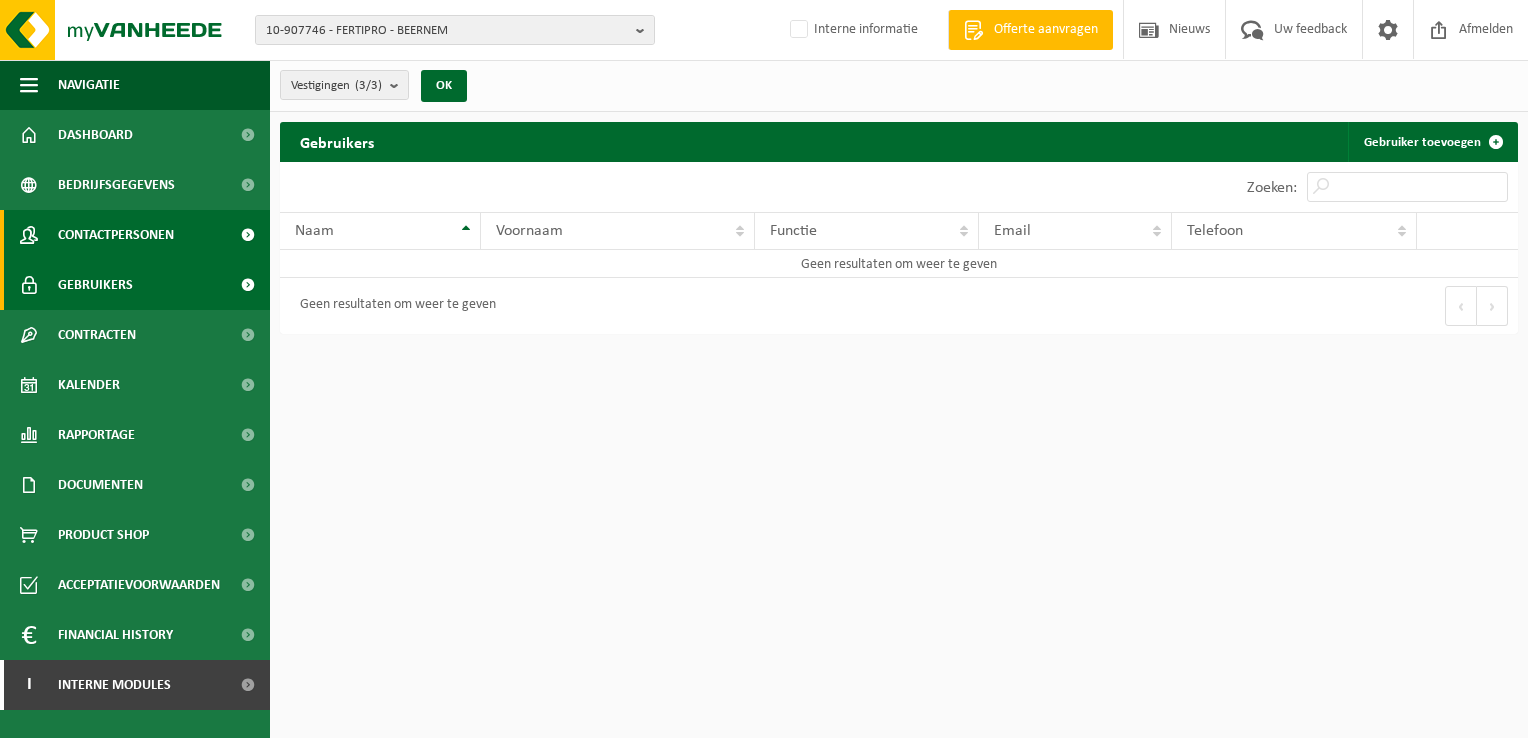 click on "Contactpersonen" at bounding box center (116, 235) 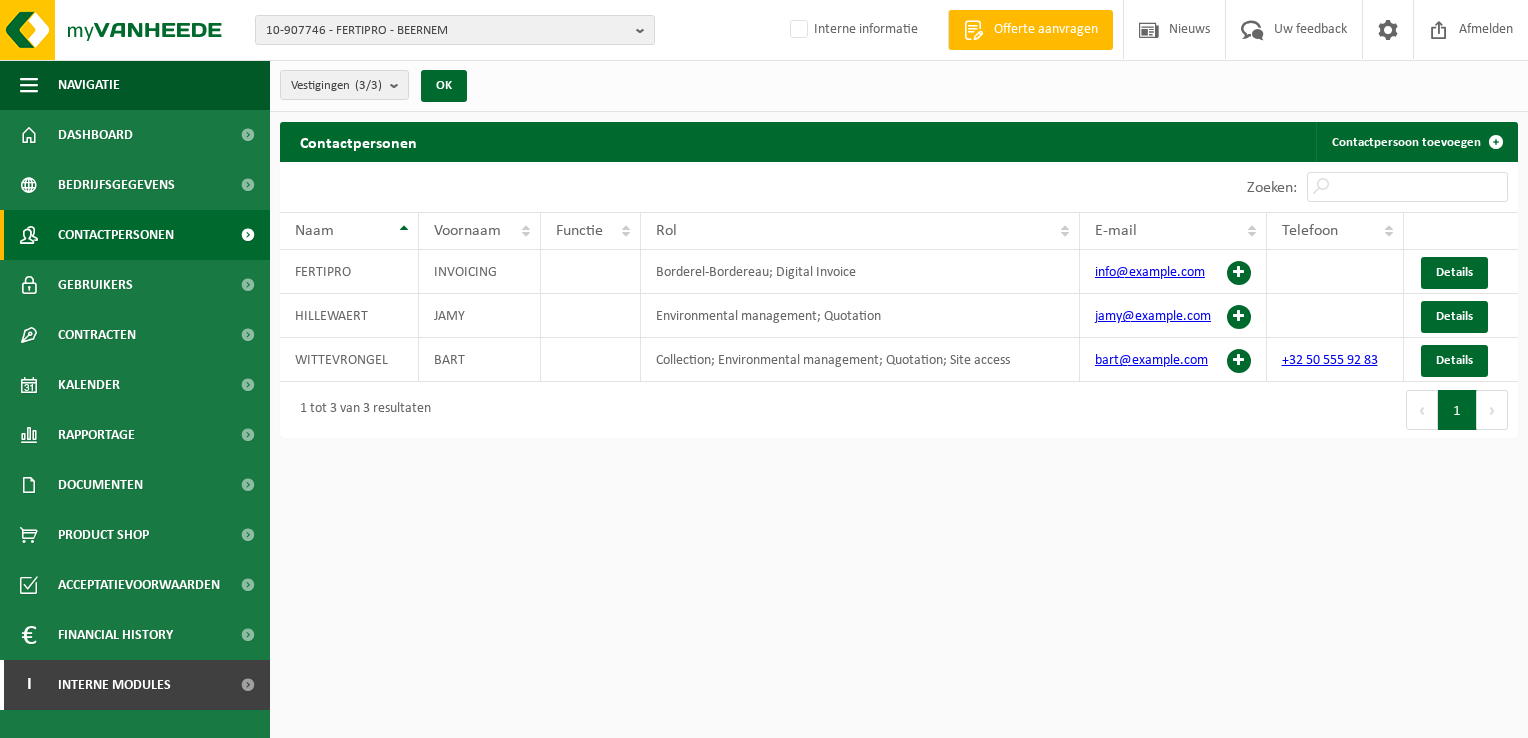 scroll, scrollTop: 0, scrollLeft: 0, axis: both 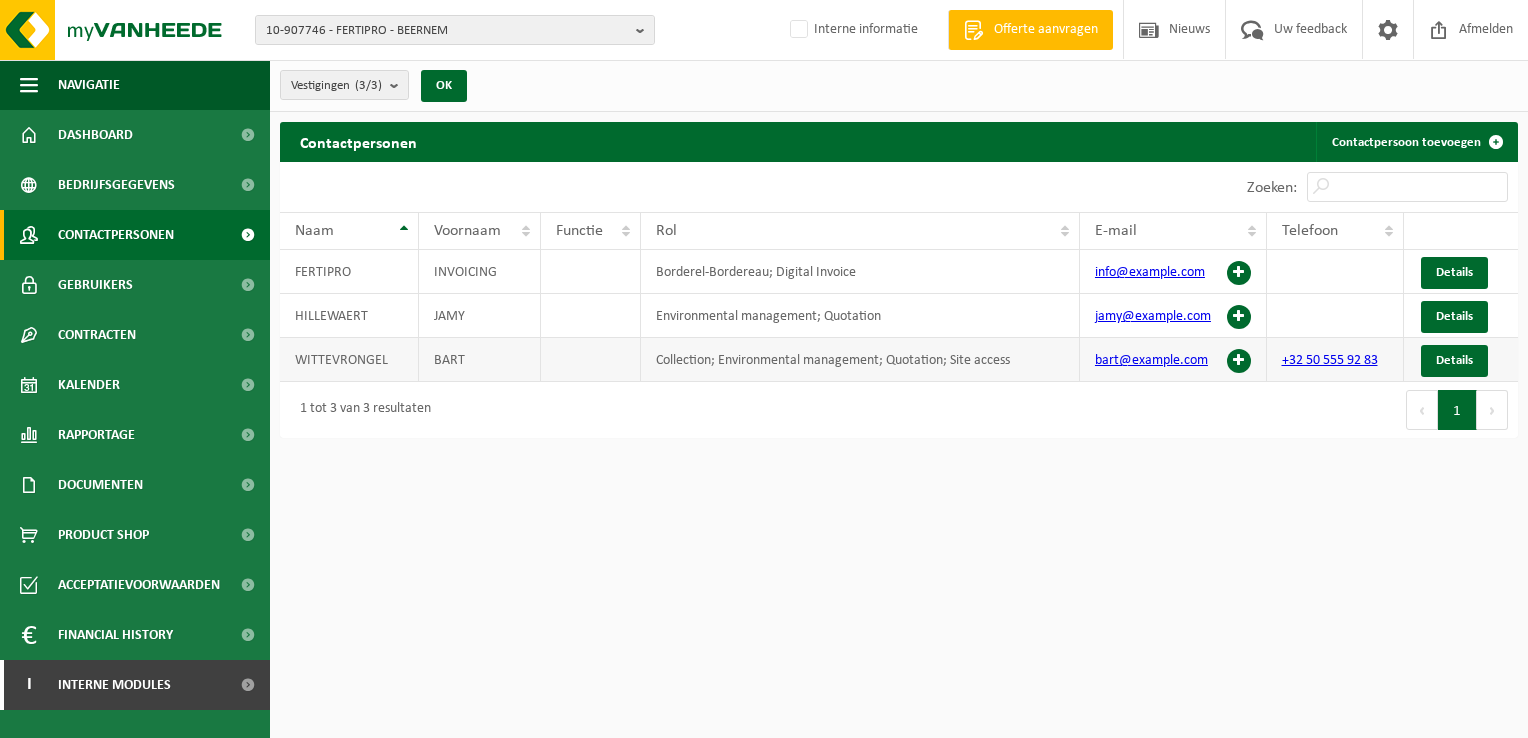click at bounding box center [1239, 361] 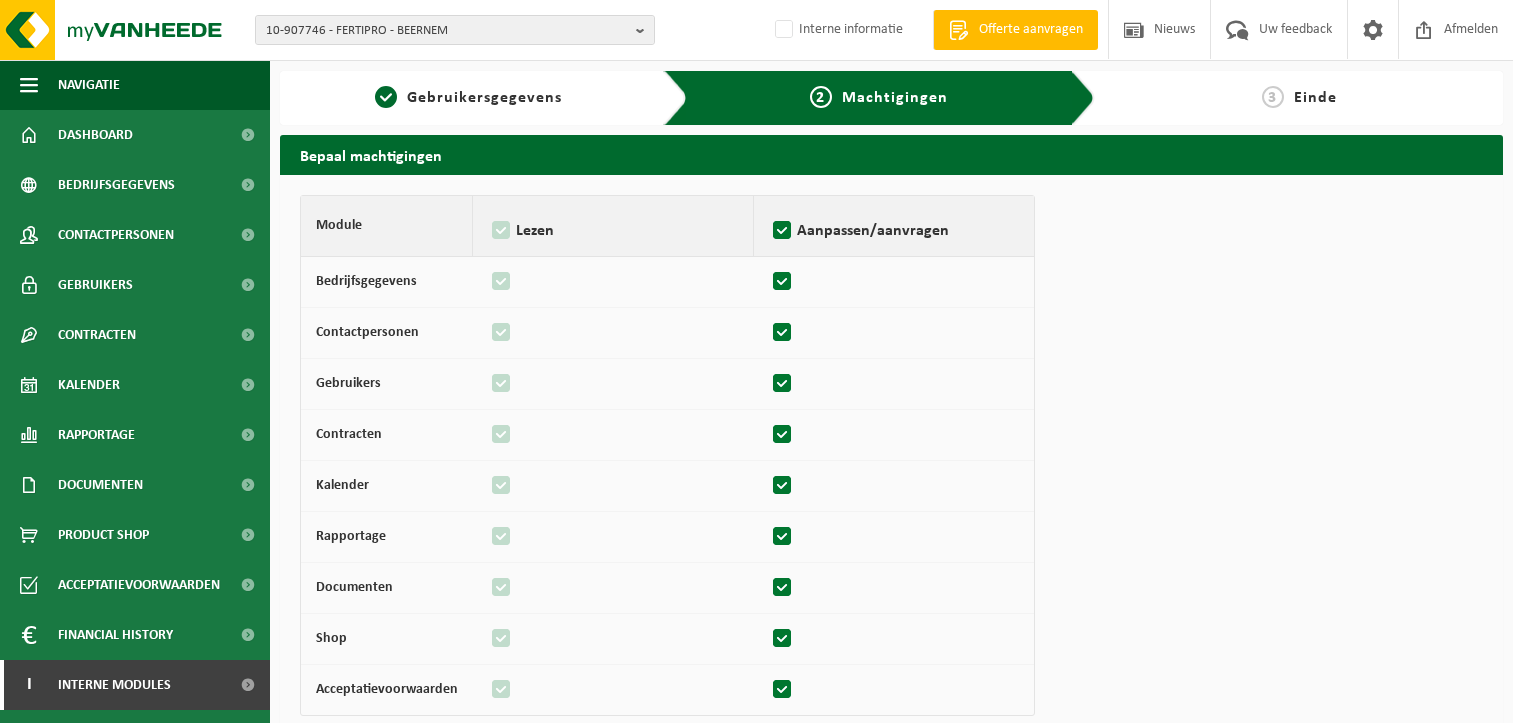 scroll, scrollTop: 0, scrollLeft: 0, axis: both 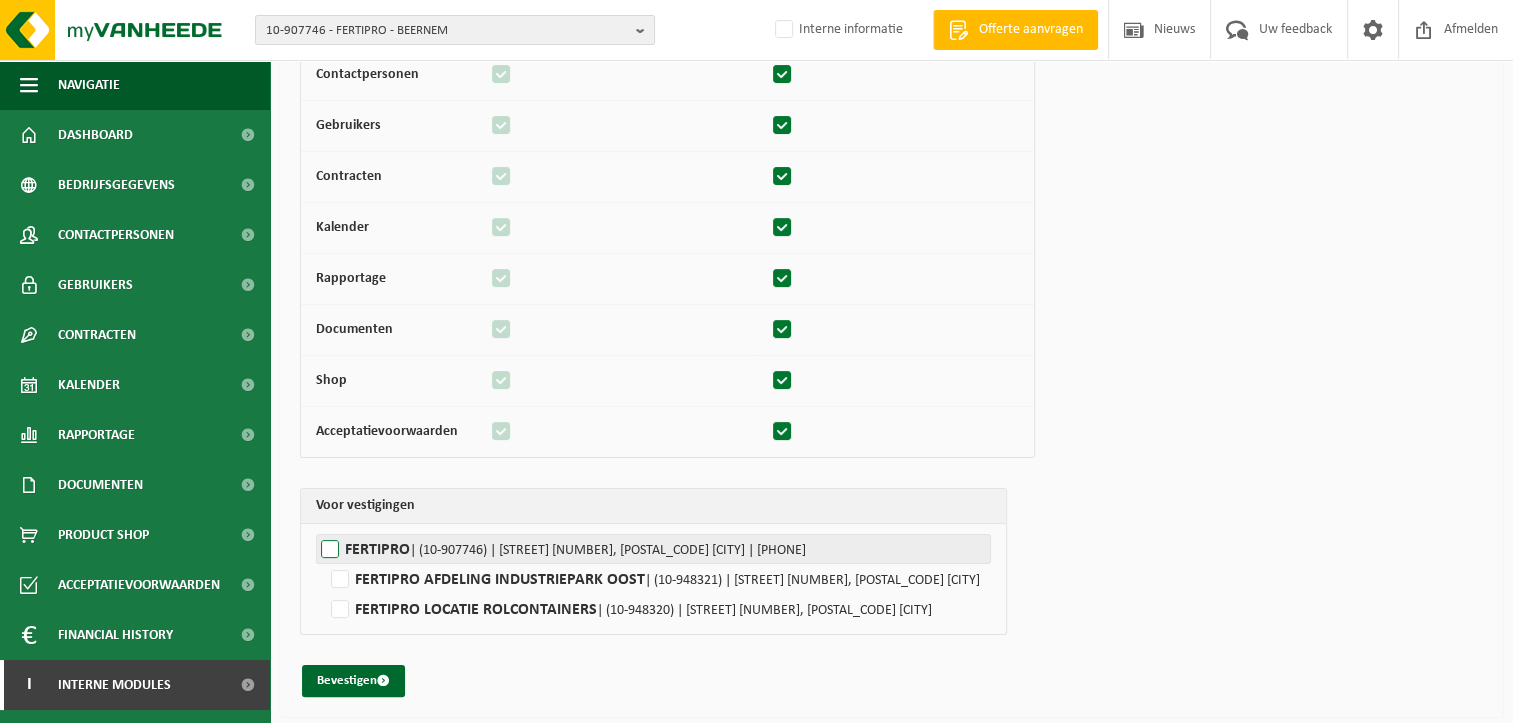 click on "FERTIPRO  | (10-907746) | INDUSTRIEPARK NOORD 32, 8730 BEERNEM | 0448.767.035" at bounding box center (653, 549) 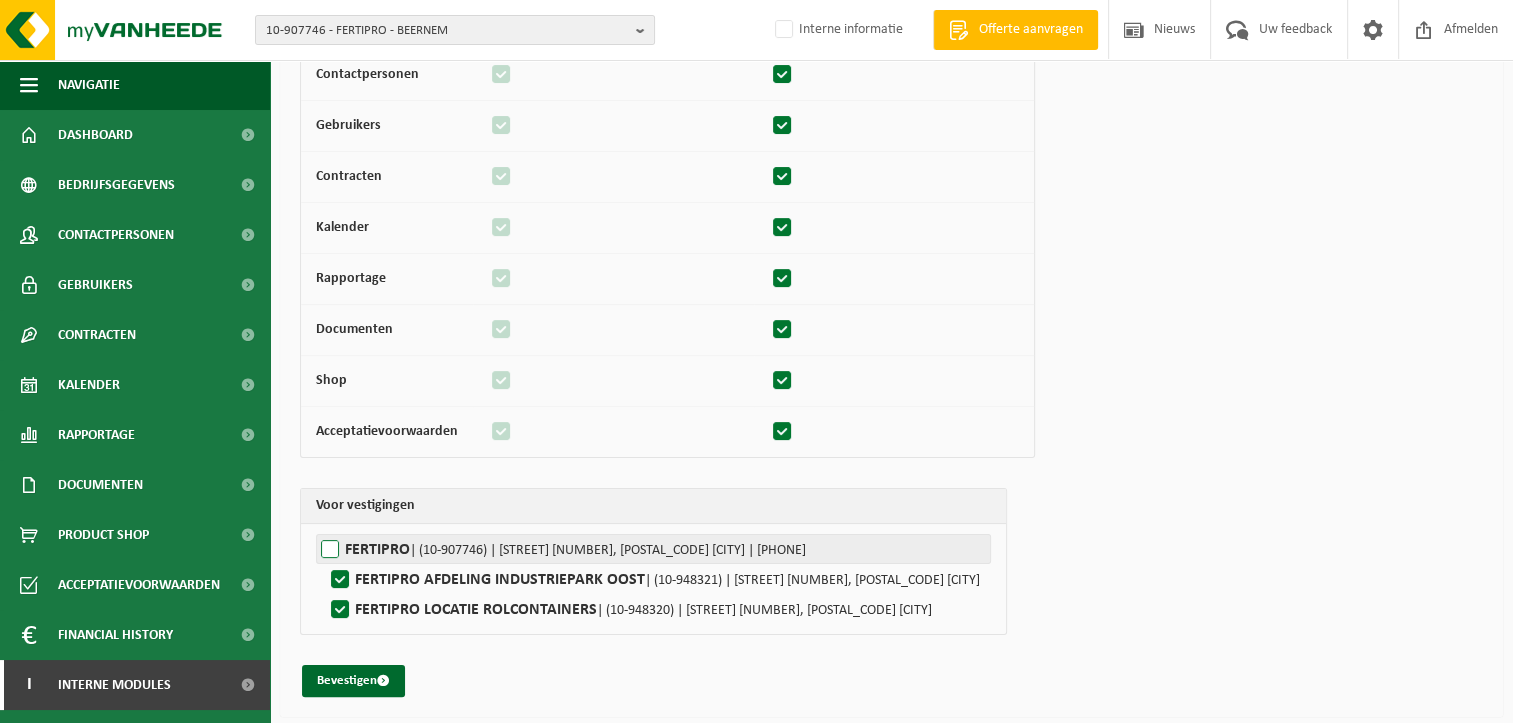 checkbox on "true" 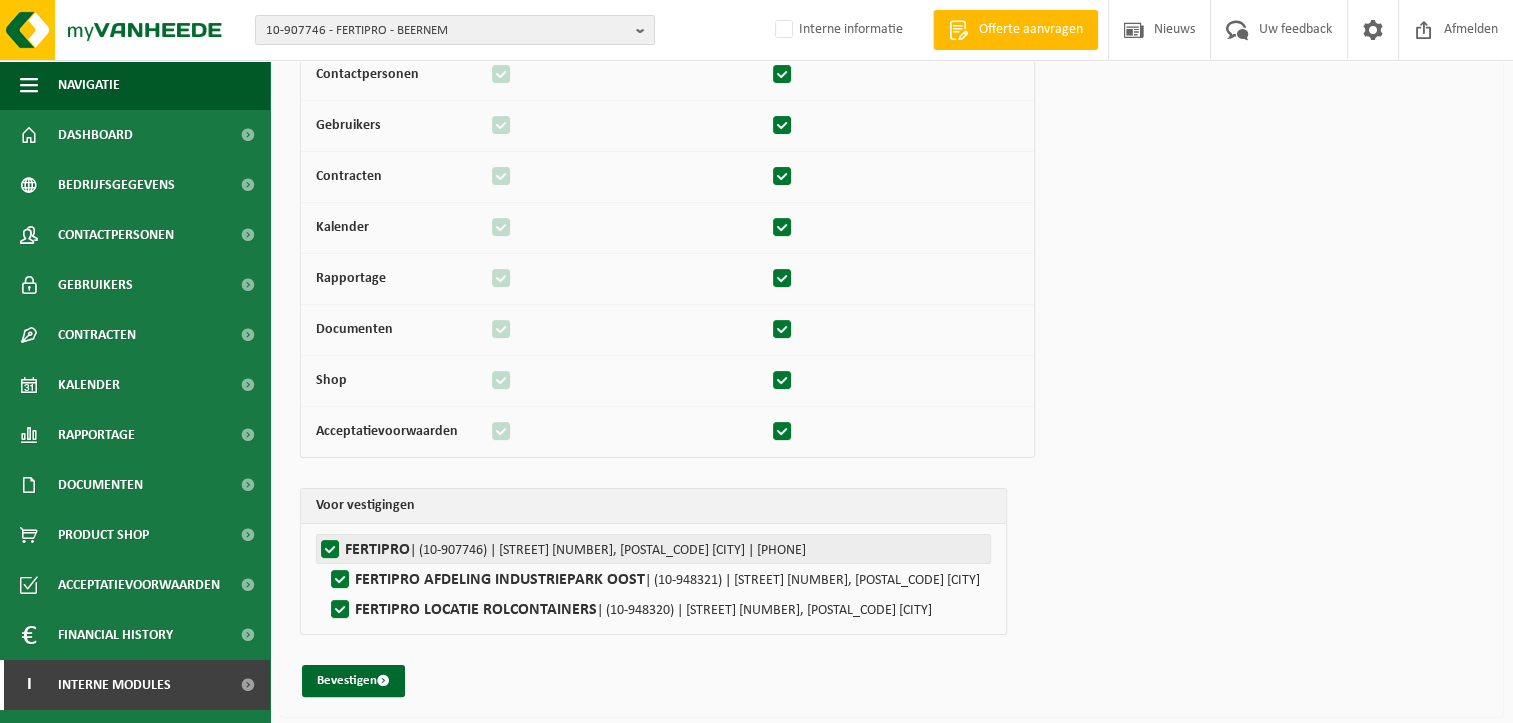 checkbox on "true" 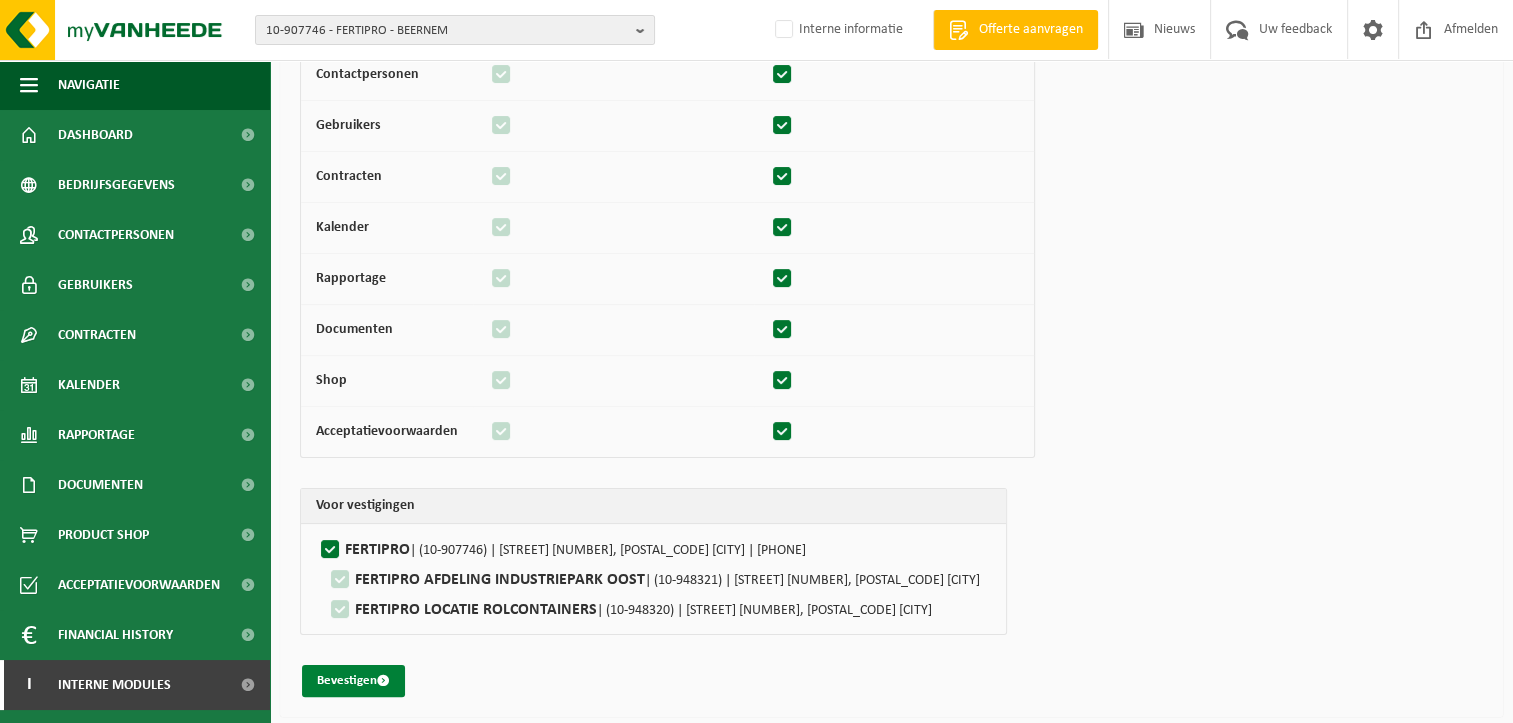 click on "Bevestigen" at bounding box center [353, 681] 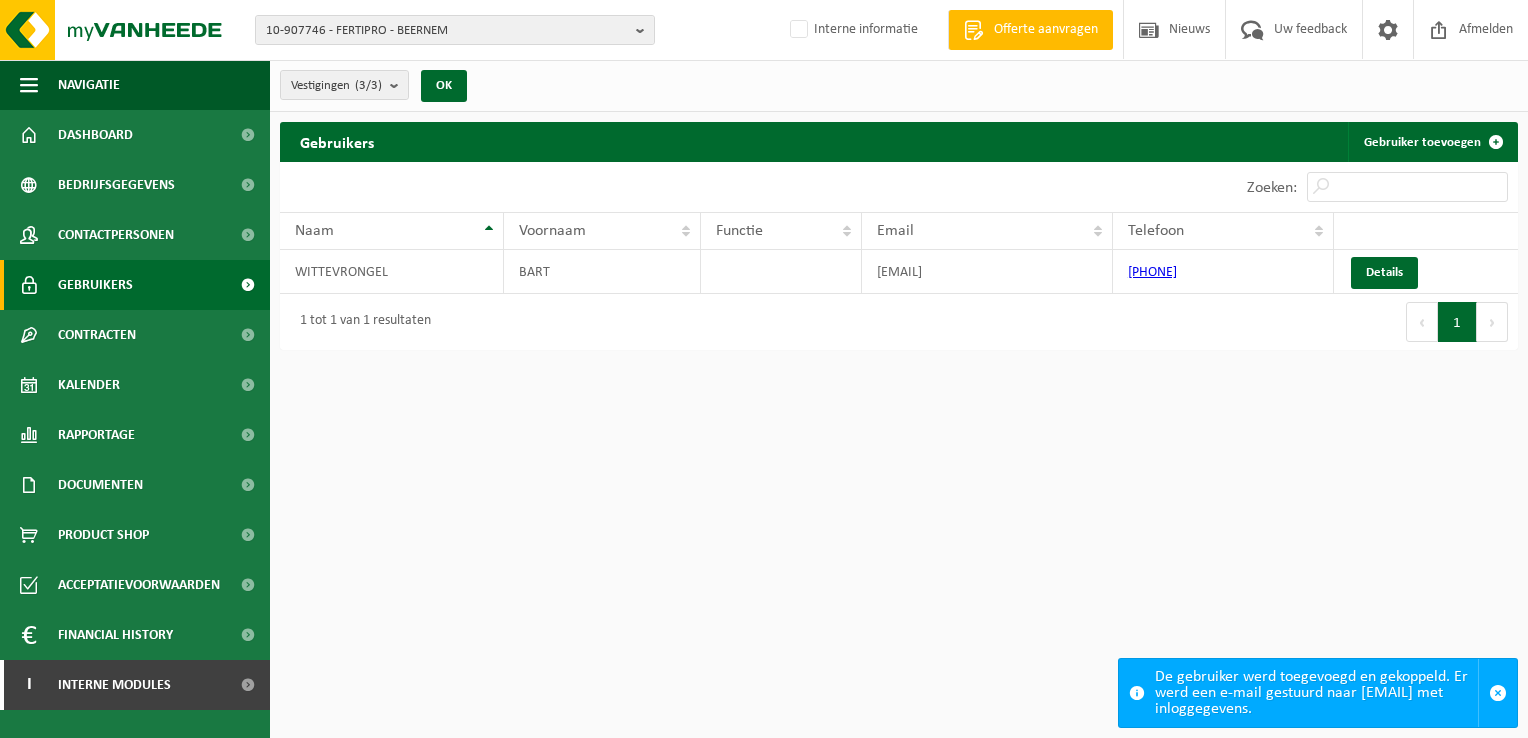 scroll, scrollTop: 0, scrollLeft: 0, axis: both 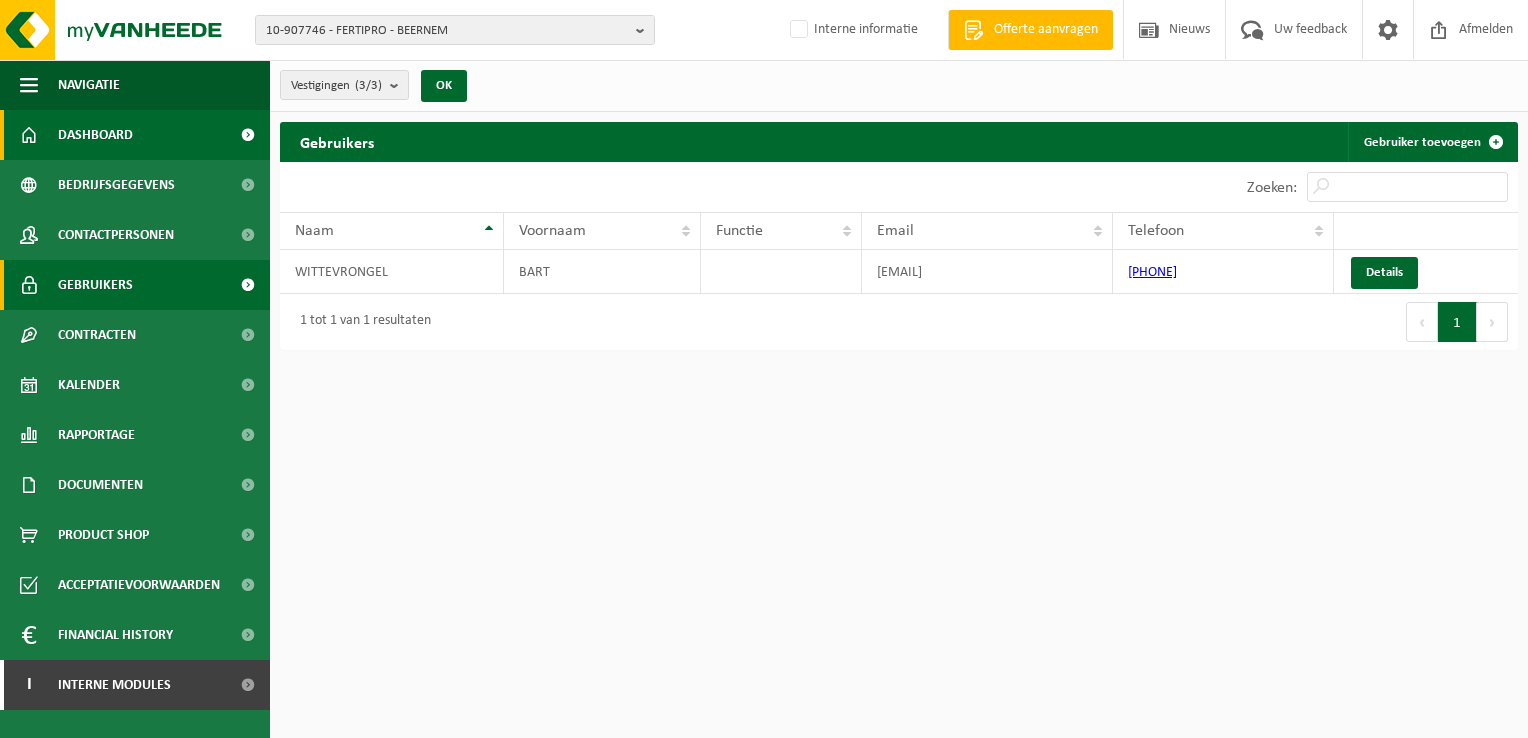 click on "Dashboard" at bounding box center (95, 135) 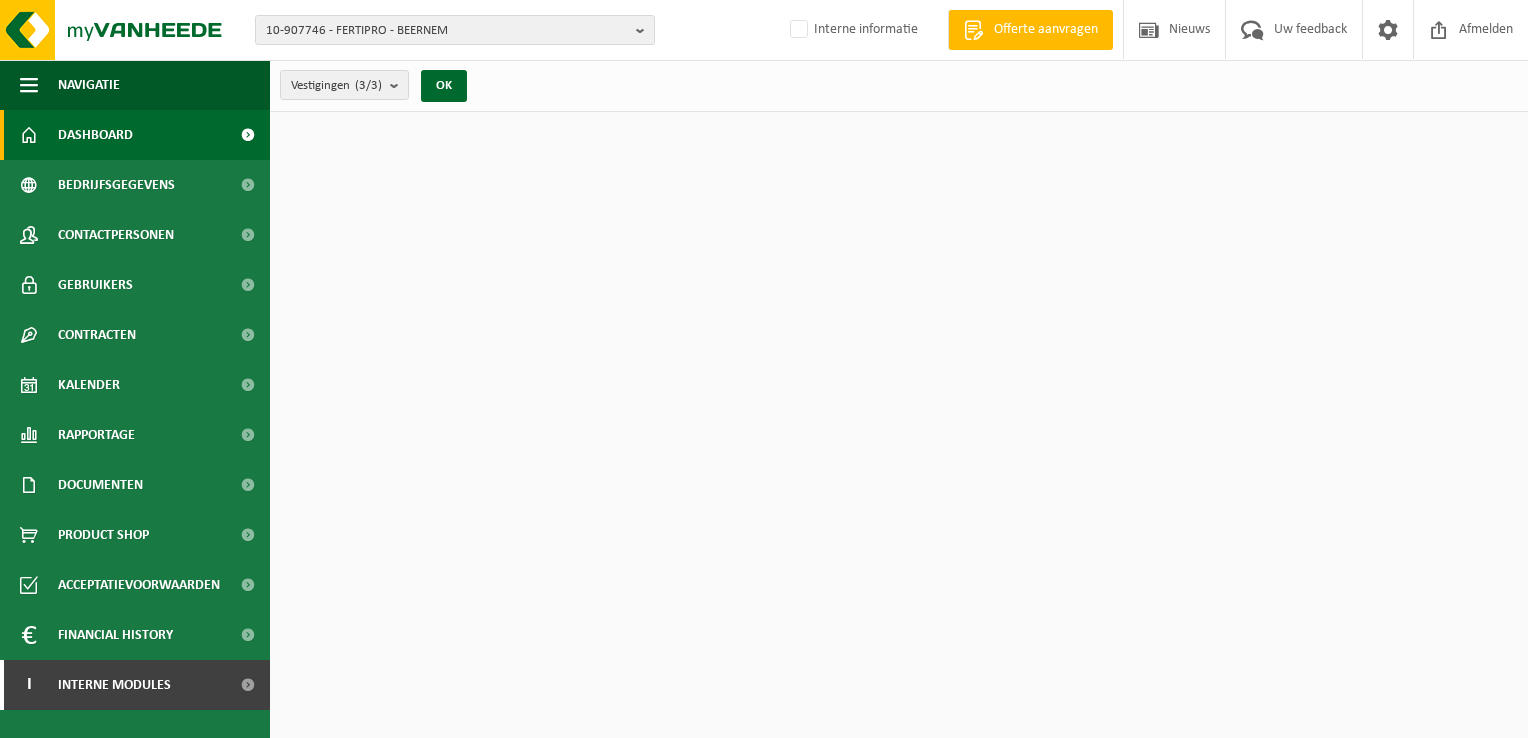 scroll, scrollTop: 0, scrollLeft: 0, axis: both 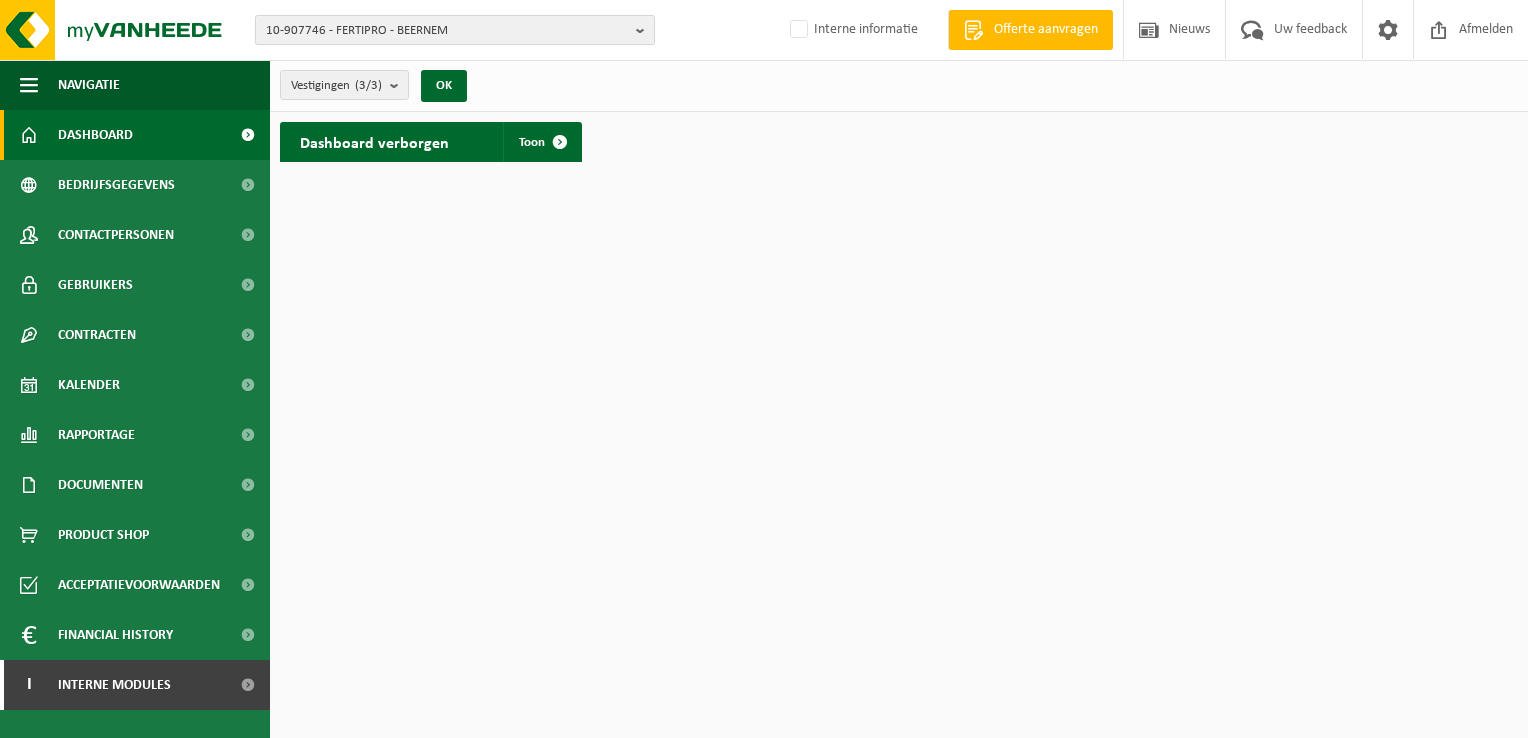 click on "10-907746 - FERTIPRO - BEERNEM" at bounding box center (455, 30) 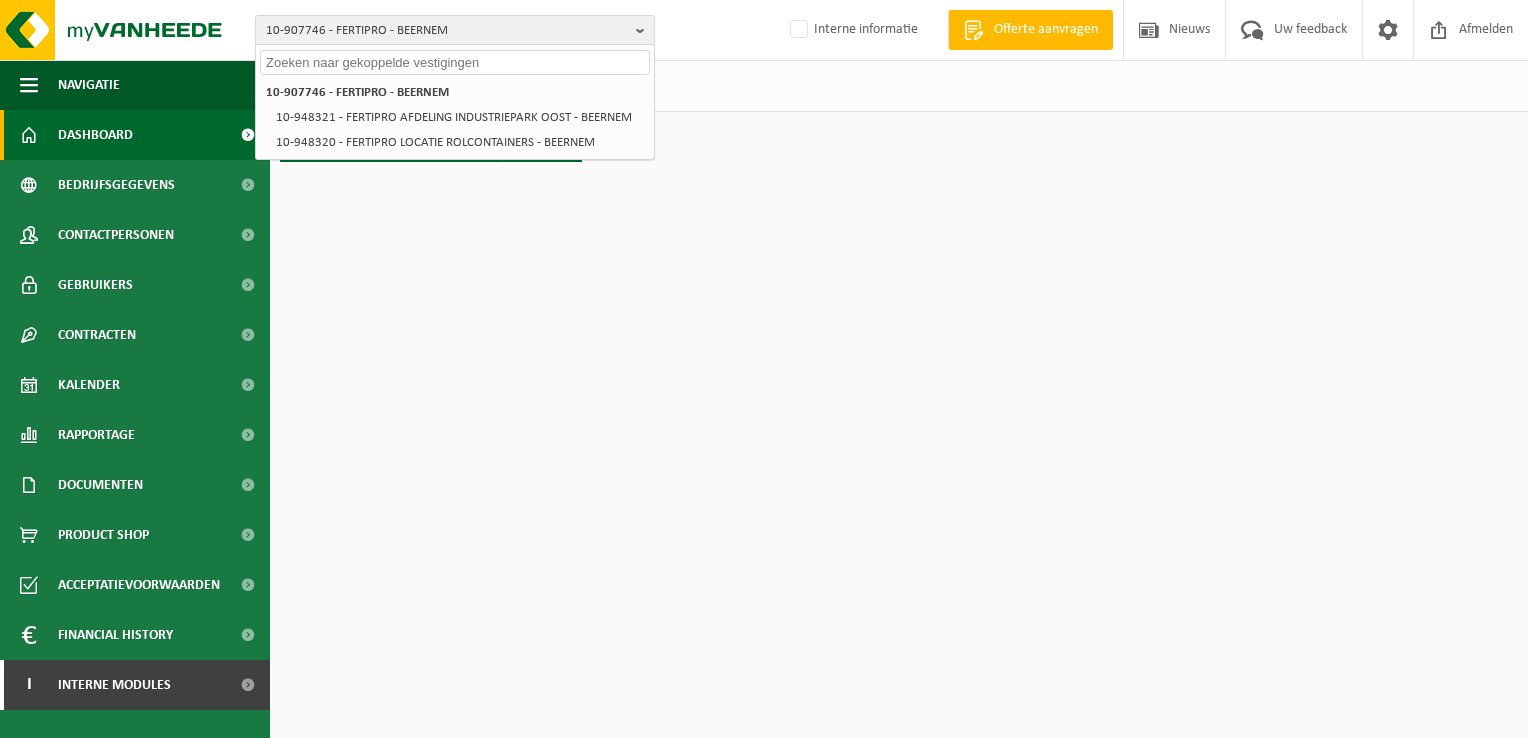 click at bounding box center [455, 62] 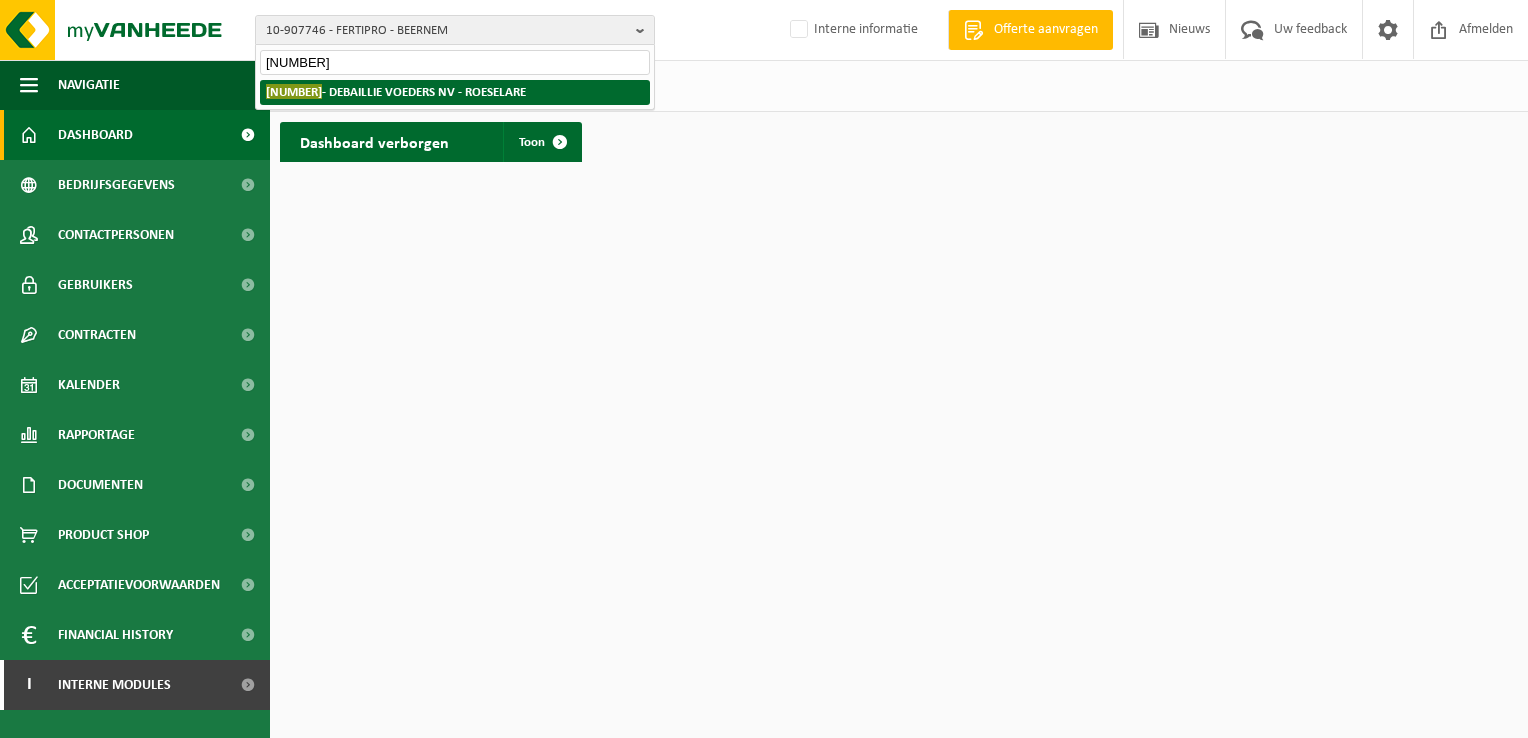 type on "01-000124" 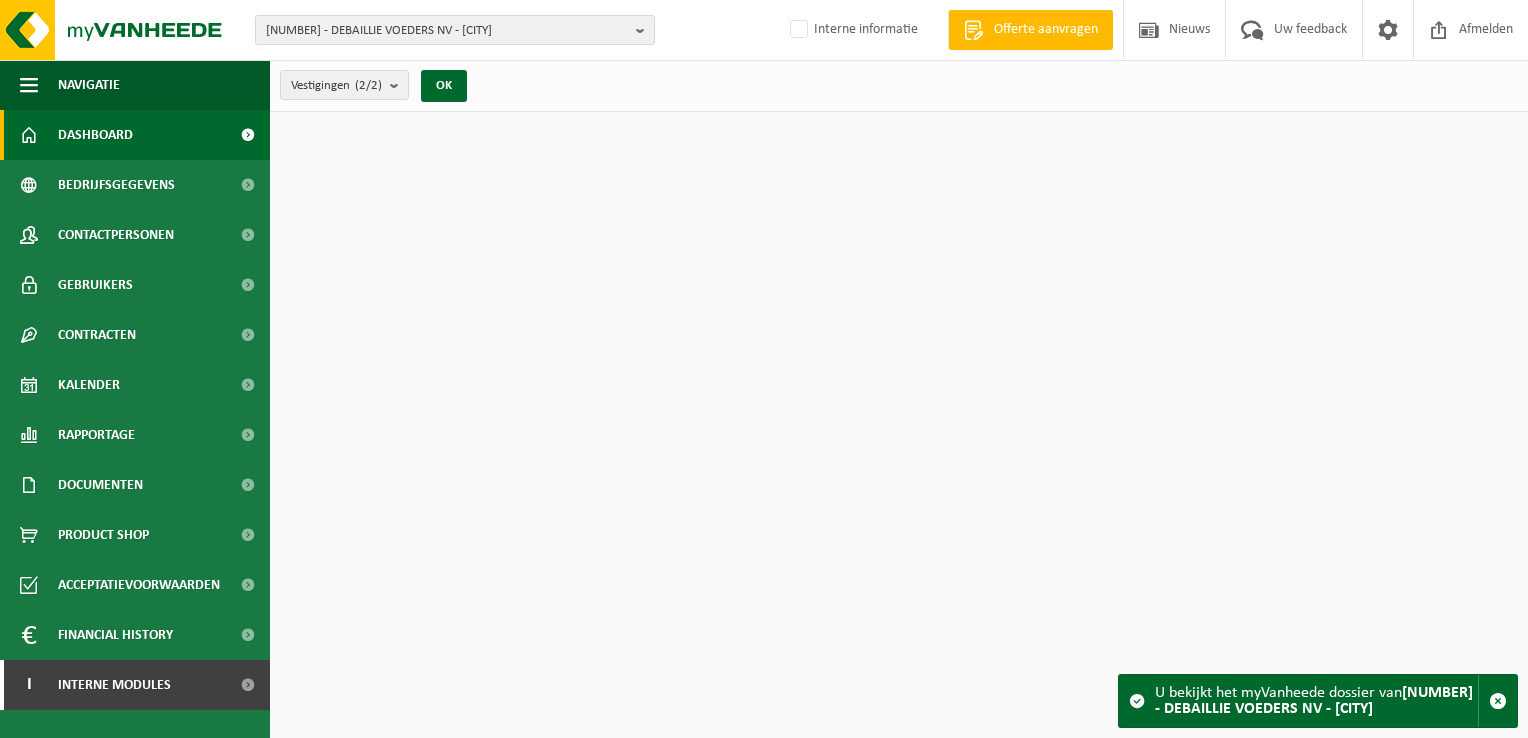 scroll, scrollTop: 0, scrollLeft: 0, axis: both 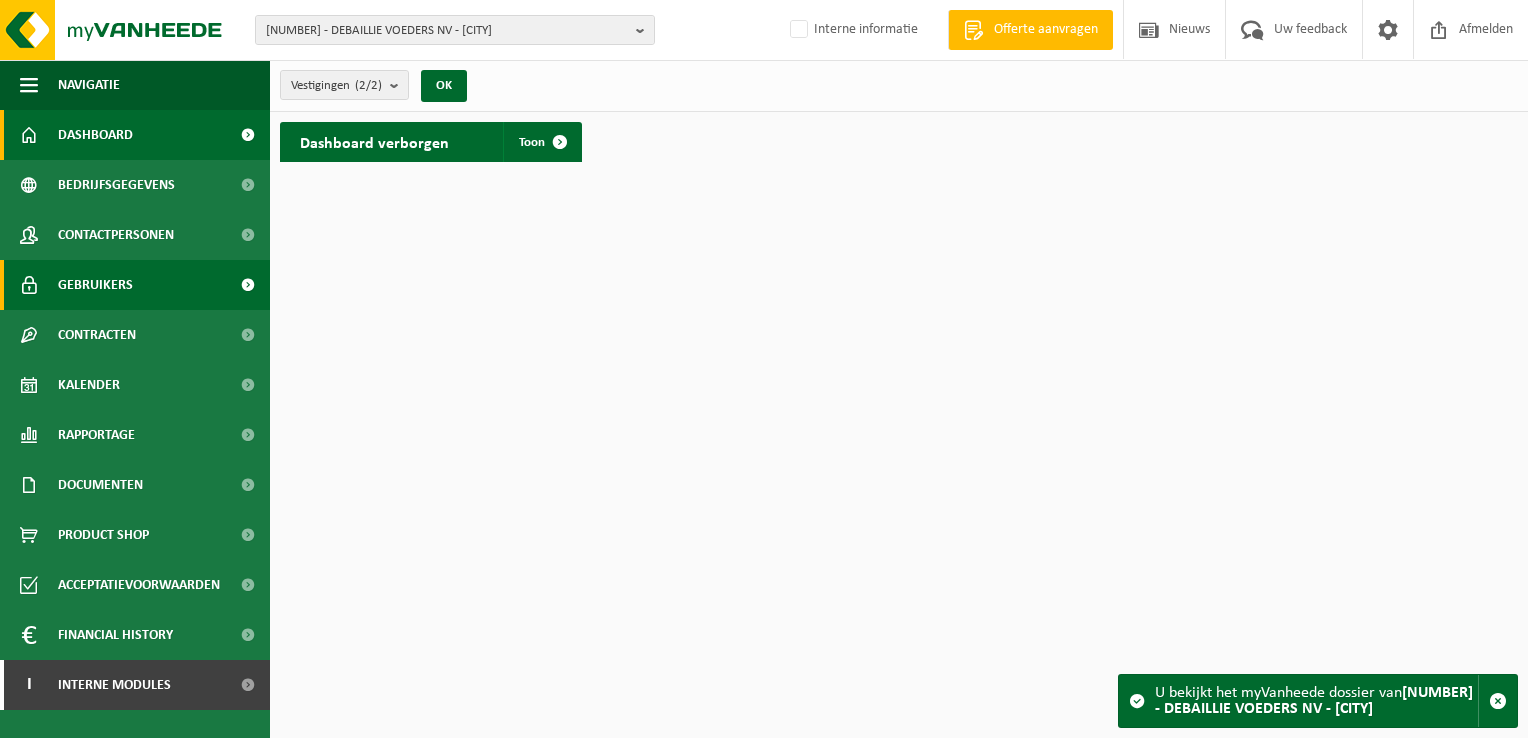 click on "Gebruikers" at bounding box center (95, 285) 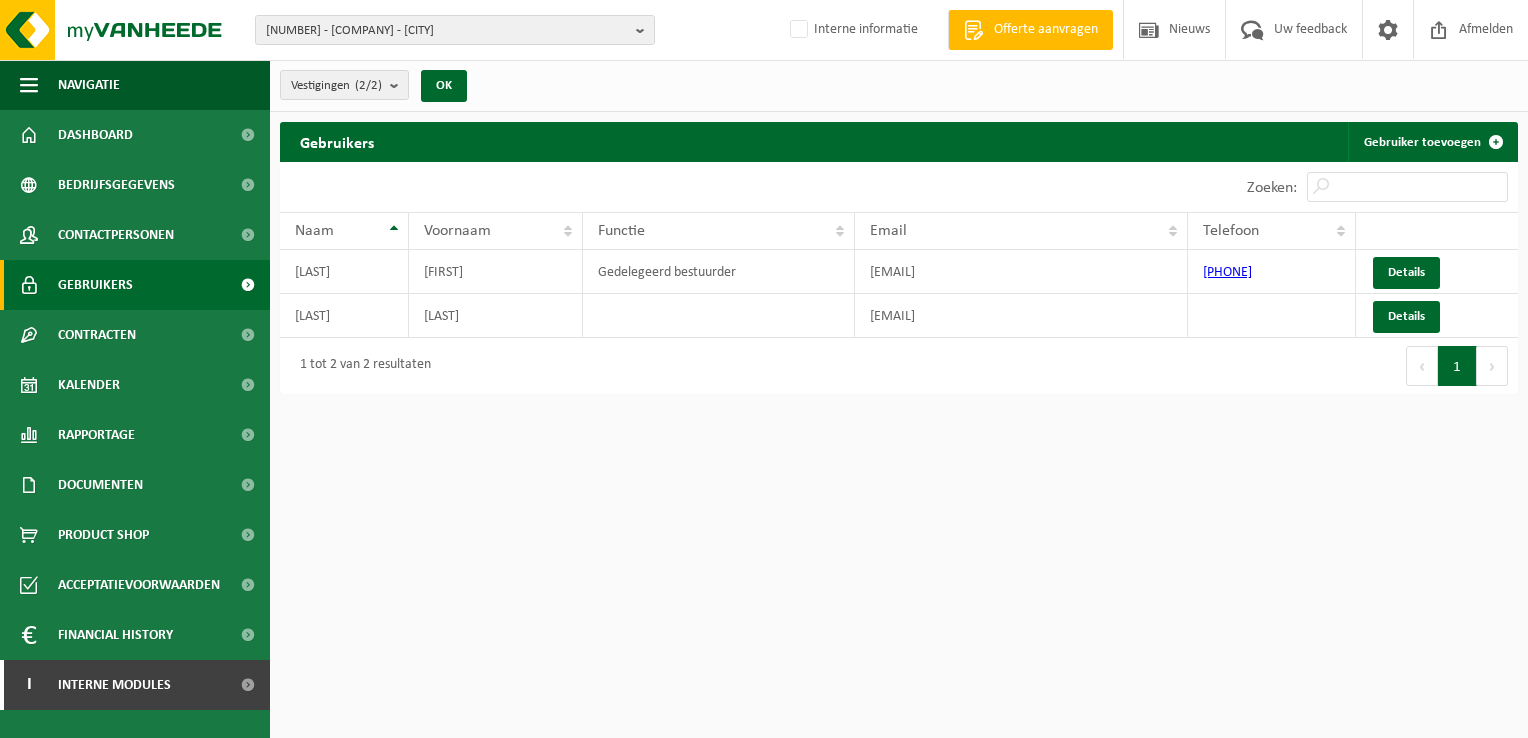 scroll, scrollTop: 0, scrollLeft: 0, axis: both 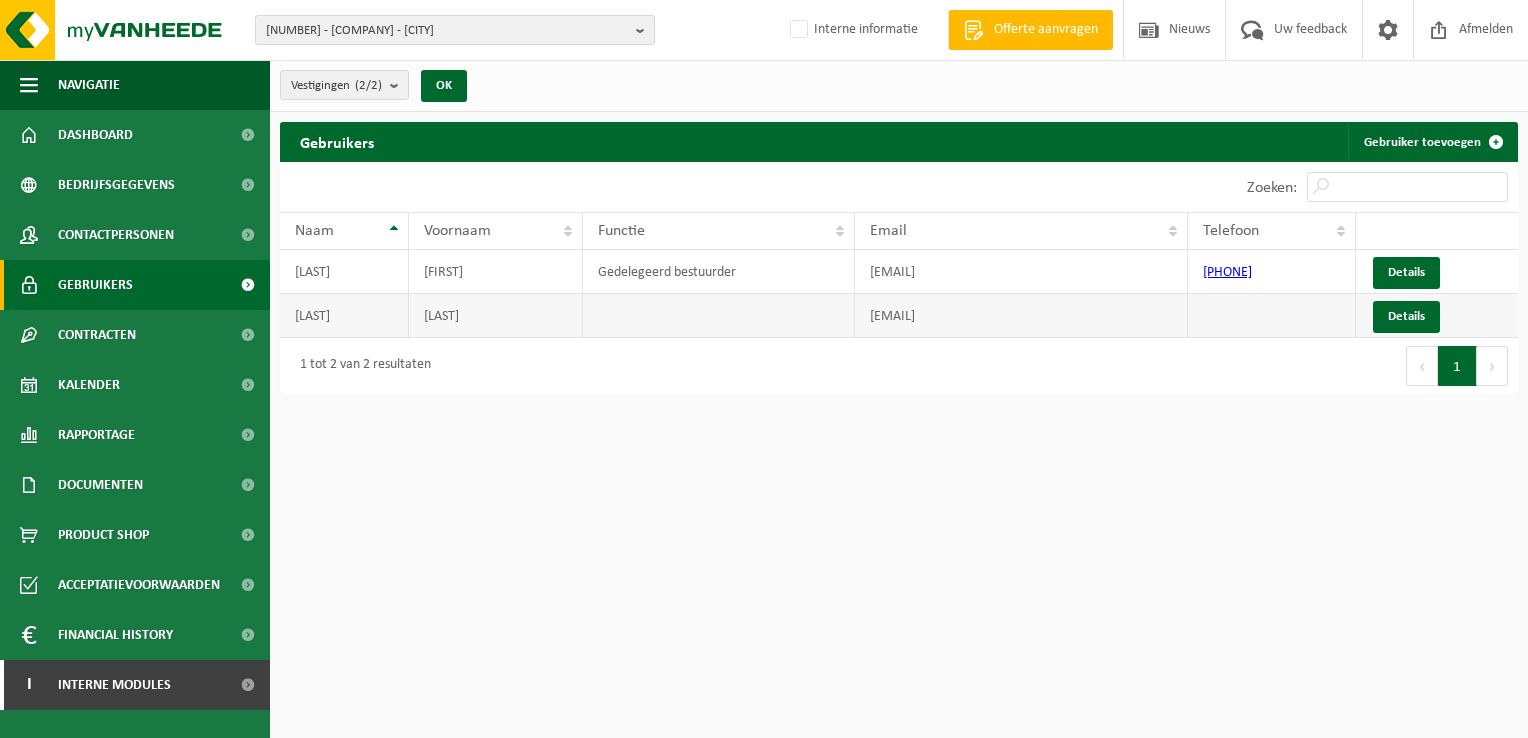 drag, startPoint x: 980, startPoint y: 314, endPoint x: 857, endPoint y: 324, distance: 123.40584 